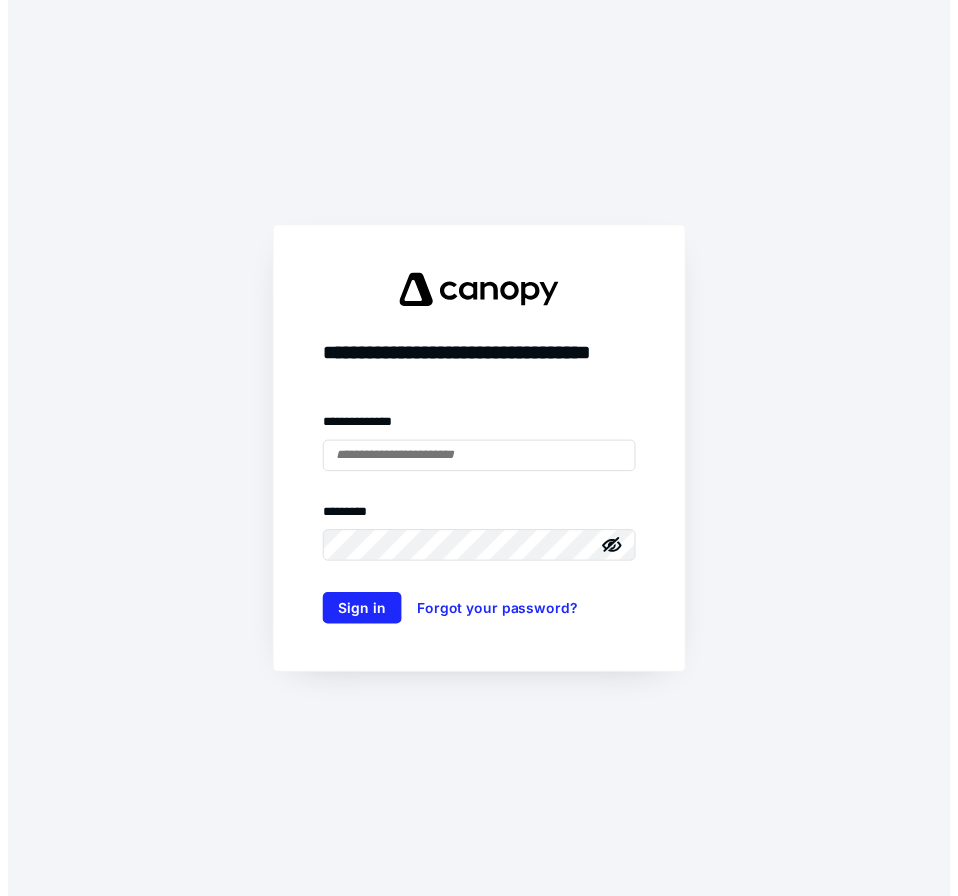 scroll, scrollTop: 0, scrollLeft: 0, axis: both 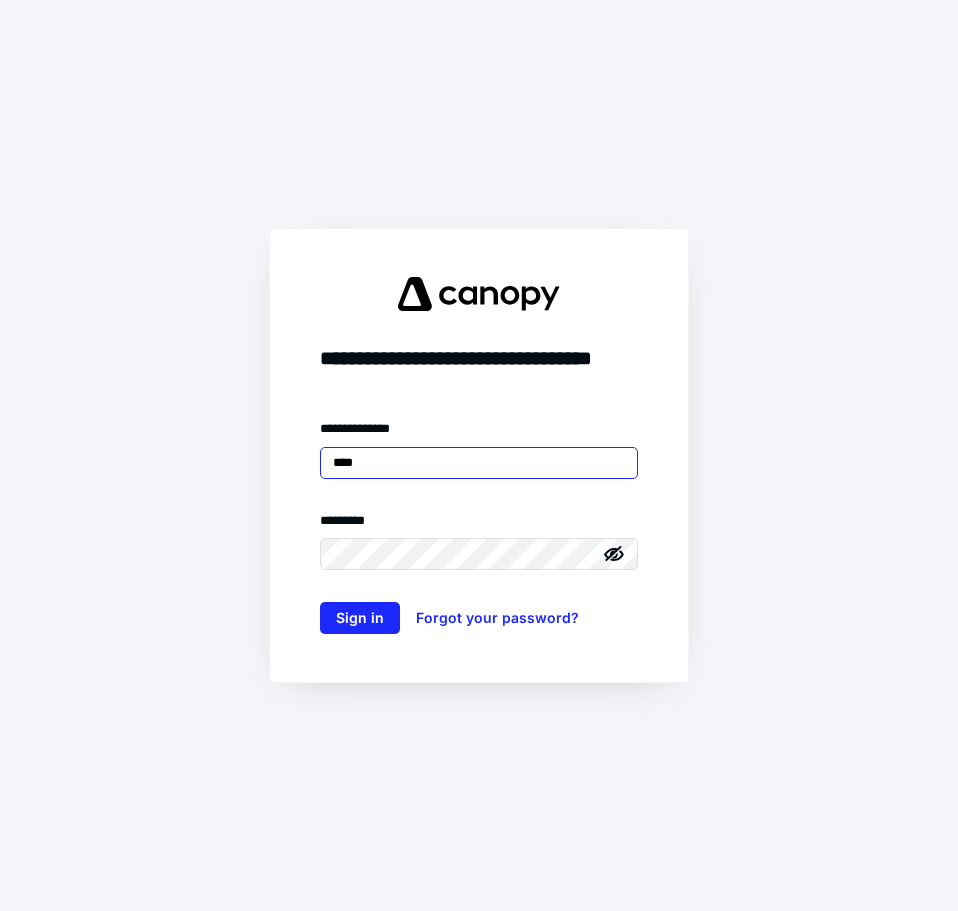 type on "**********" 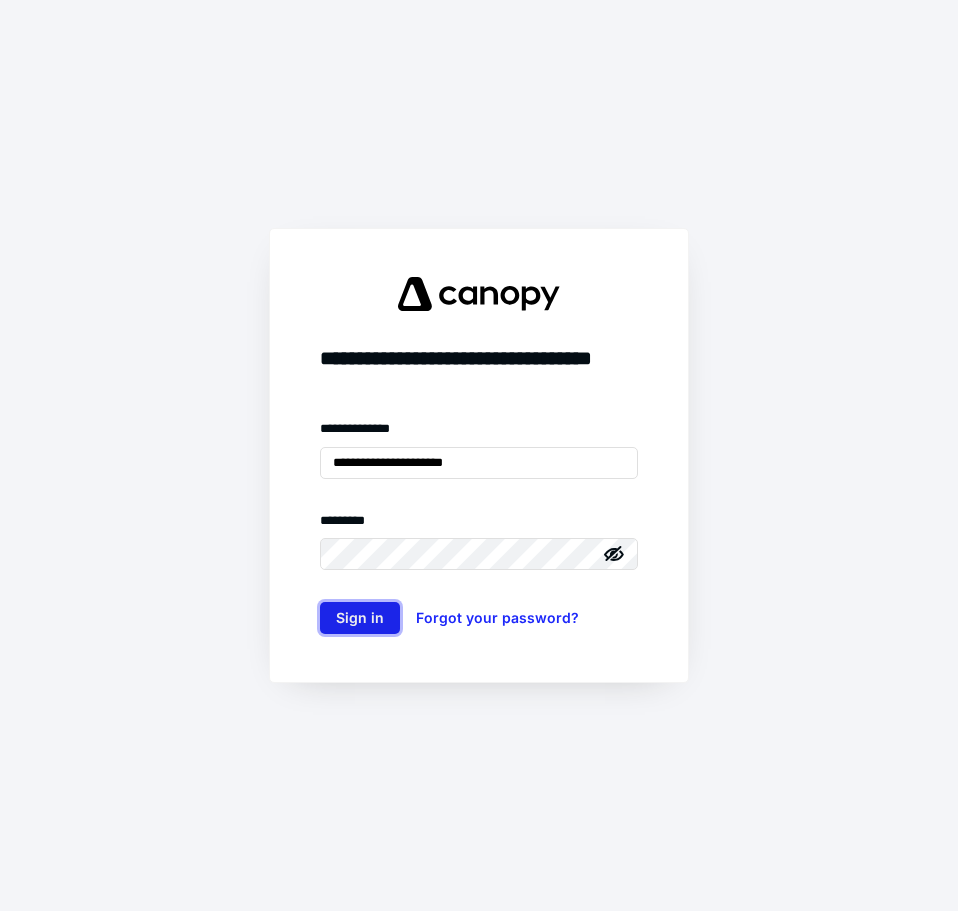 click on "Sign in" at bounding box center [360, 618] 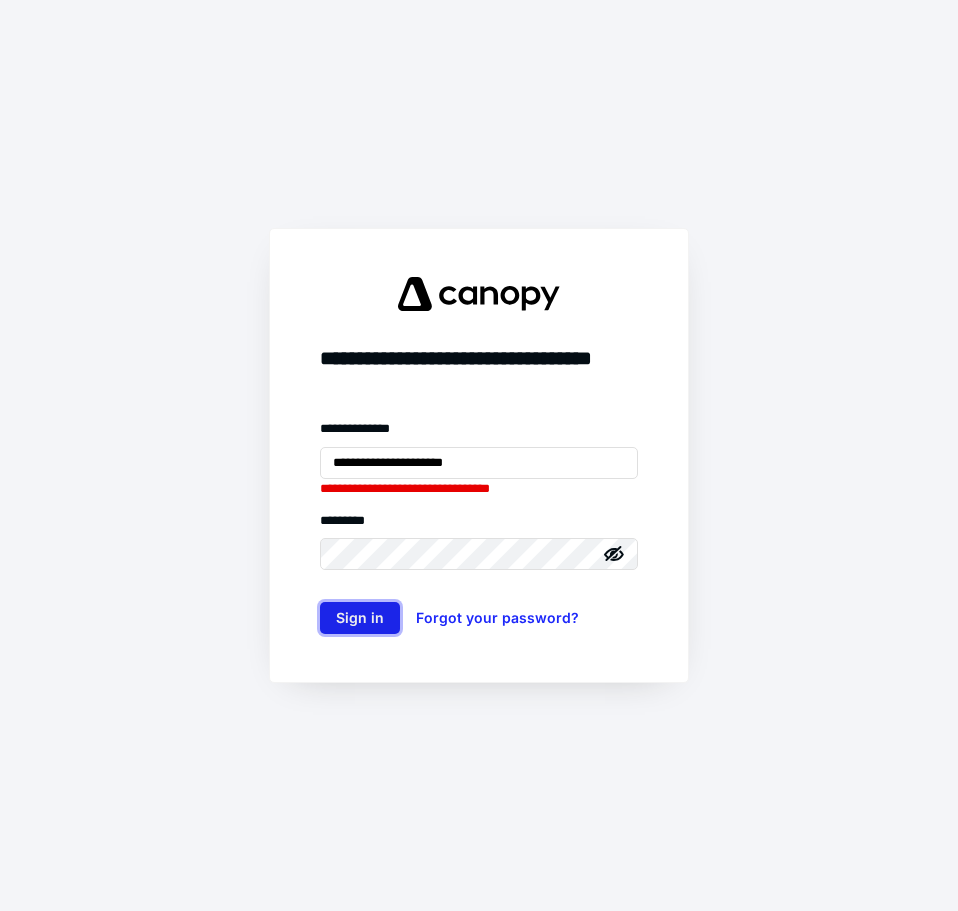 click on "Sign in" at bounding box center (360, 618) 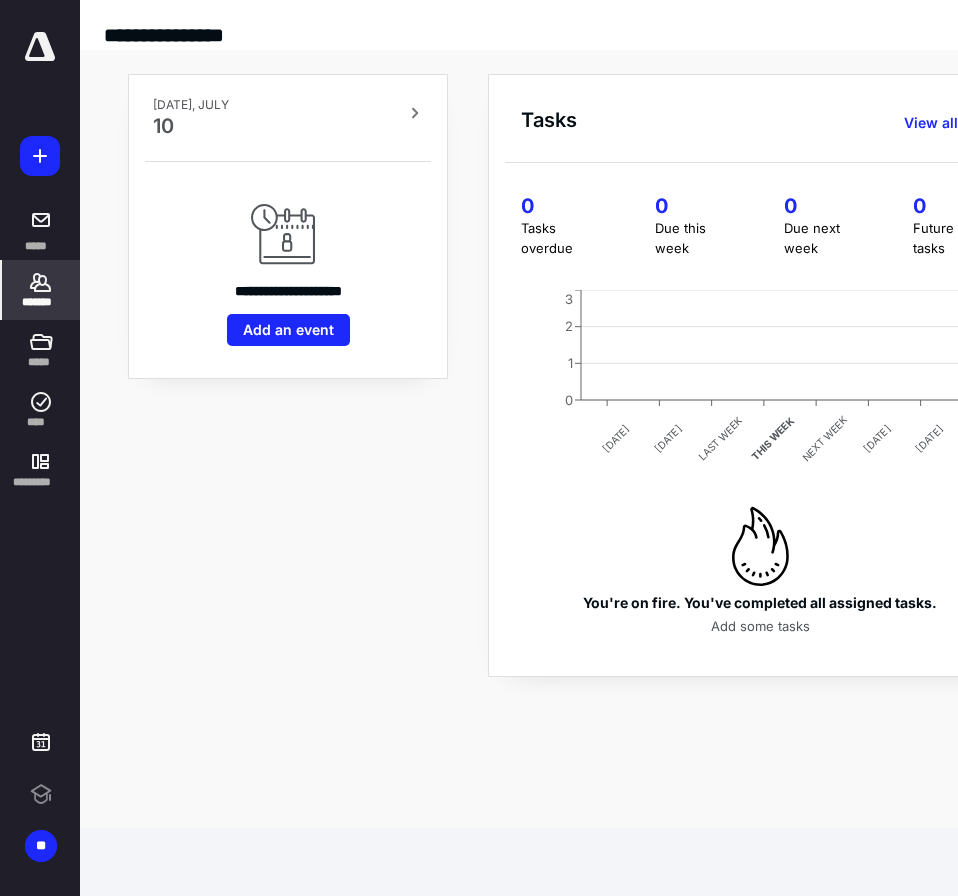 click 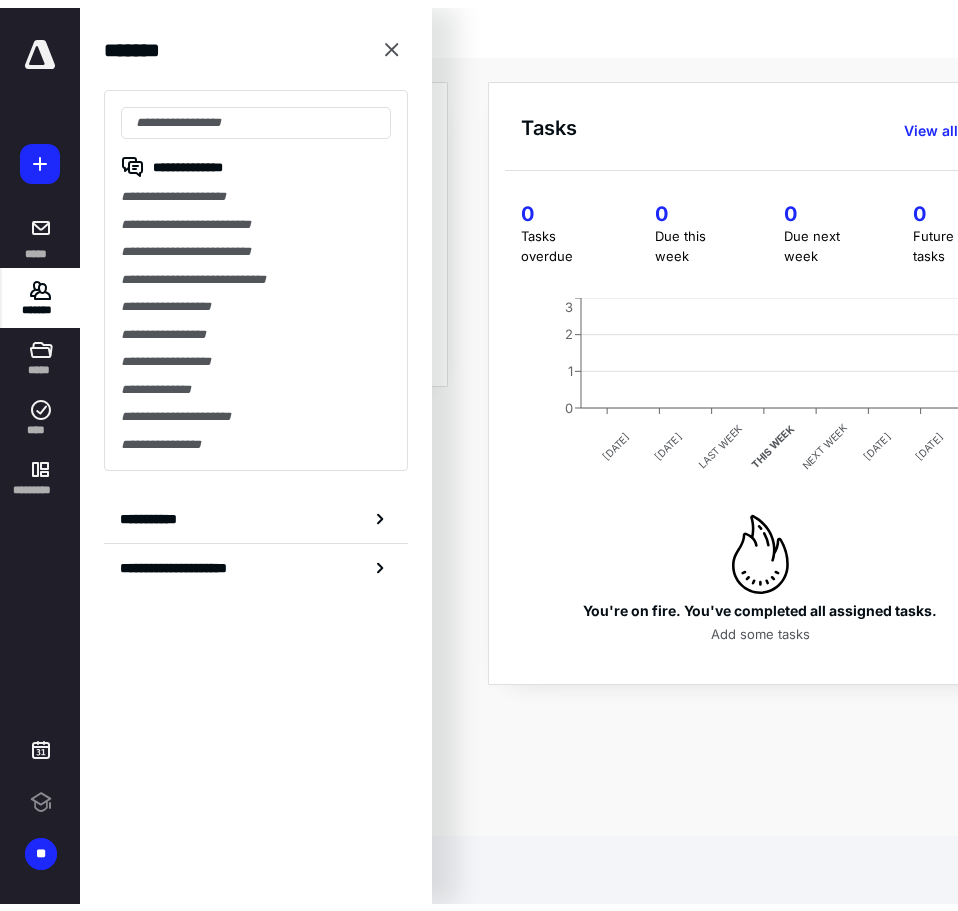 scroll, scrollTop: 0, scrollLeft: 0, axis: both 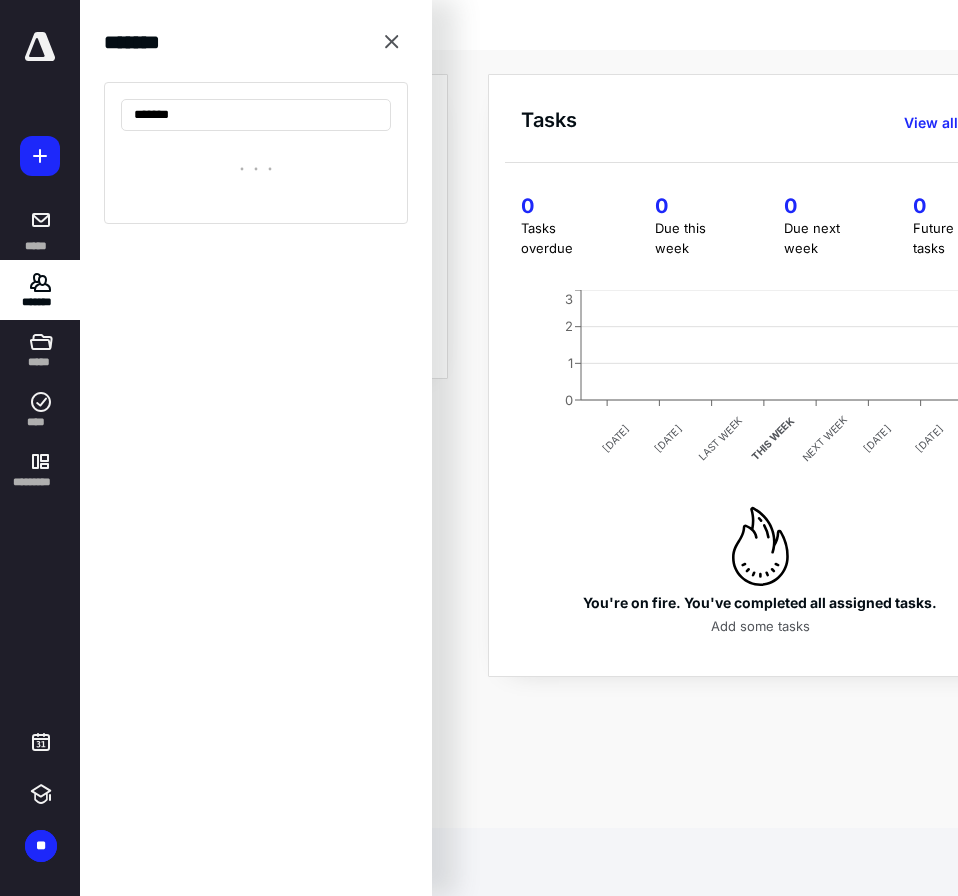 type on "********" 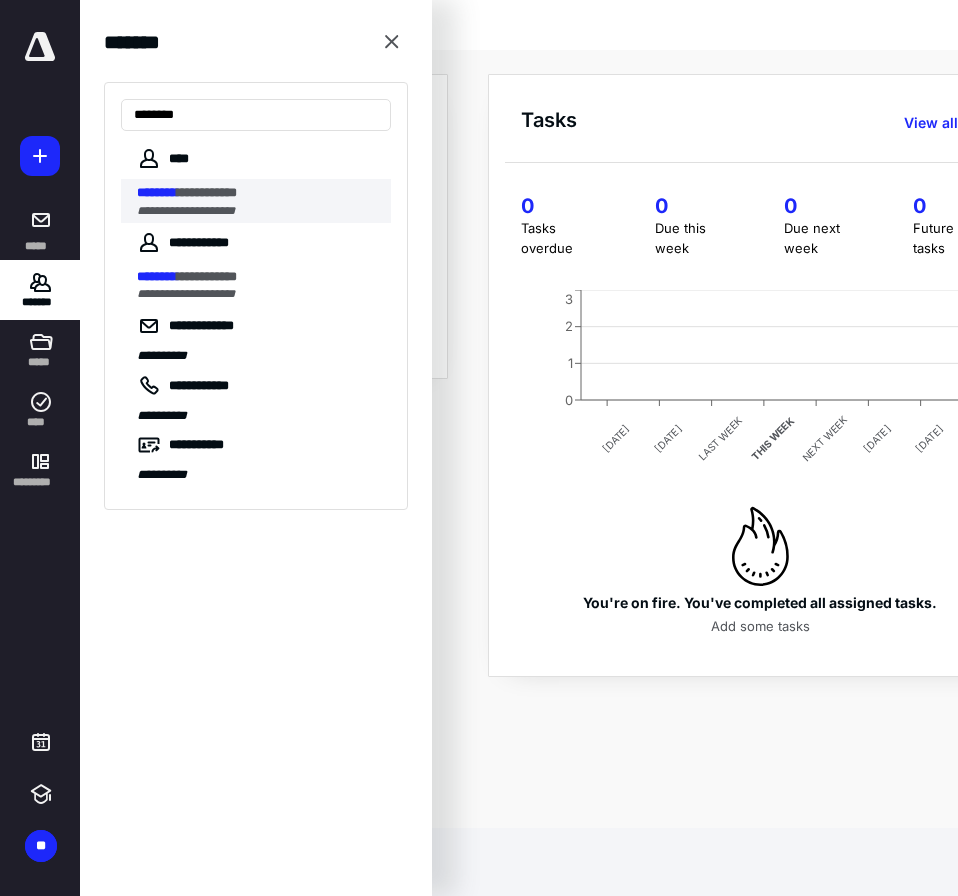 click on "**********" at bounding box center (207, 192) 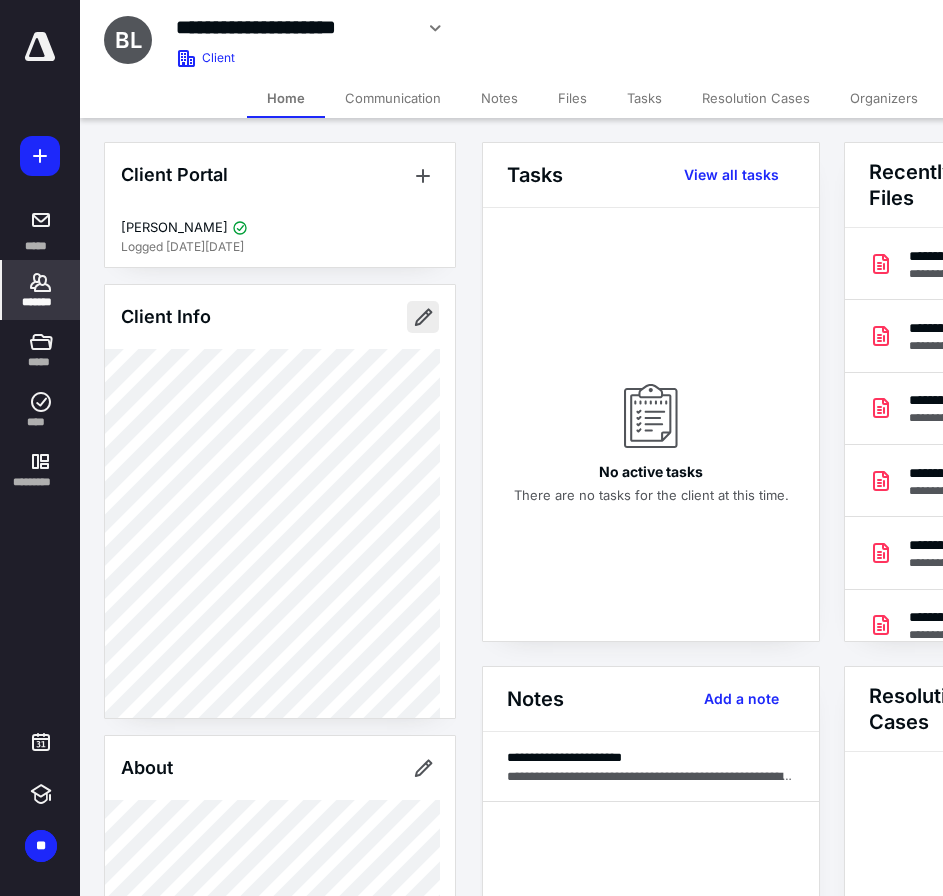 click at bounding box center (423, 317) 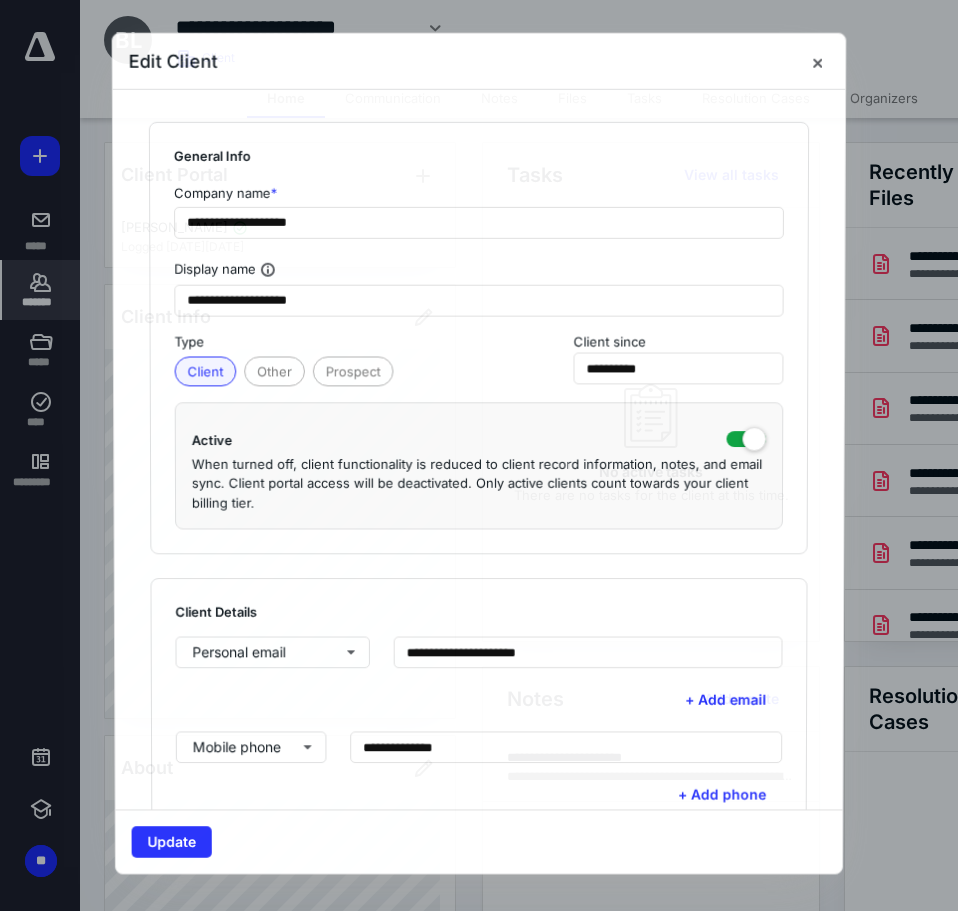 type on "**********" 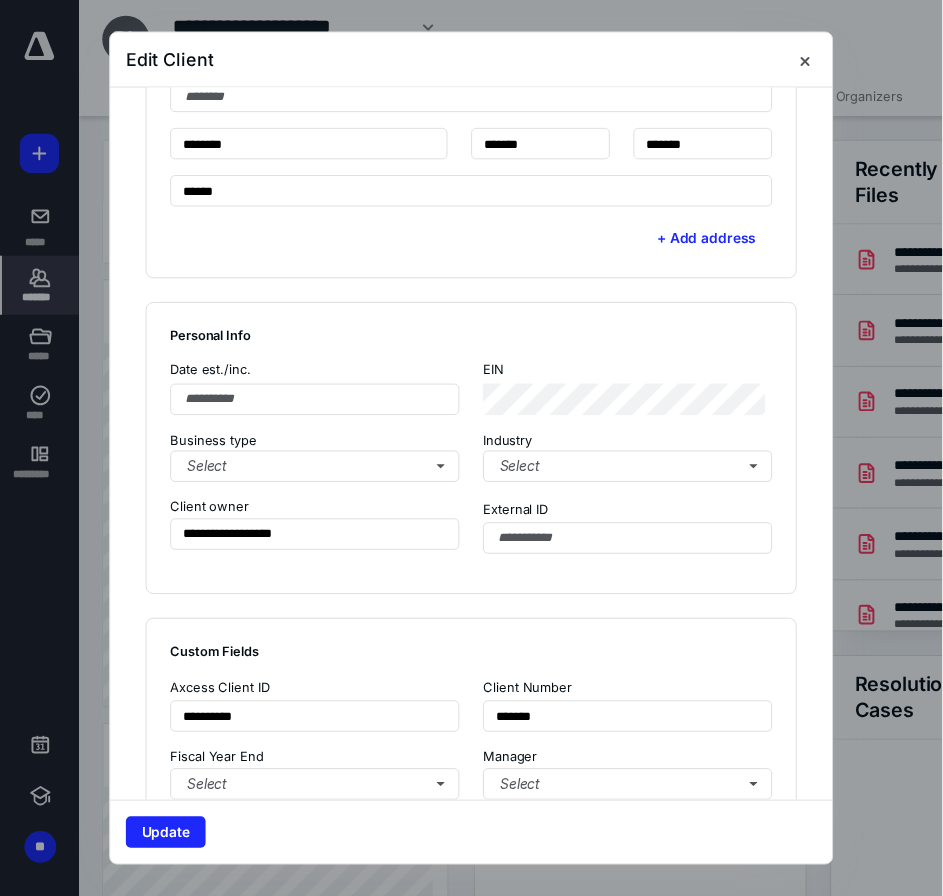 scroll, scrollTop: 1200, scrollLeft: 0, axis: vertical 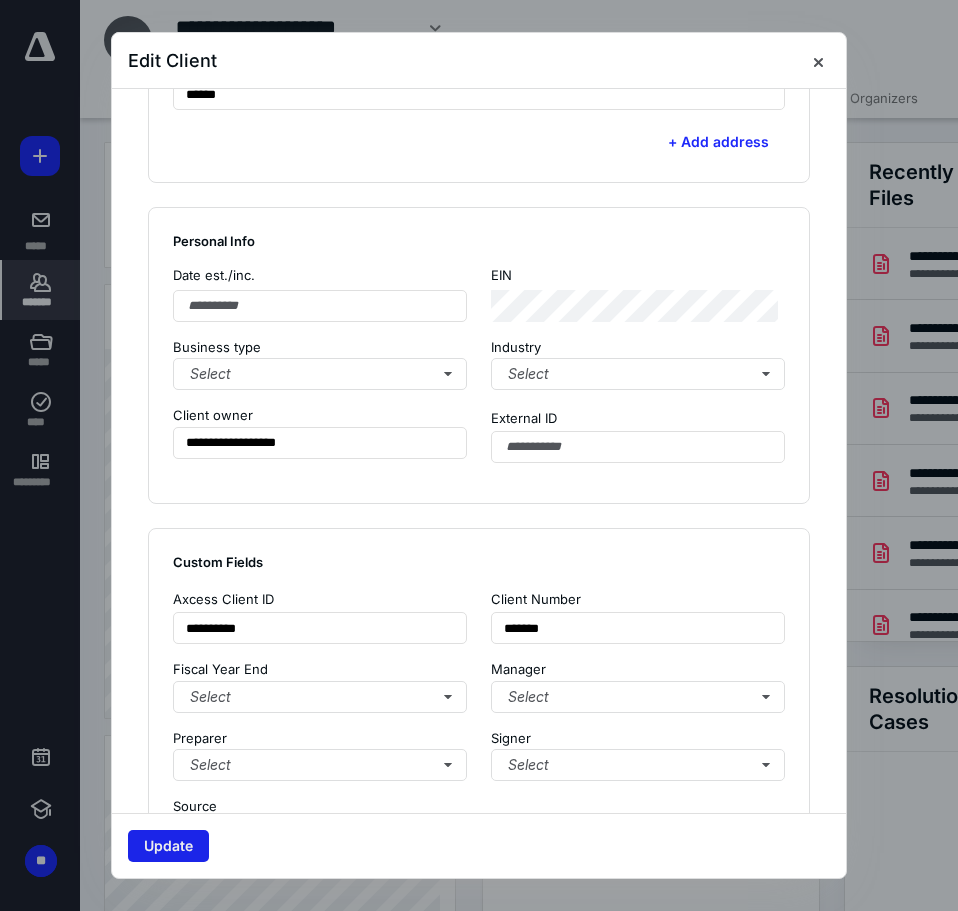 click on "Update" at bounding box center [168, 846] 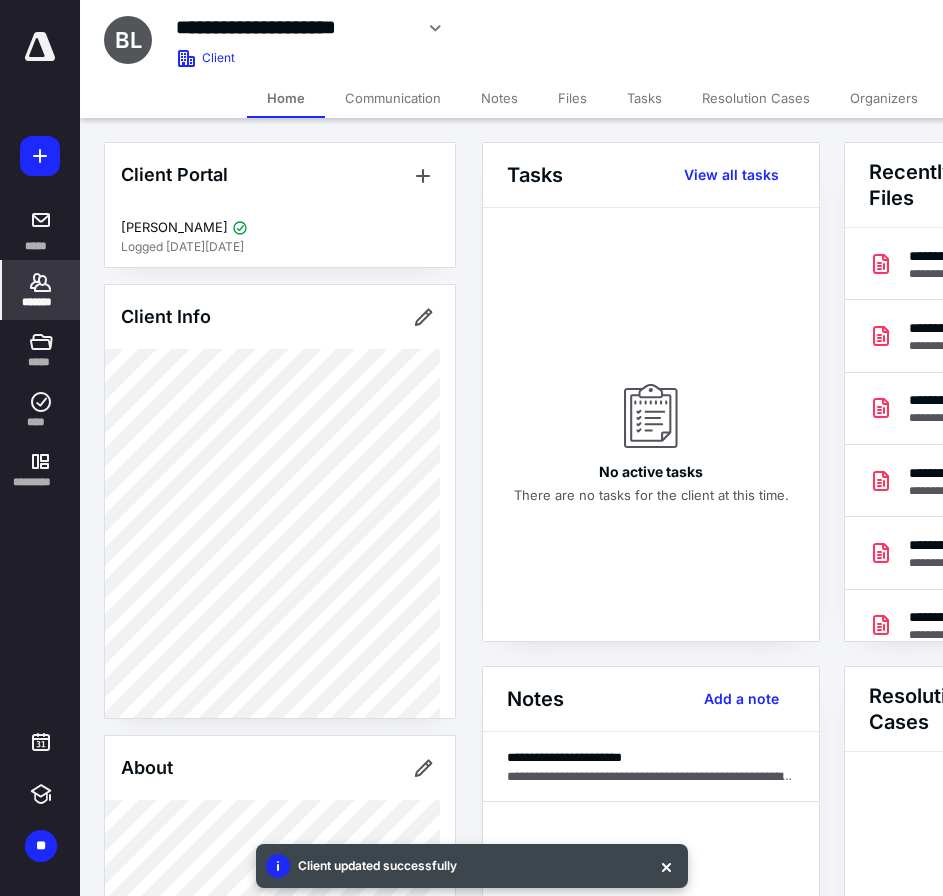 click at bounding box center [40, 47] 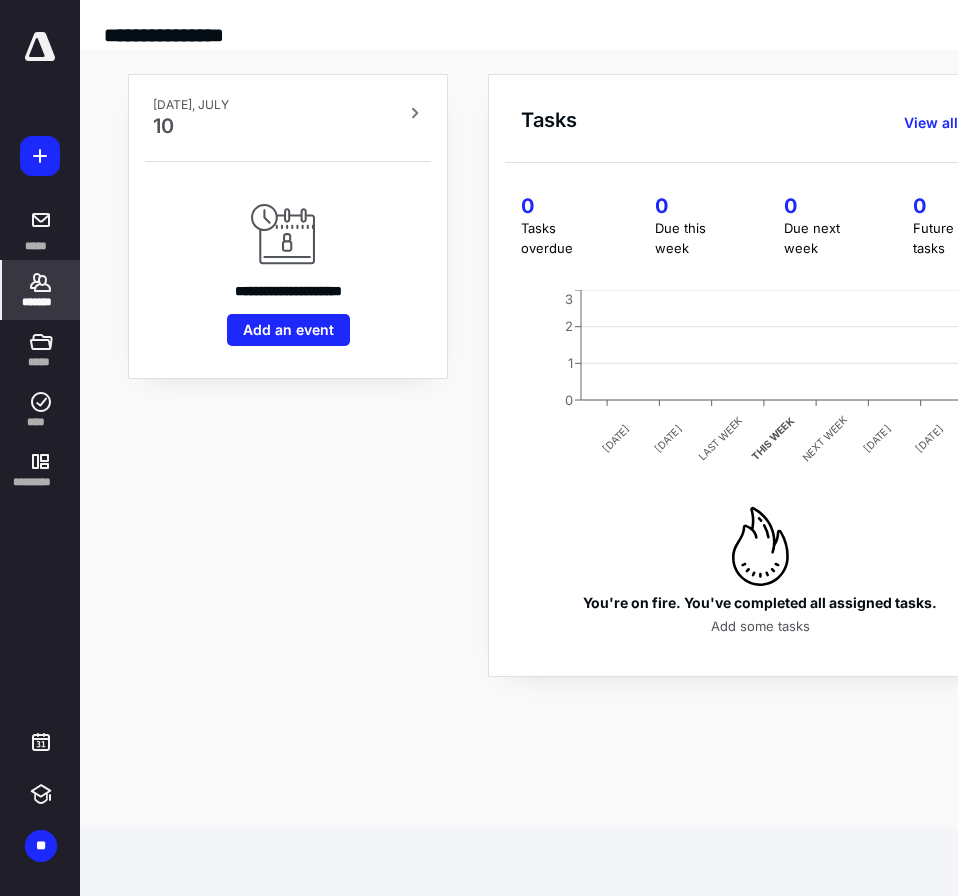 click on "*******" at bounding box center (41, 302) 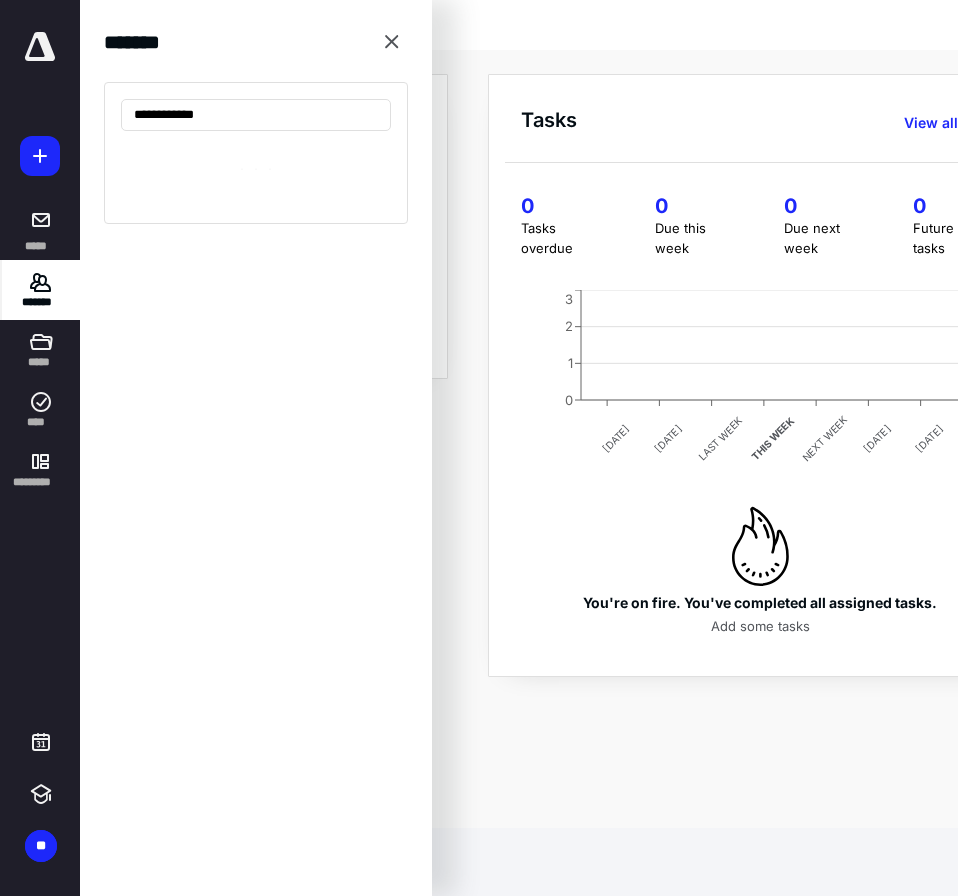 type on "**********" 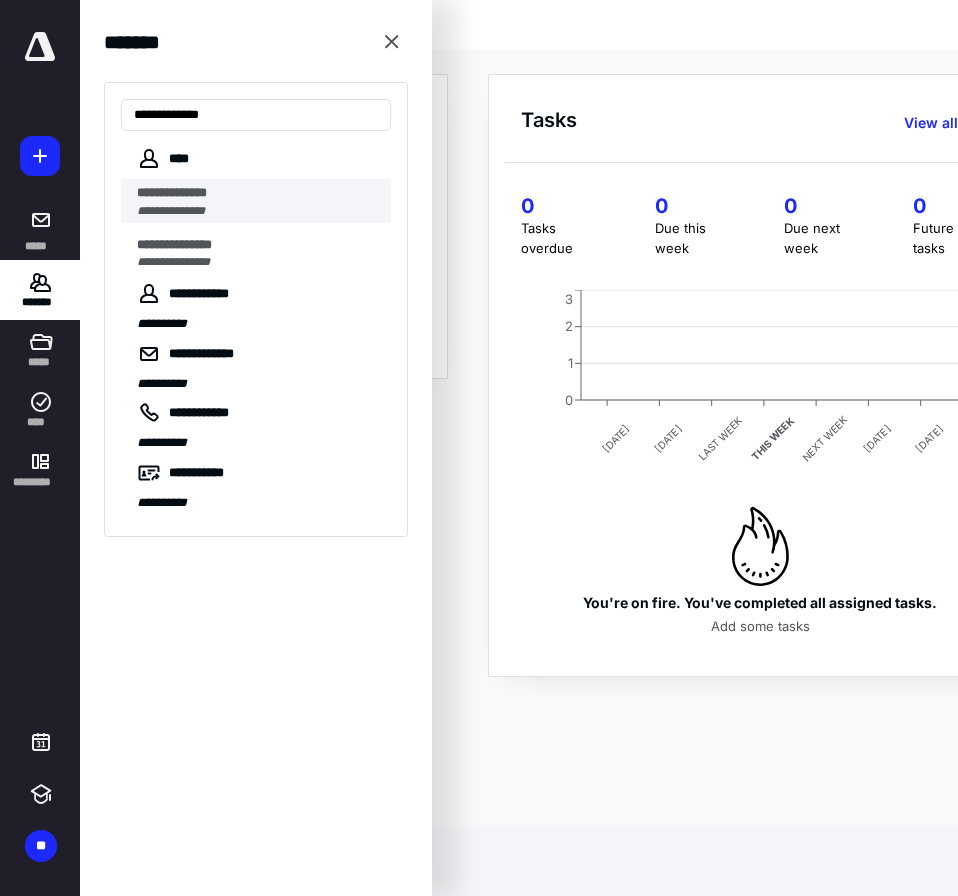 click on "**********" at bounding box center (172, 192) 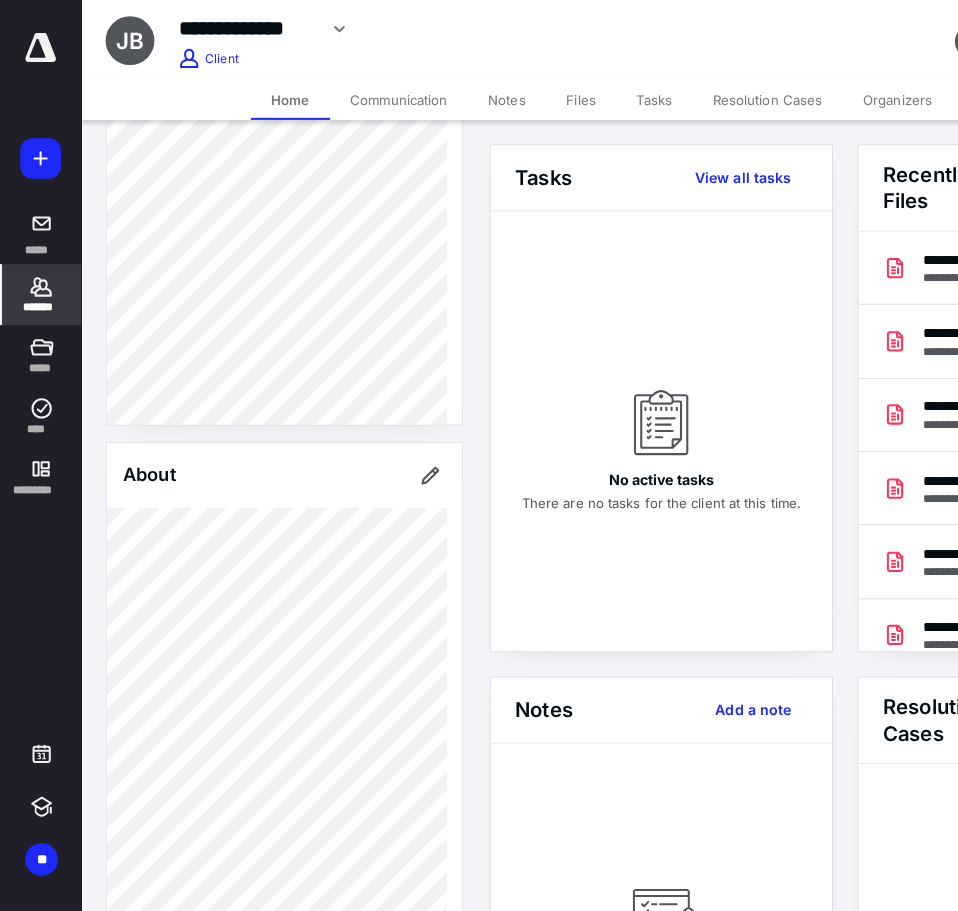 scroll, scrollTop: 0, scrollLeft: 0, axis: both 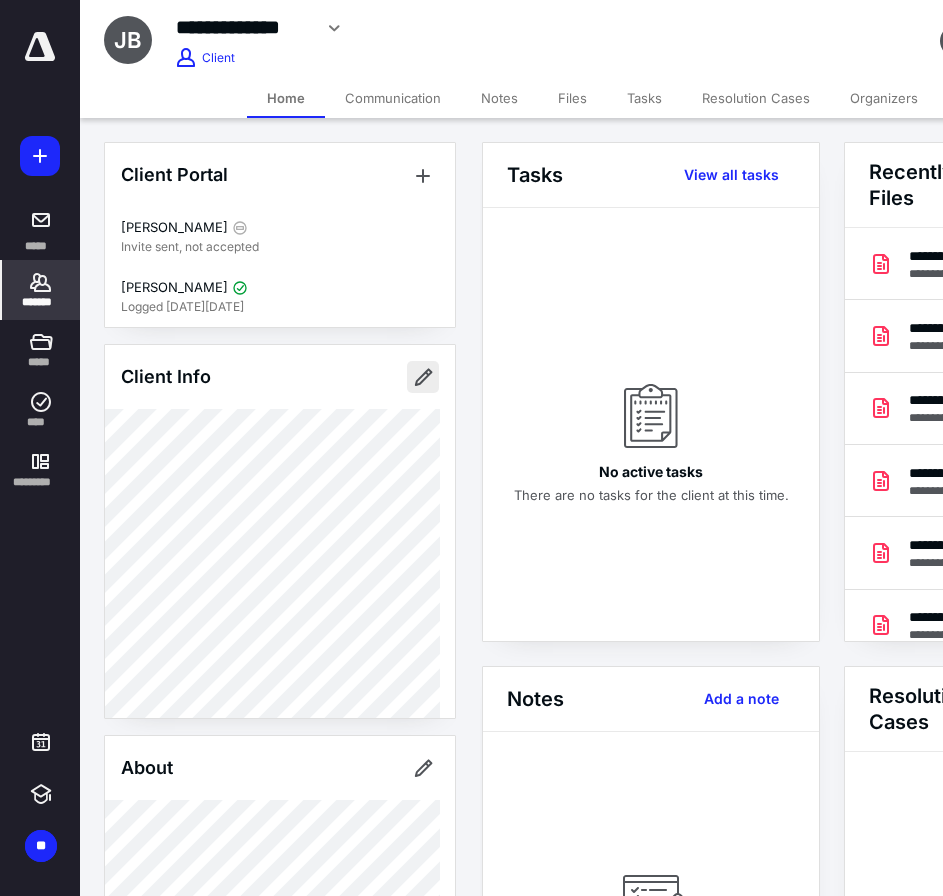 click at bounding box center [423, 377] 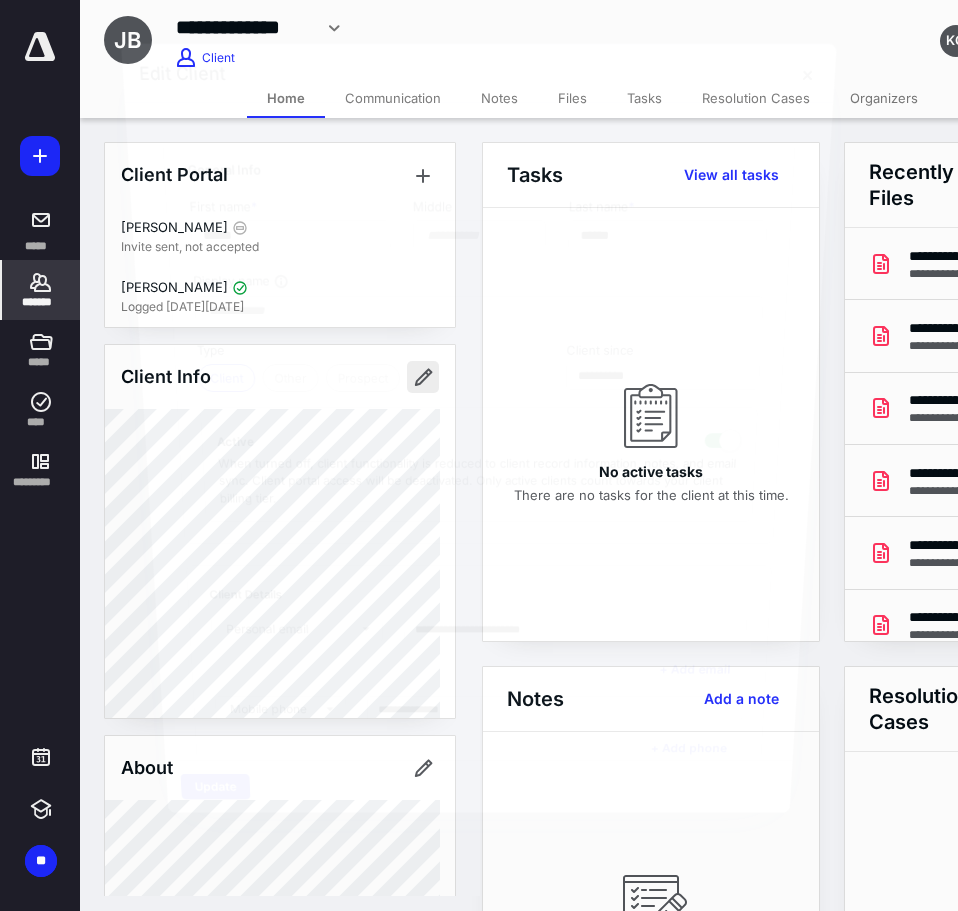 type on "**********" 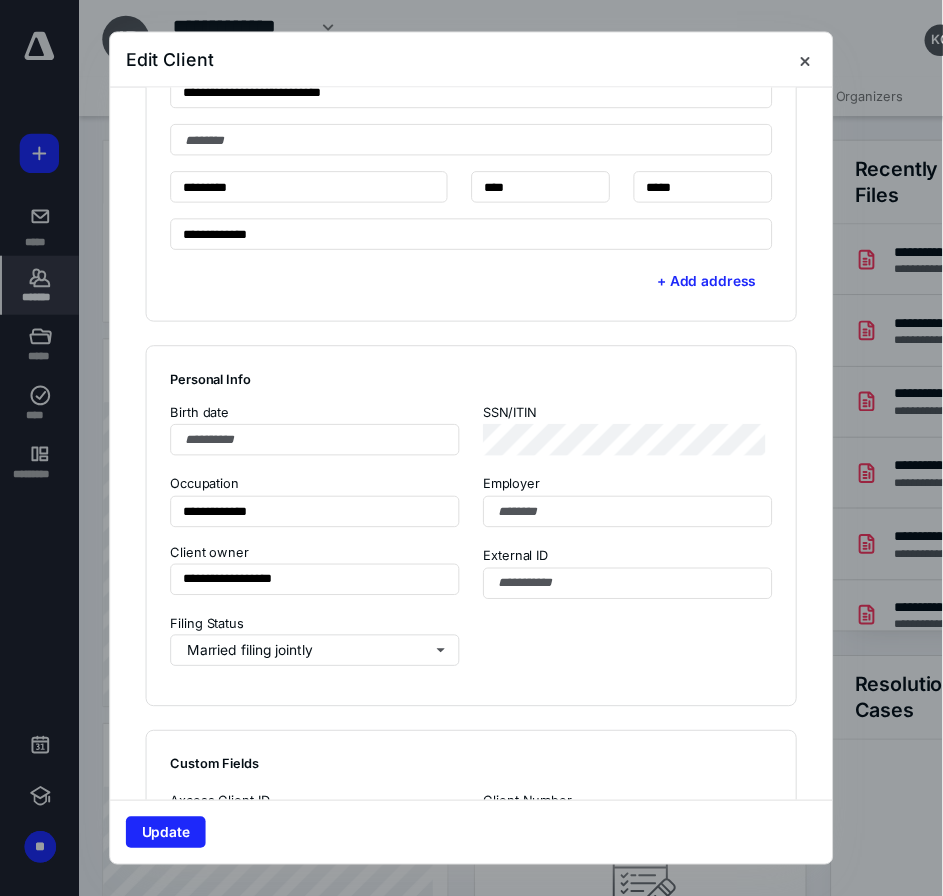 scroll, scrollTop: 1000, scrollLeft: 0, axis: vertical 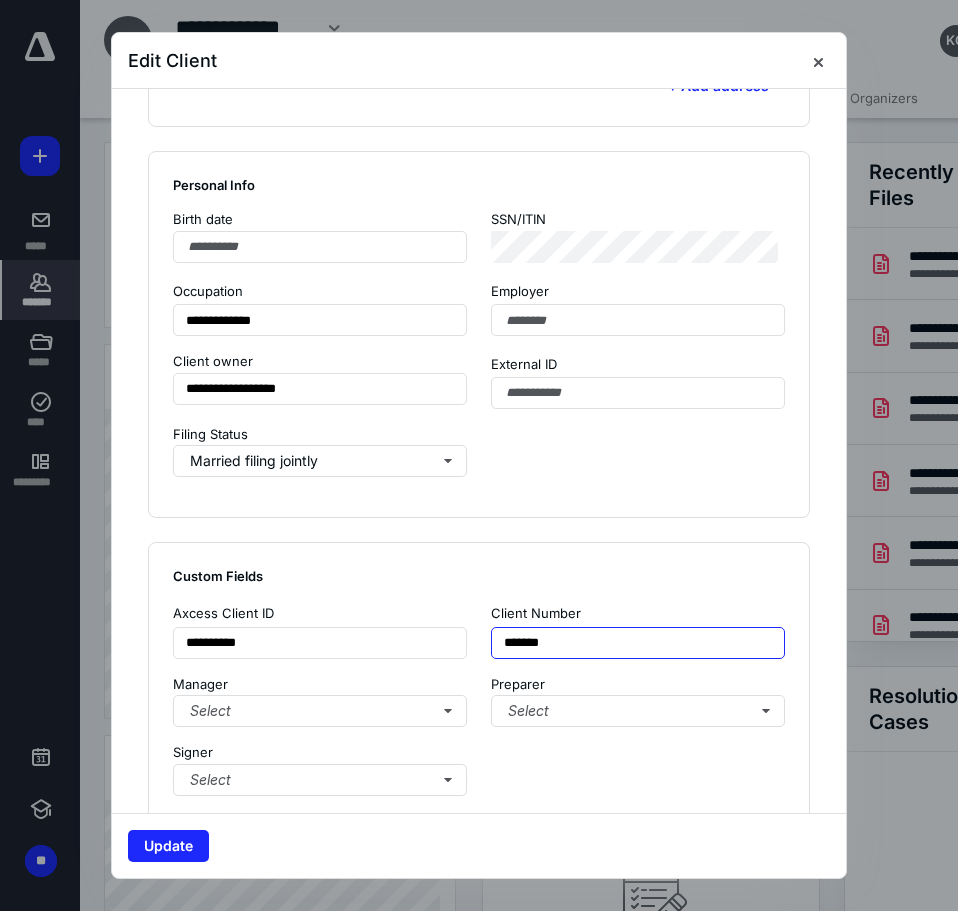 click on "*******" at bounding box center [638, 643] 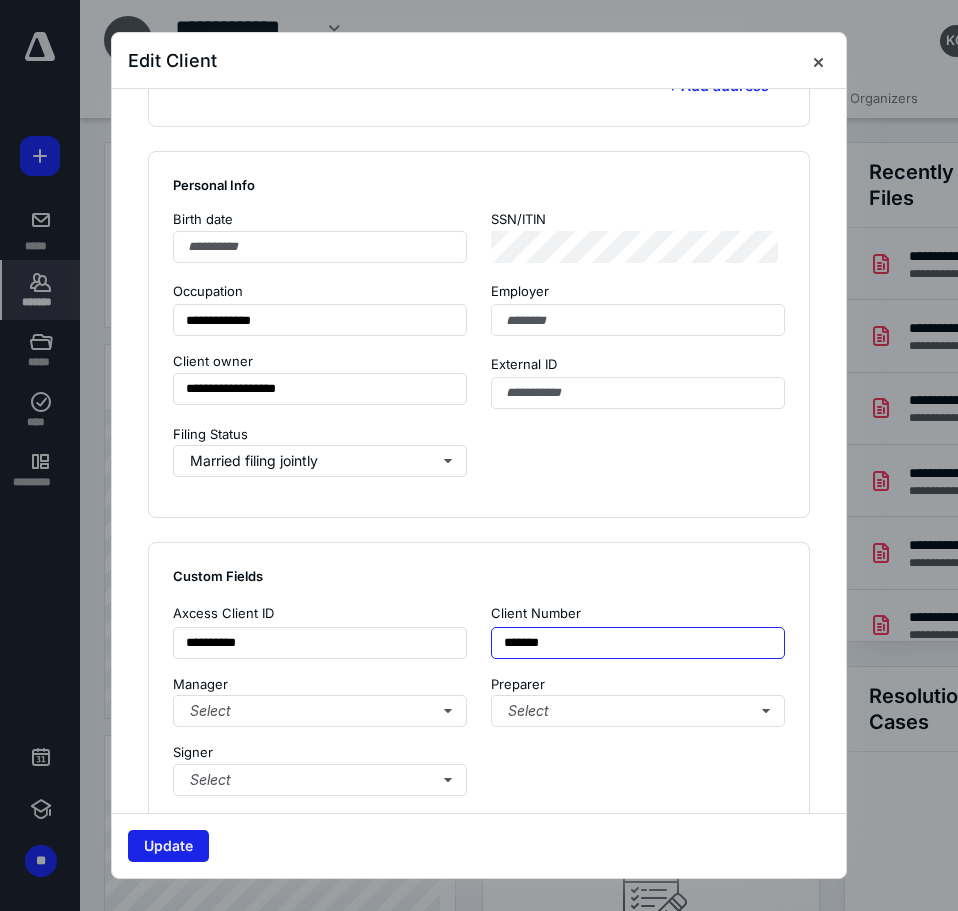 type on "*******" 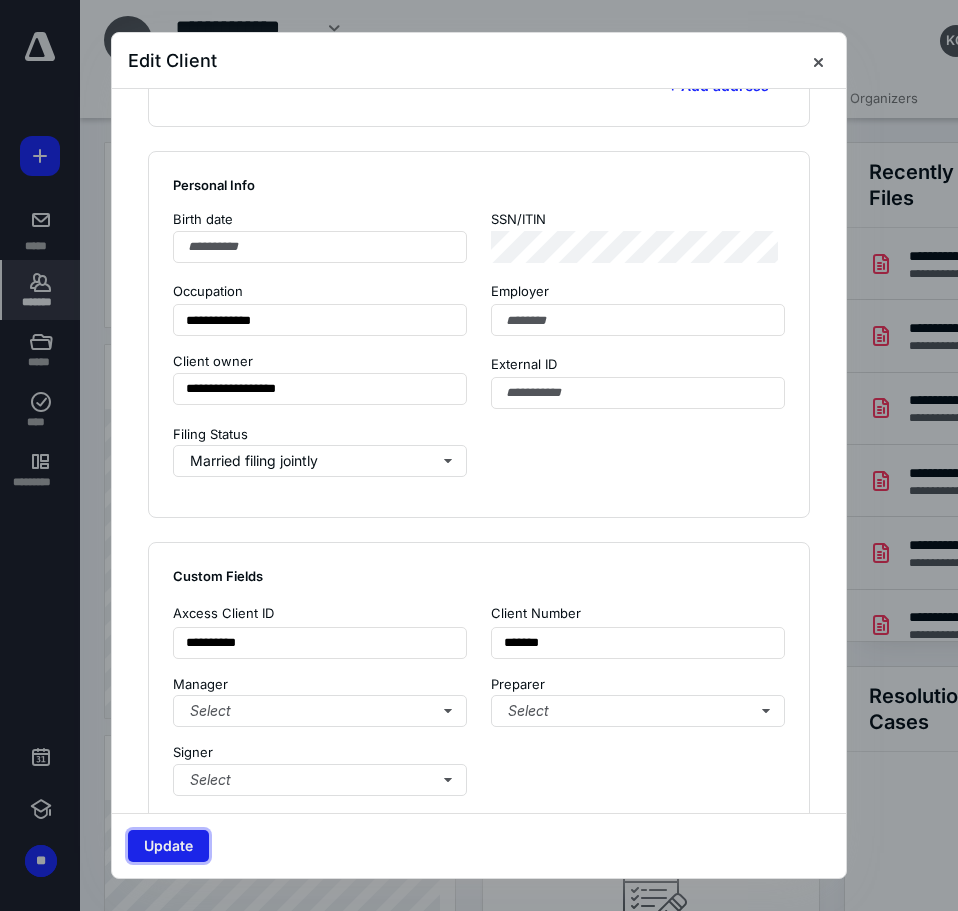 click on "Update" at bounding box center (168, 846) 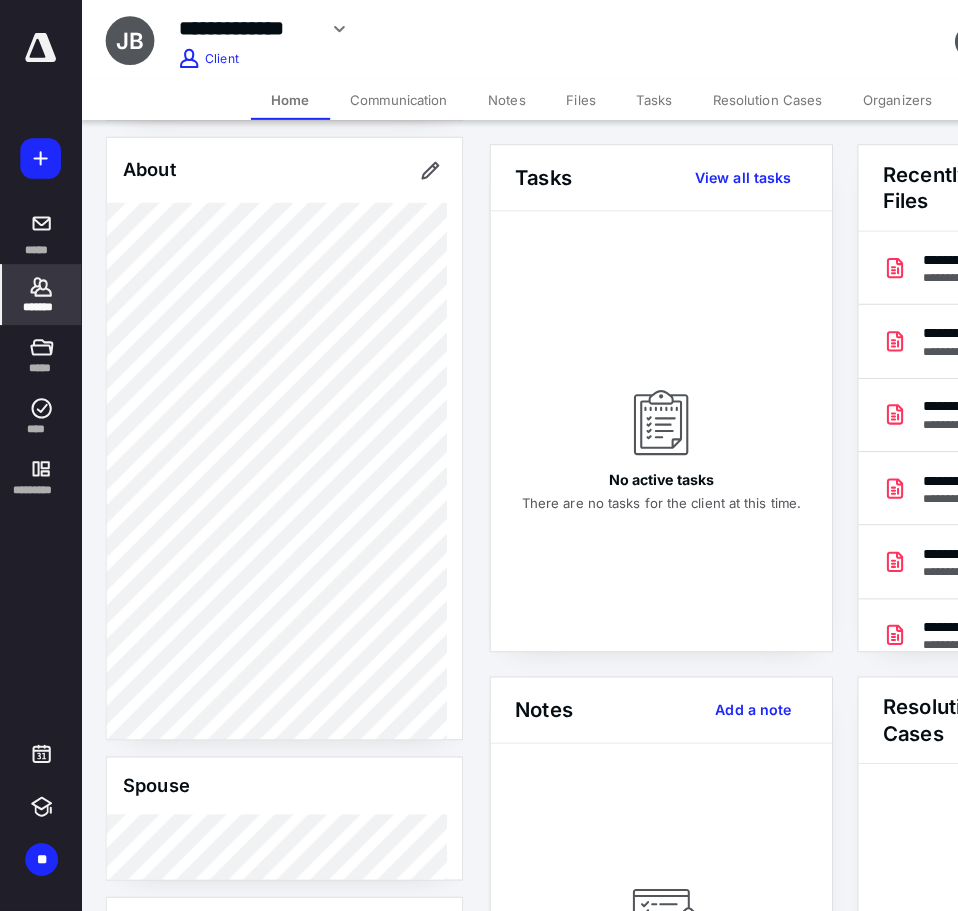 scroll, scrollTop: 300, scrollLeft: 0, axis: vertical 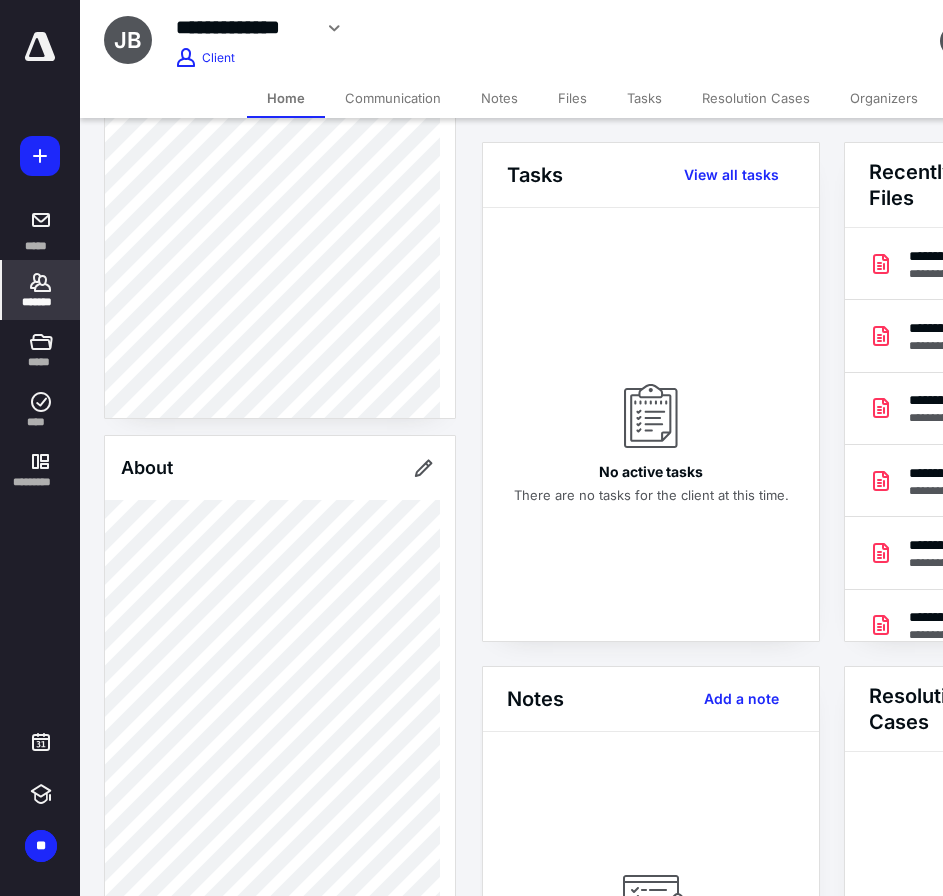click at bounding box center [40, 47] 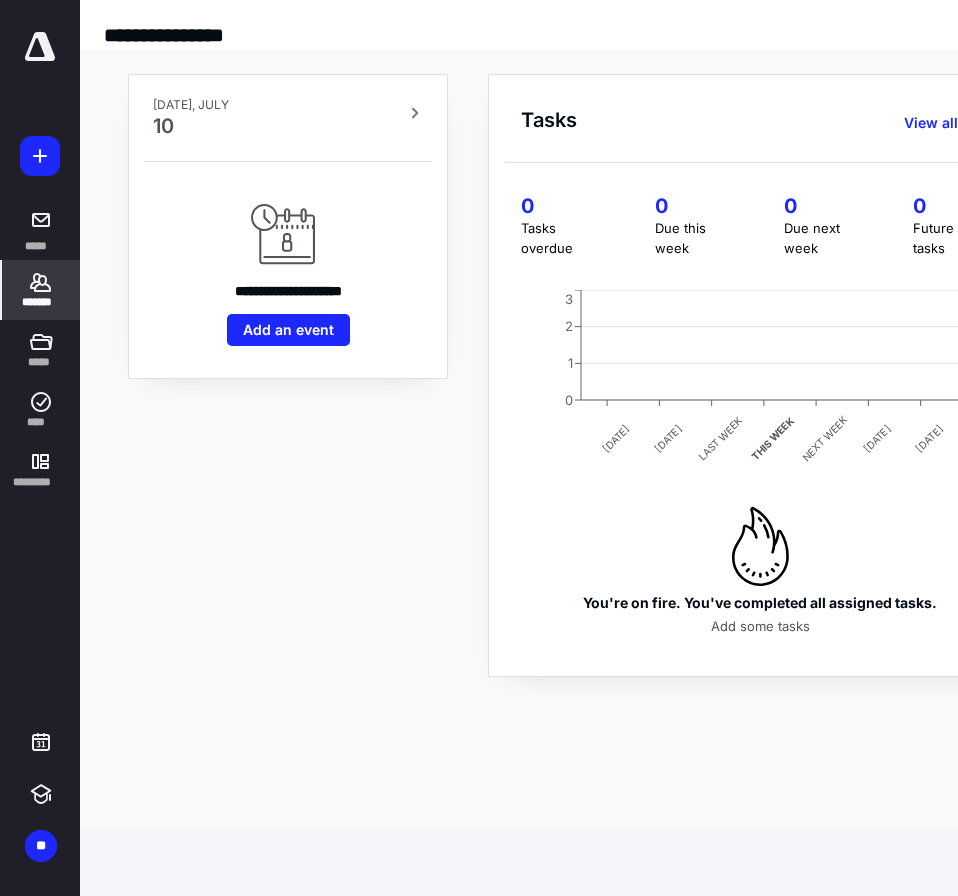 click 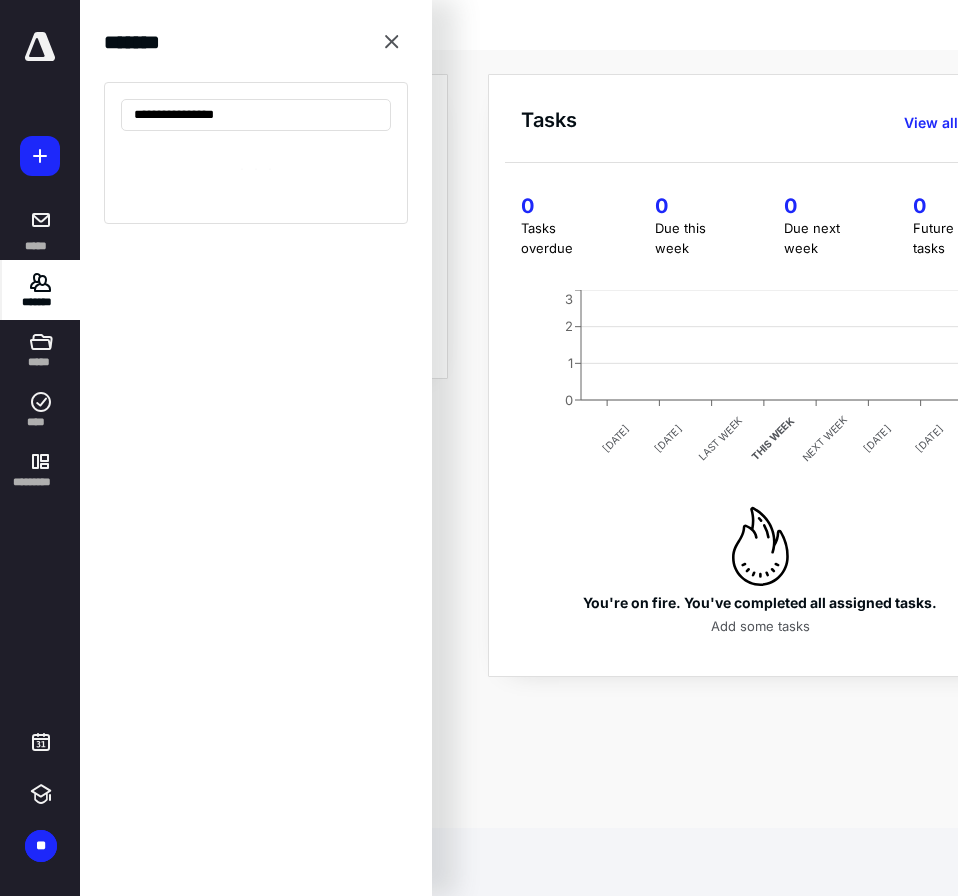 type on "**********" 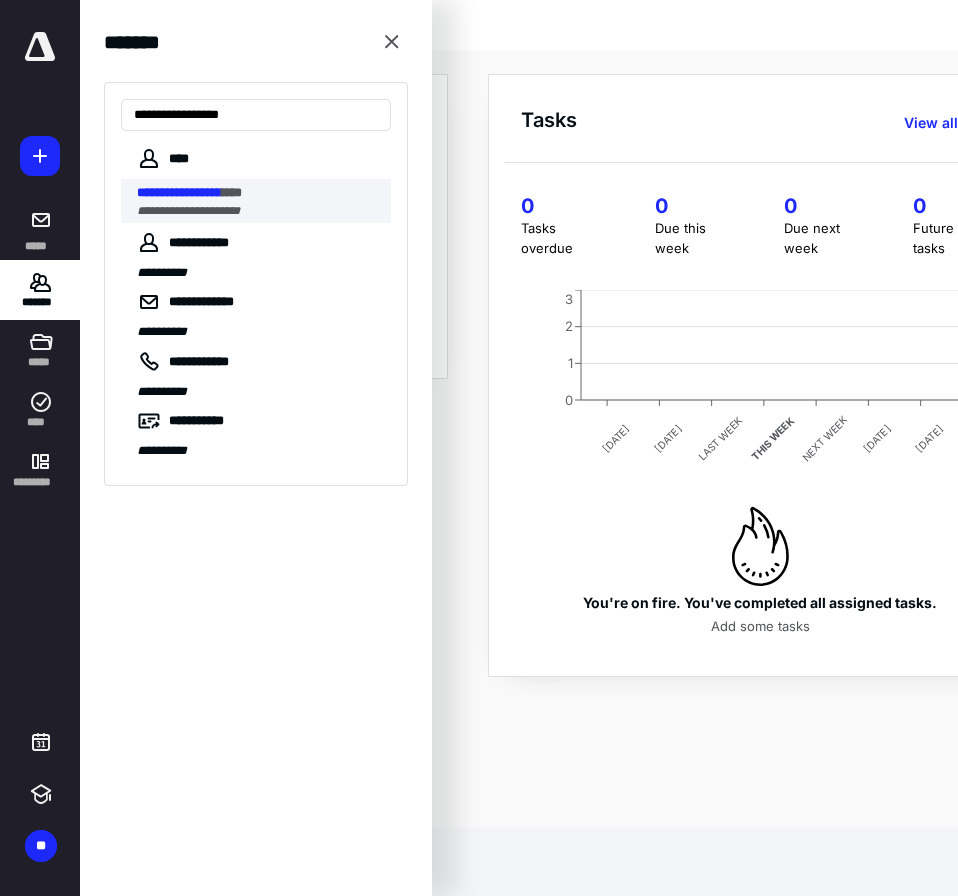click on "**********" at bounding box center [258, 193] 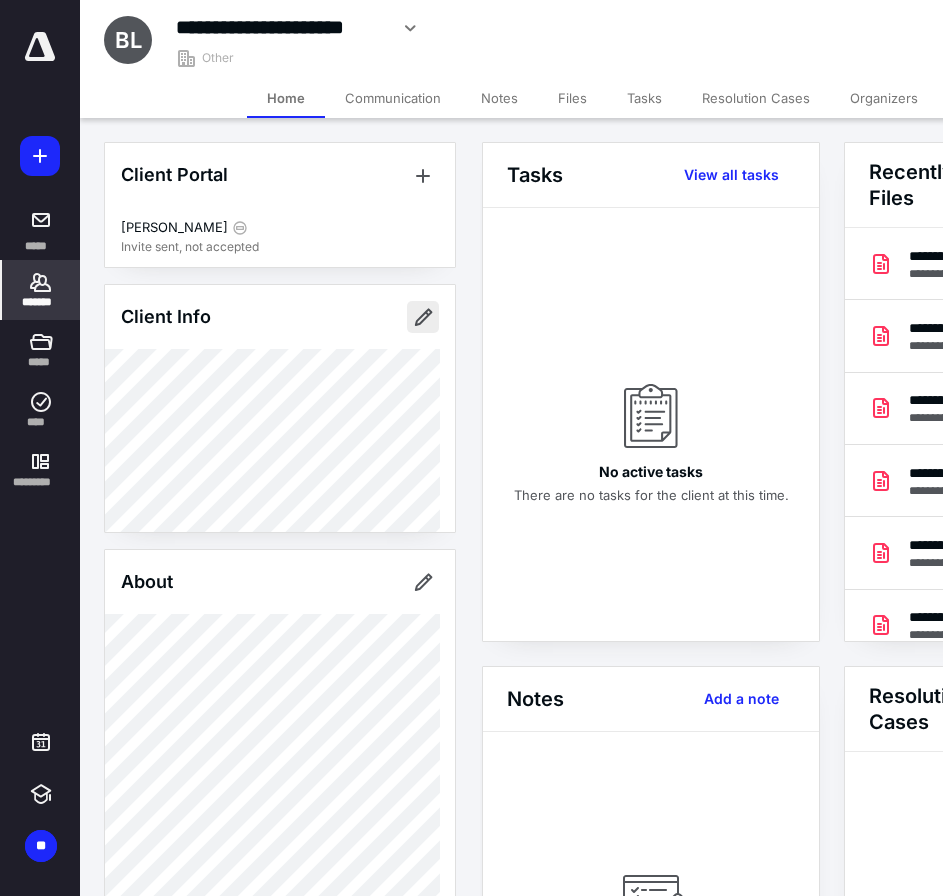 click at bounding box center (423, 317) 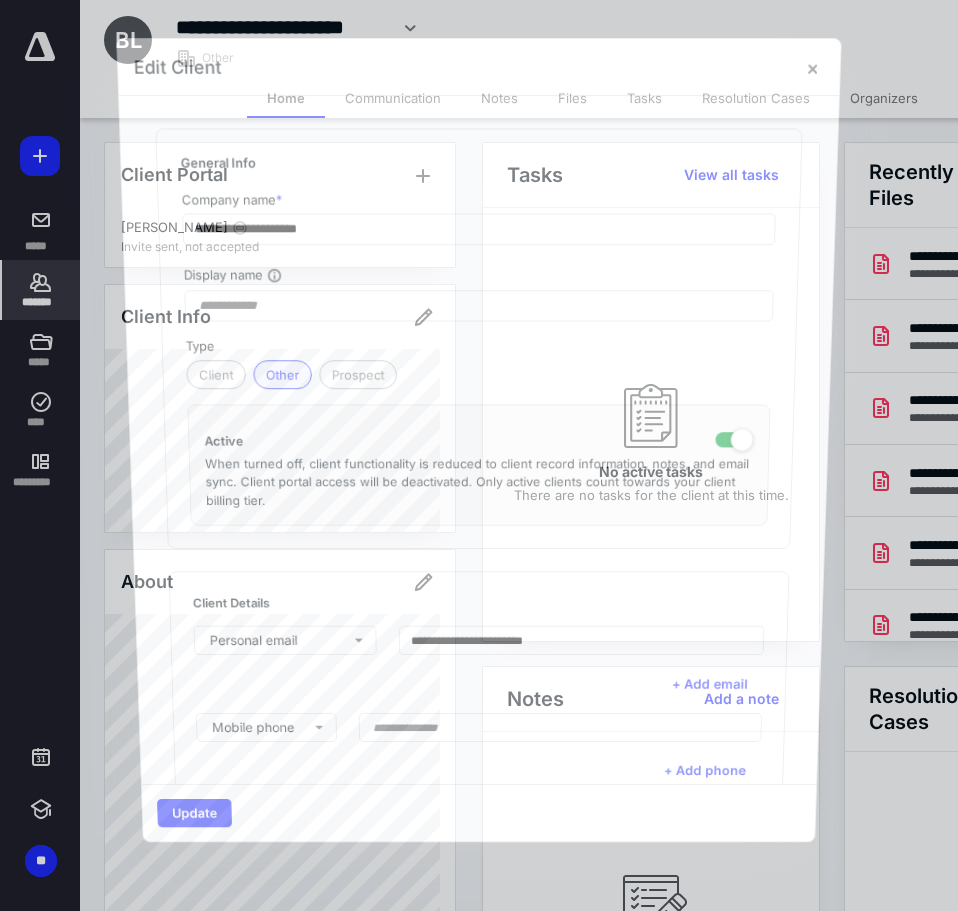 type on "**********" 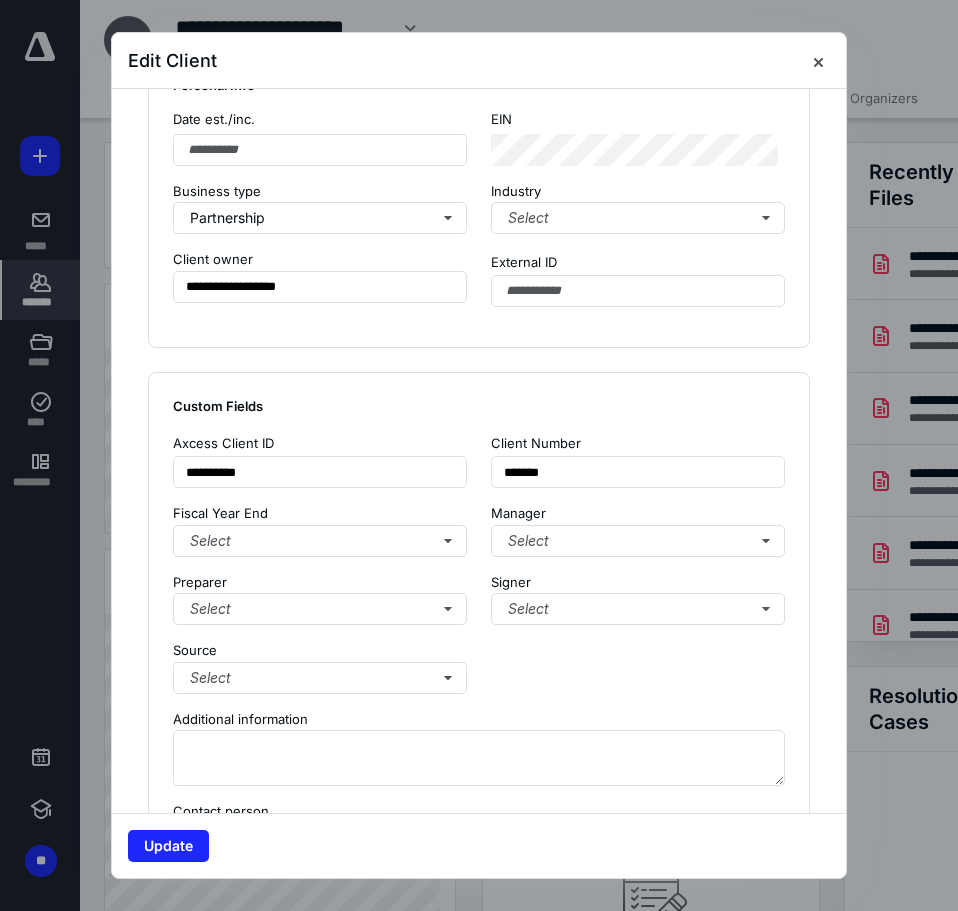 scroll, scrollTop: 1200, scrollLeft: 0, axis: vertical 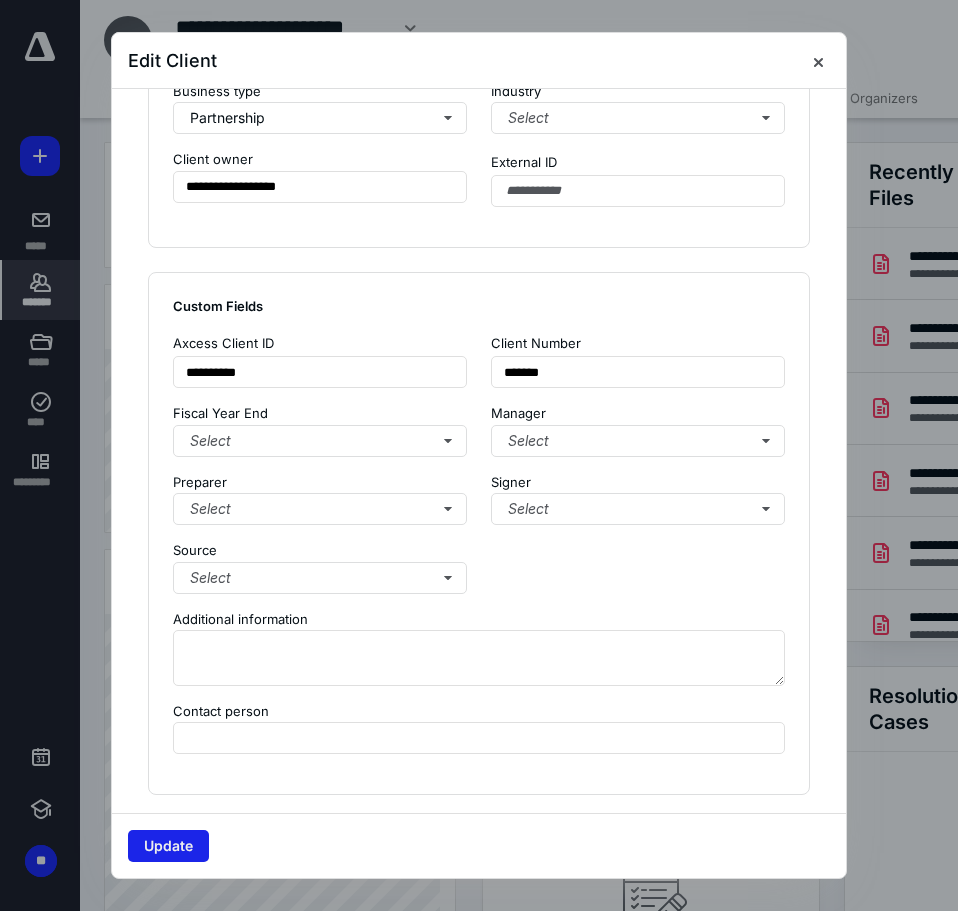 click on "Update" at bounding box center [168, 846] 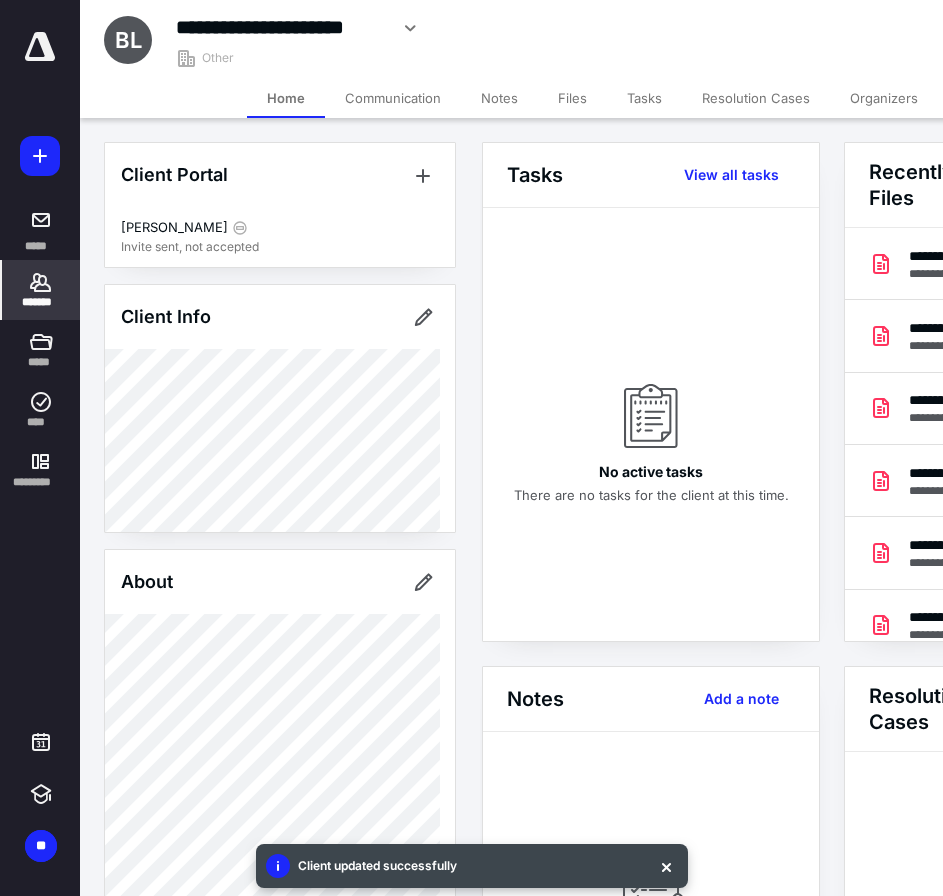 click at bounding box center [40, 47] 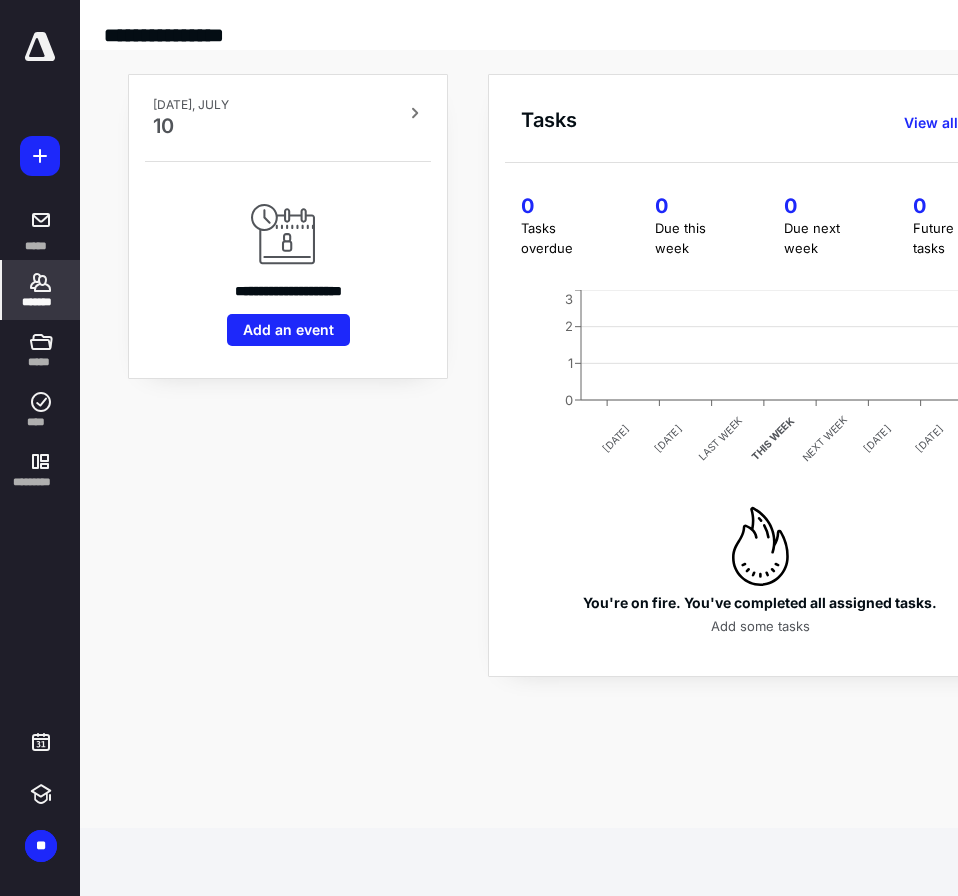 click 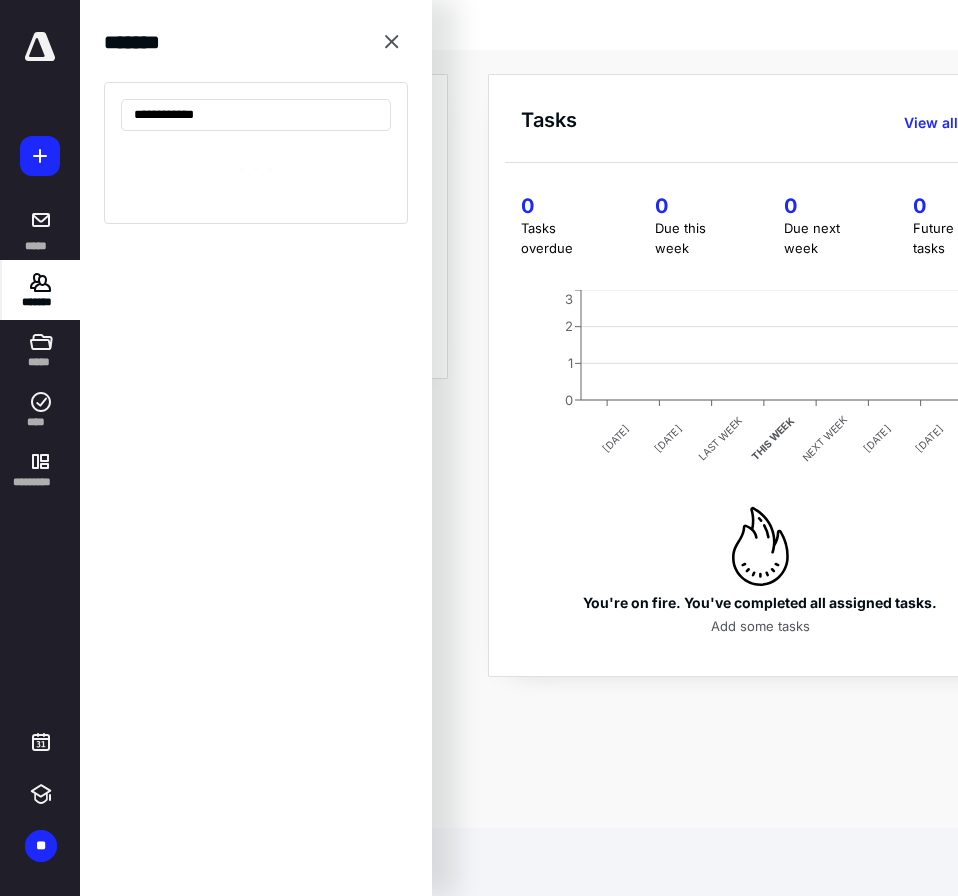 type on "**********" 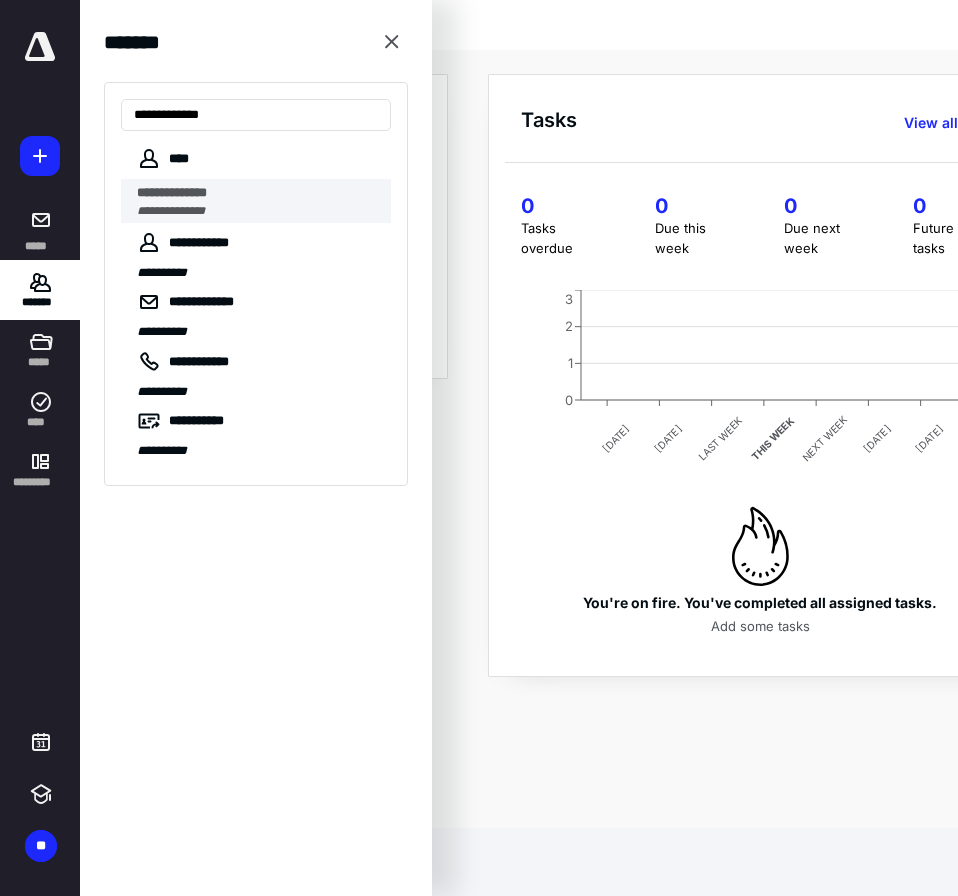 click on "**********" at bounding box center [172, 192] 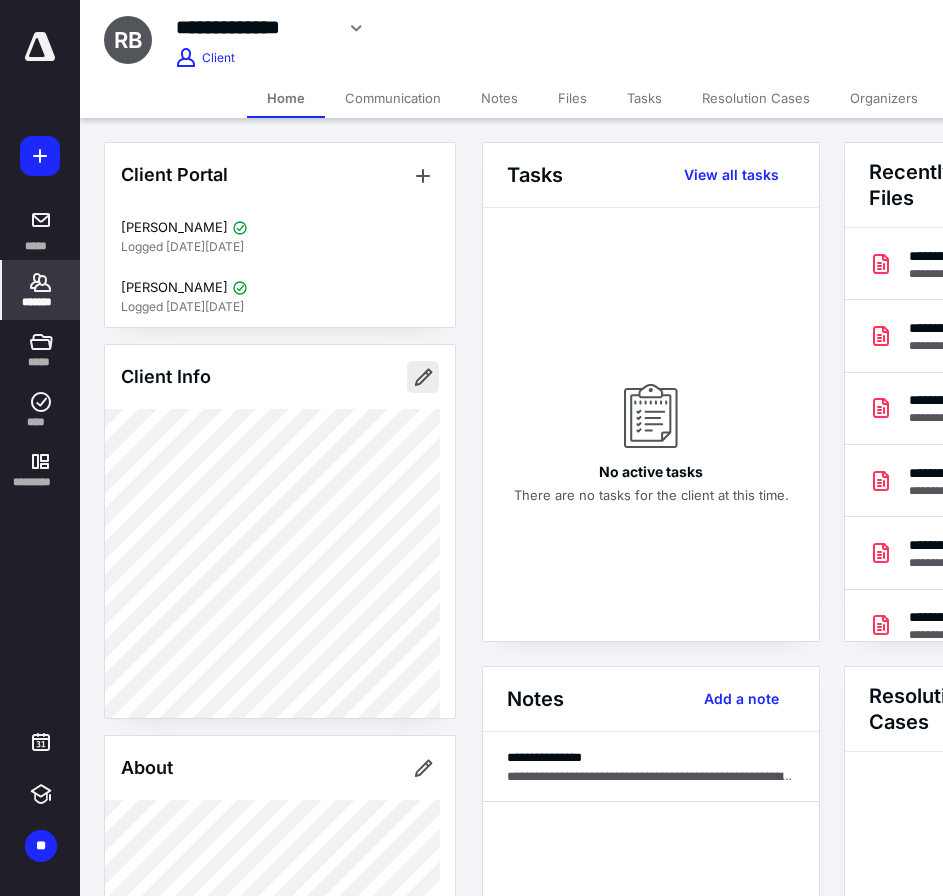 click at bounding box center [423, 377] 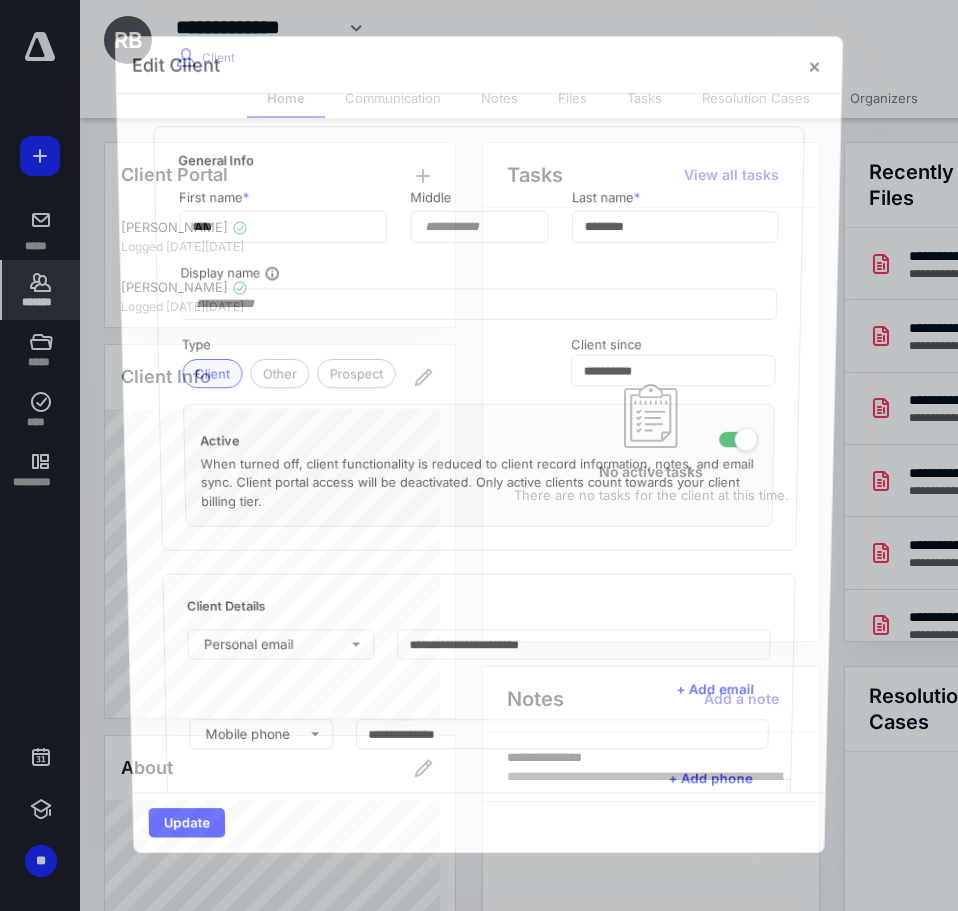 type on "**********" 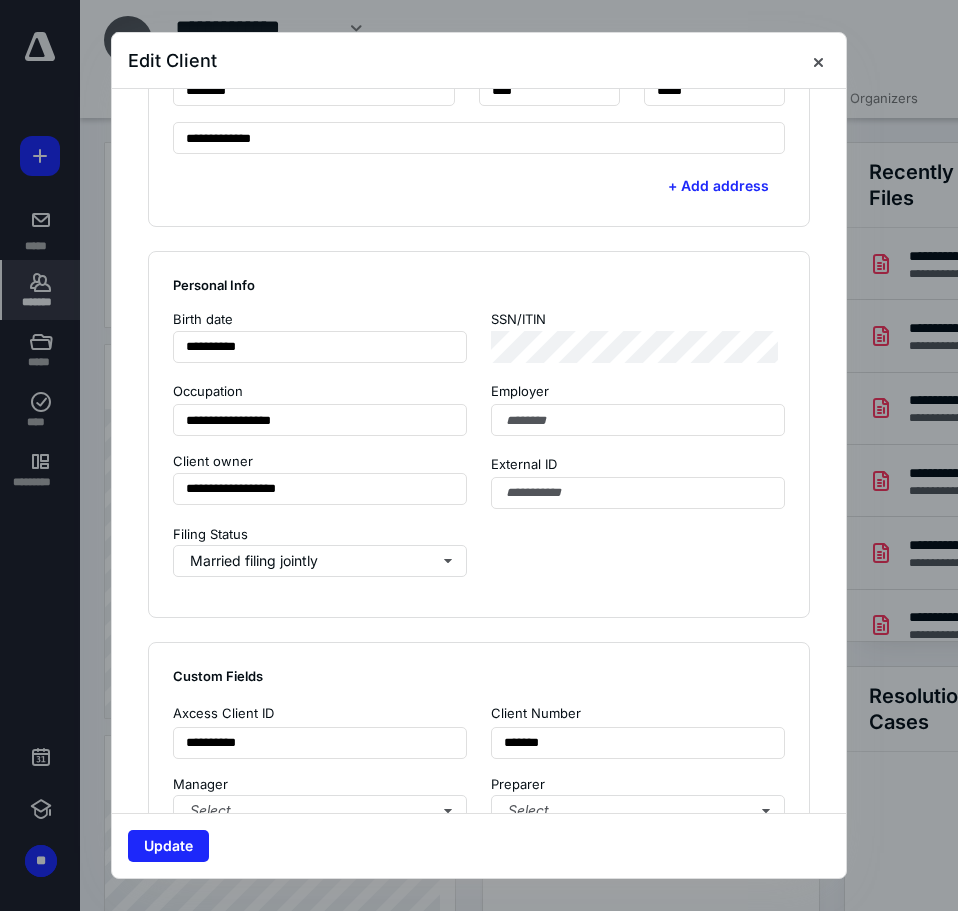scroll, scrollTop: 1000, scrollLeft: 0, axis: vertical 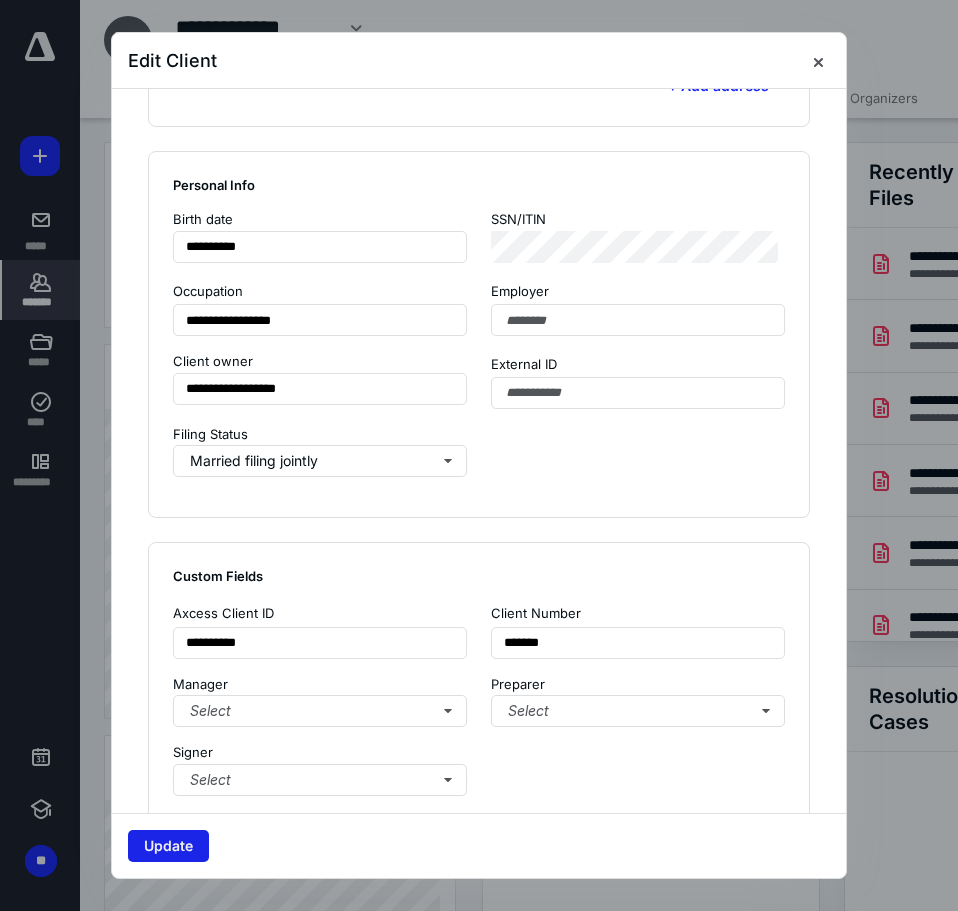 click on "Update" at bounding box center (168, 846) 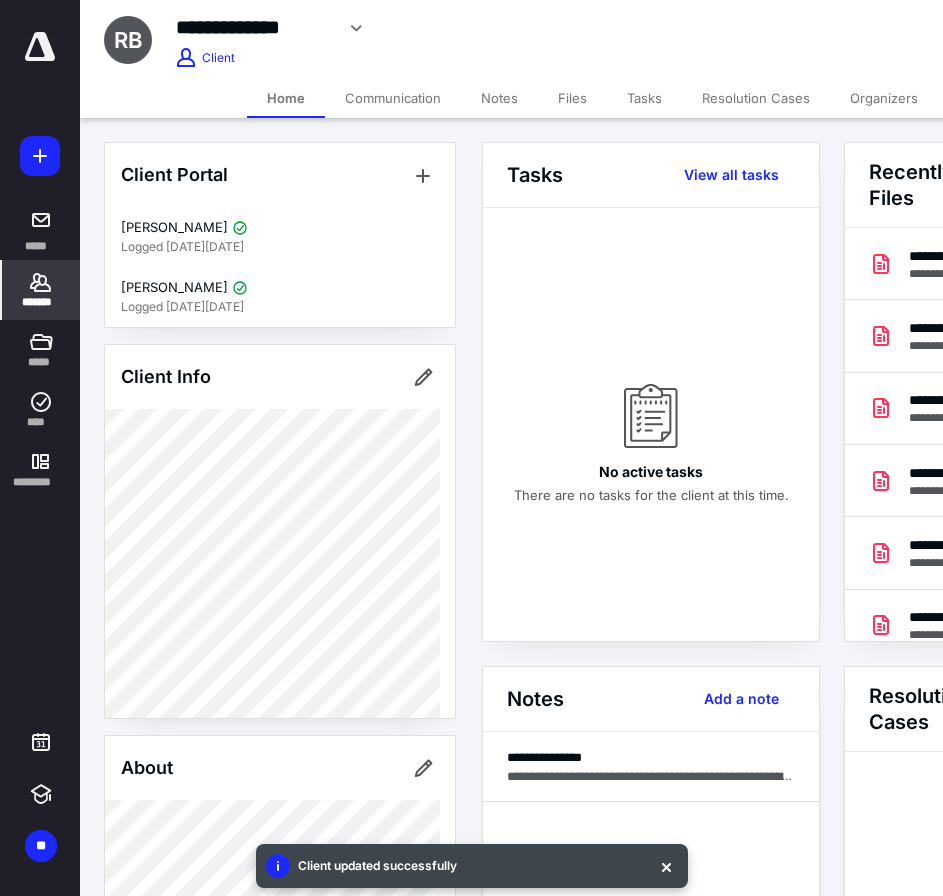 click at bounding box center [40, 47] 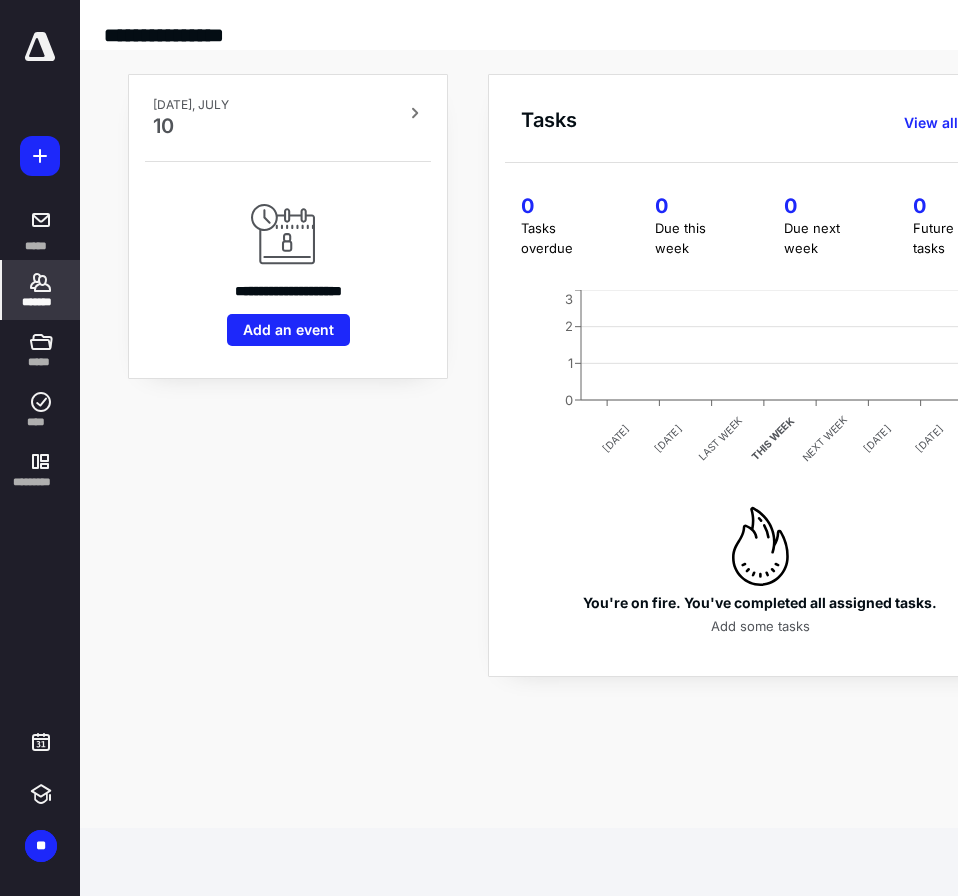 click 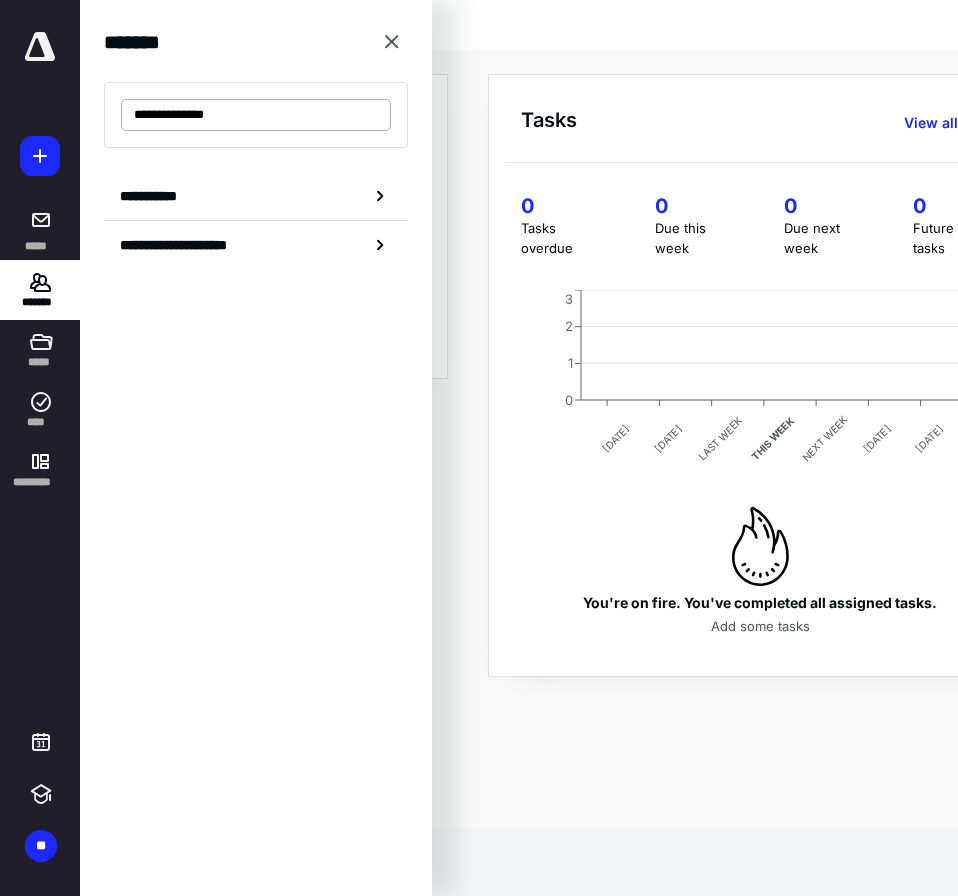 click on "**********" at bounding box center (256, 115) 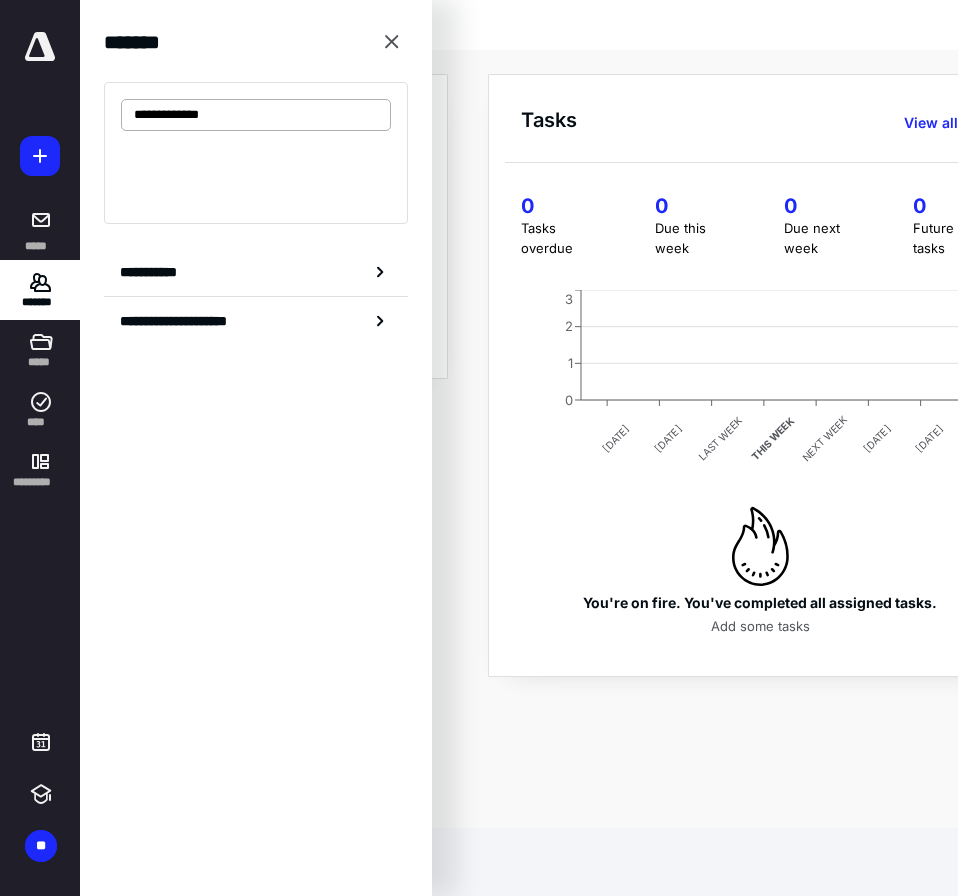 type on "**********" 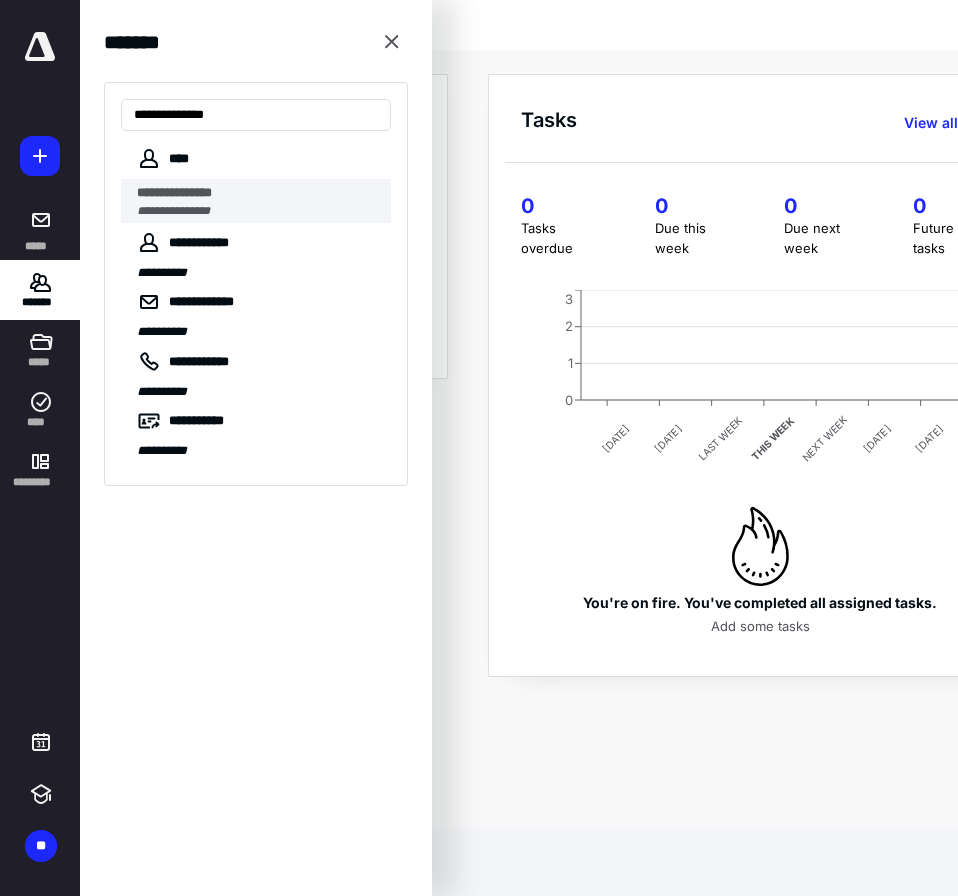click on "**********" at bounding box center [174, 192] 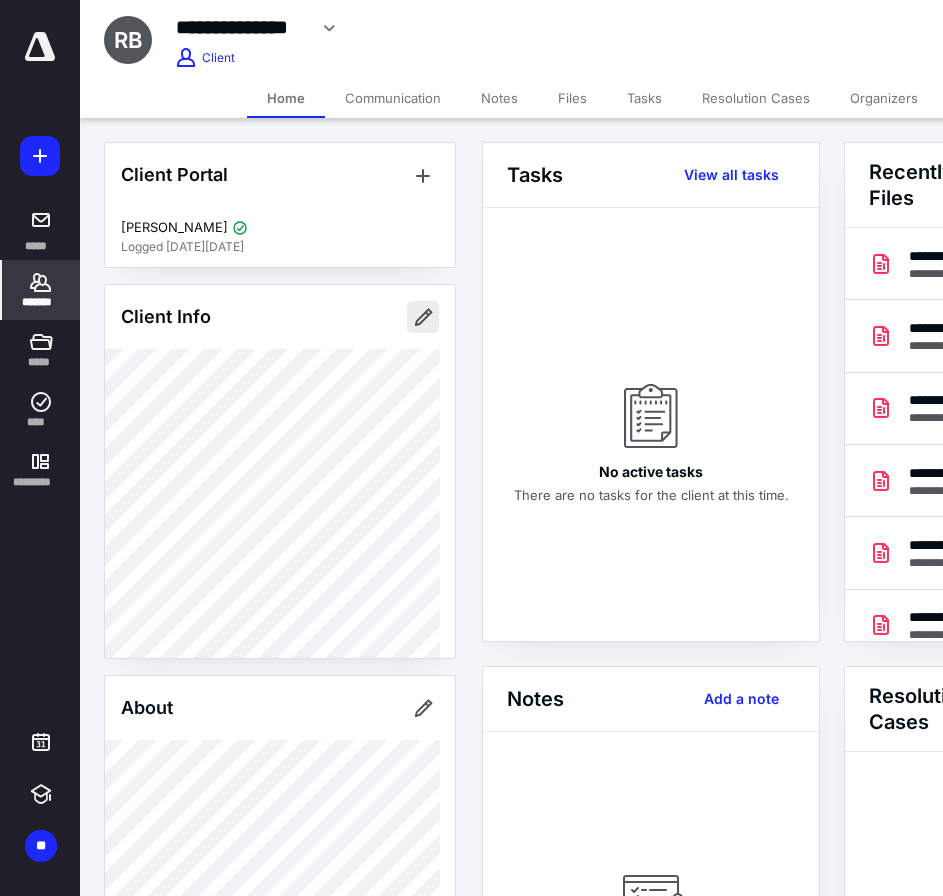 click at bounding box center (423, 317) 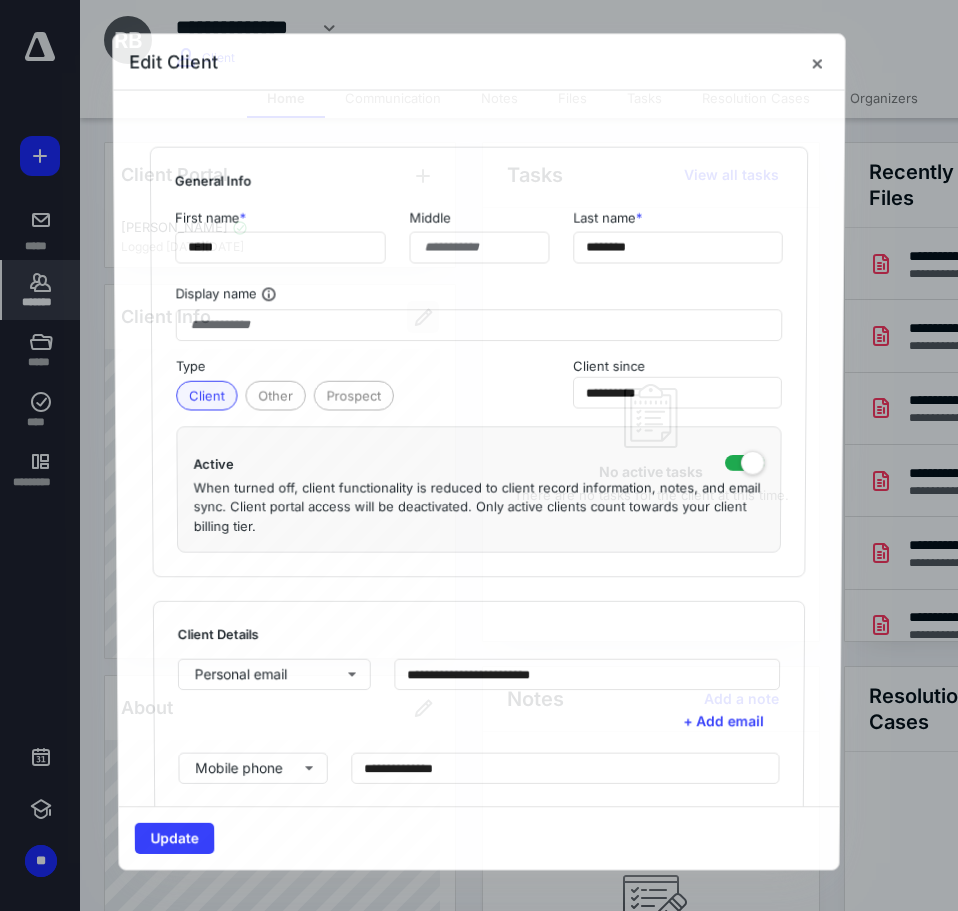 type on "**********" 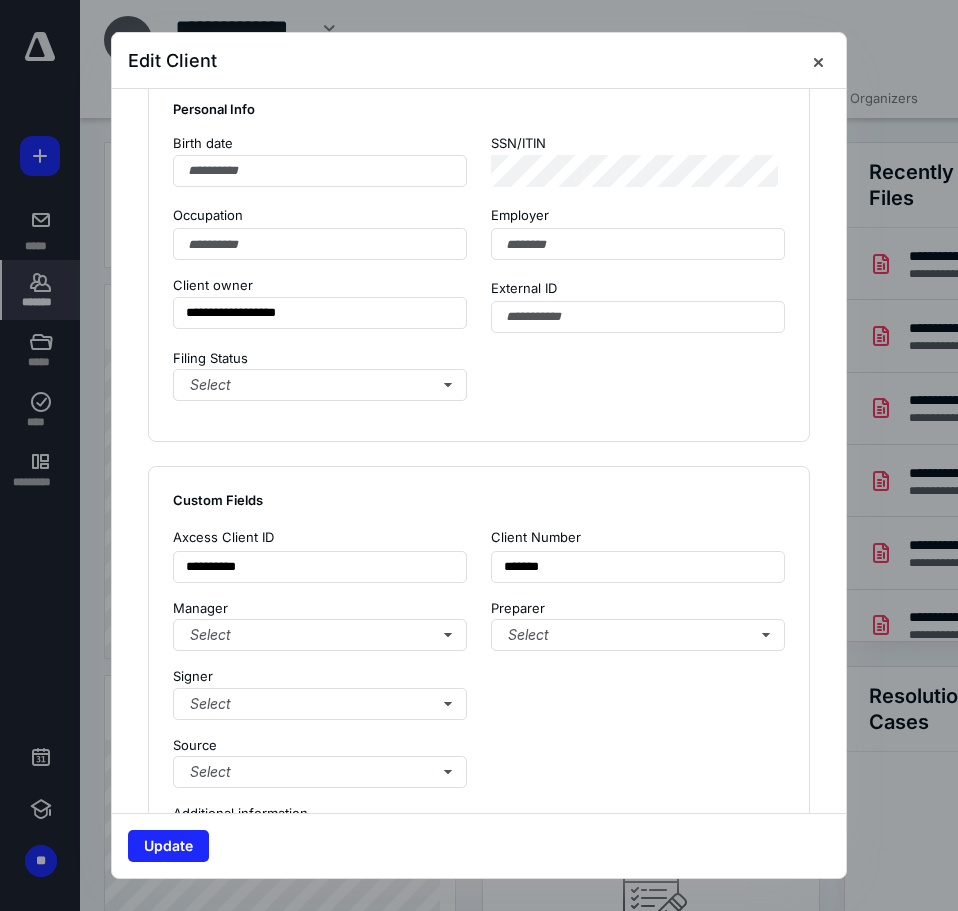 scroll, scrollTop: 1200, scrollLeft: 0, axis: vertical 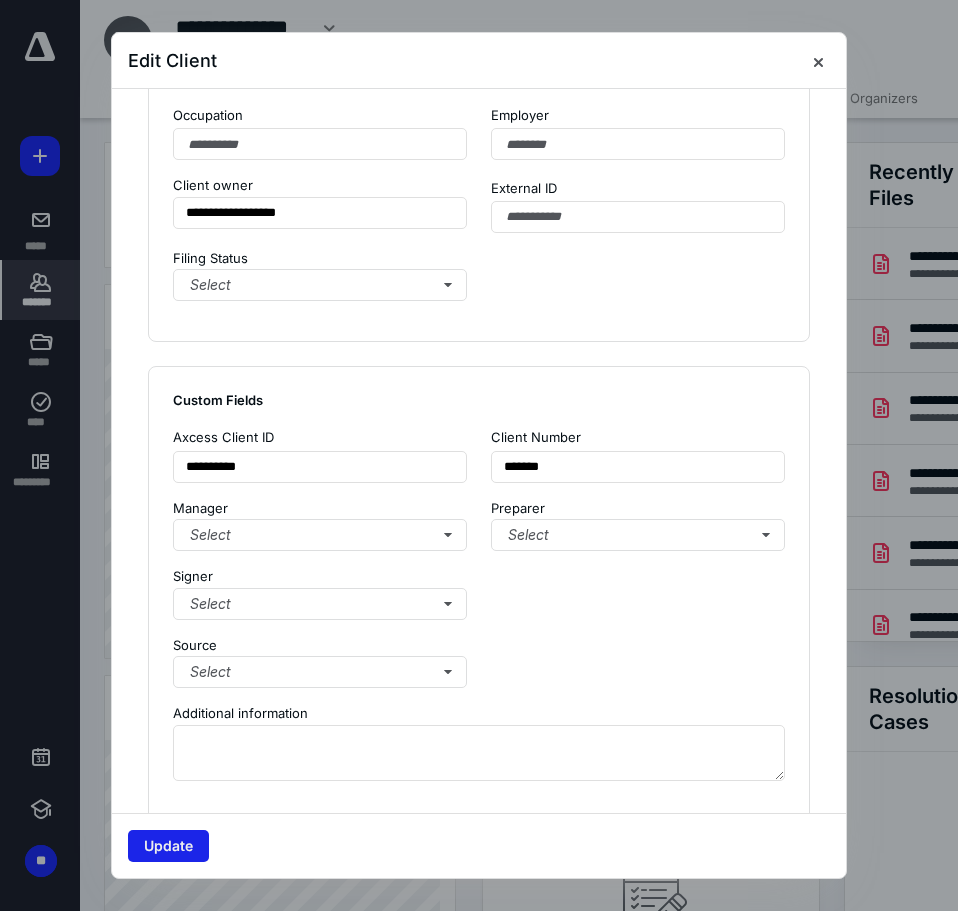 click on "Update" at bounding box center [168, 846] 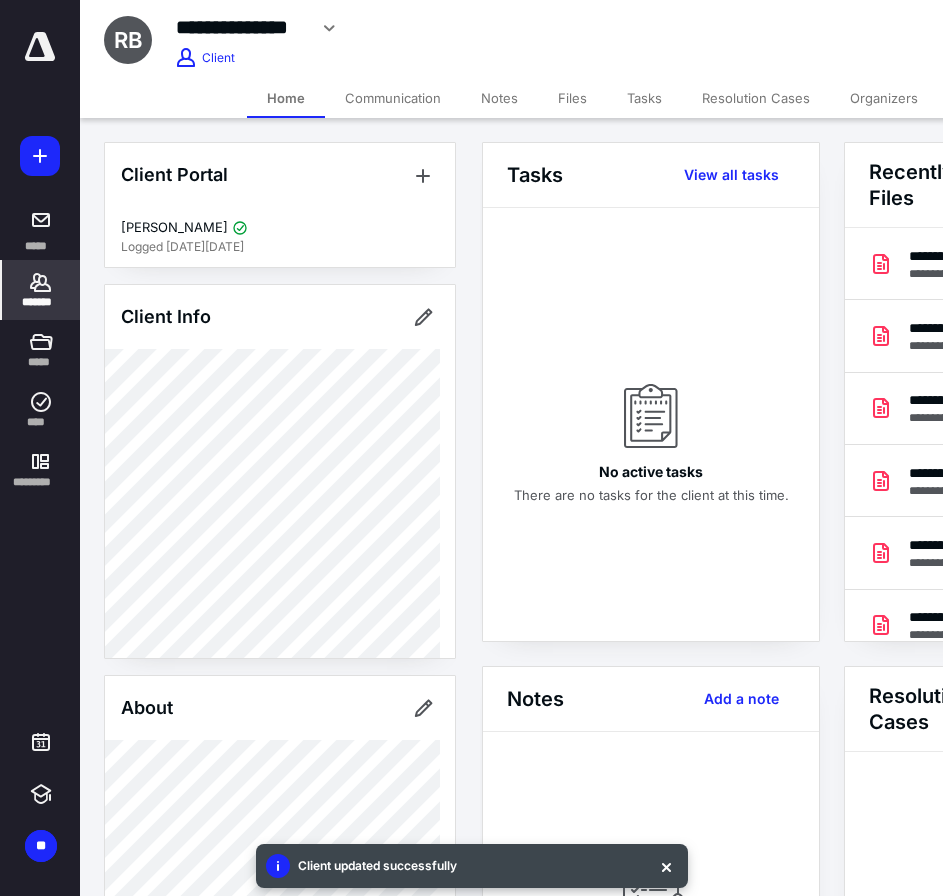 click at bounding box center (40, 47) 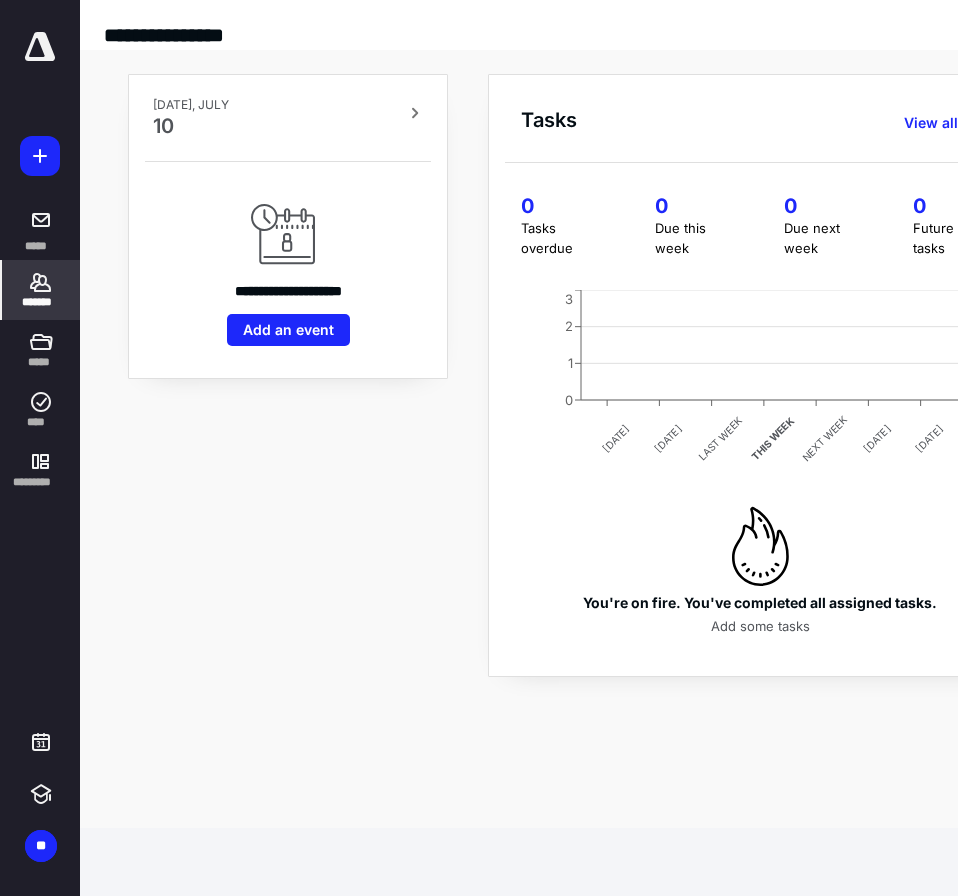 click 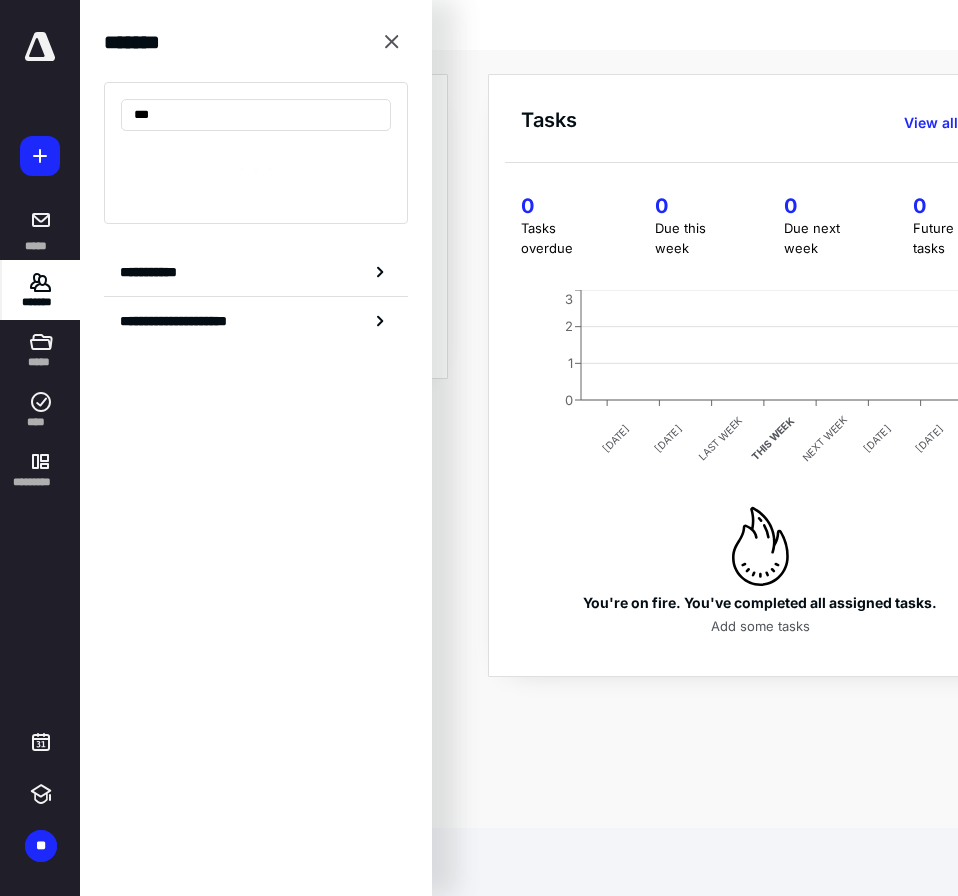 type on "****" 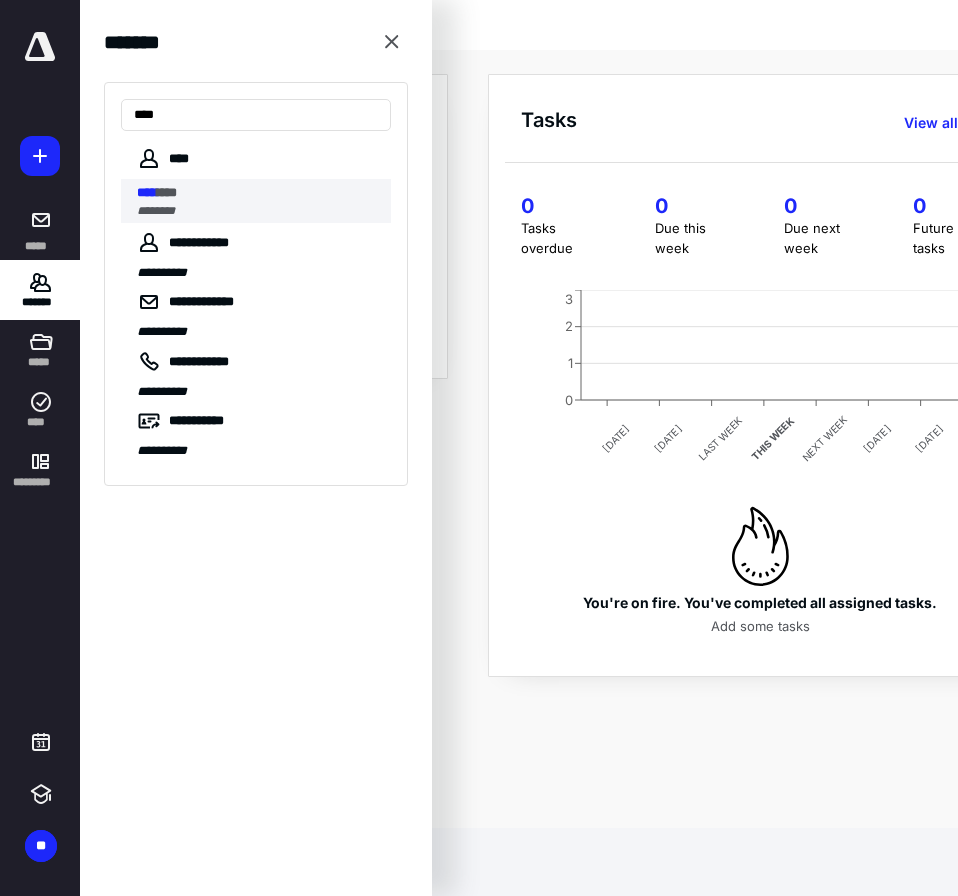 click on "********" at bounding box center (156, 211) 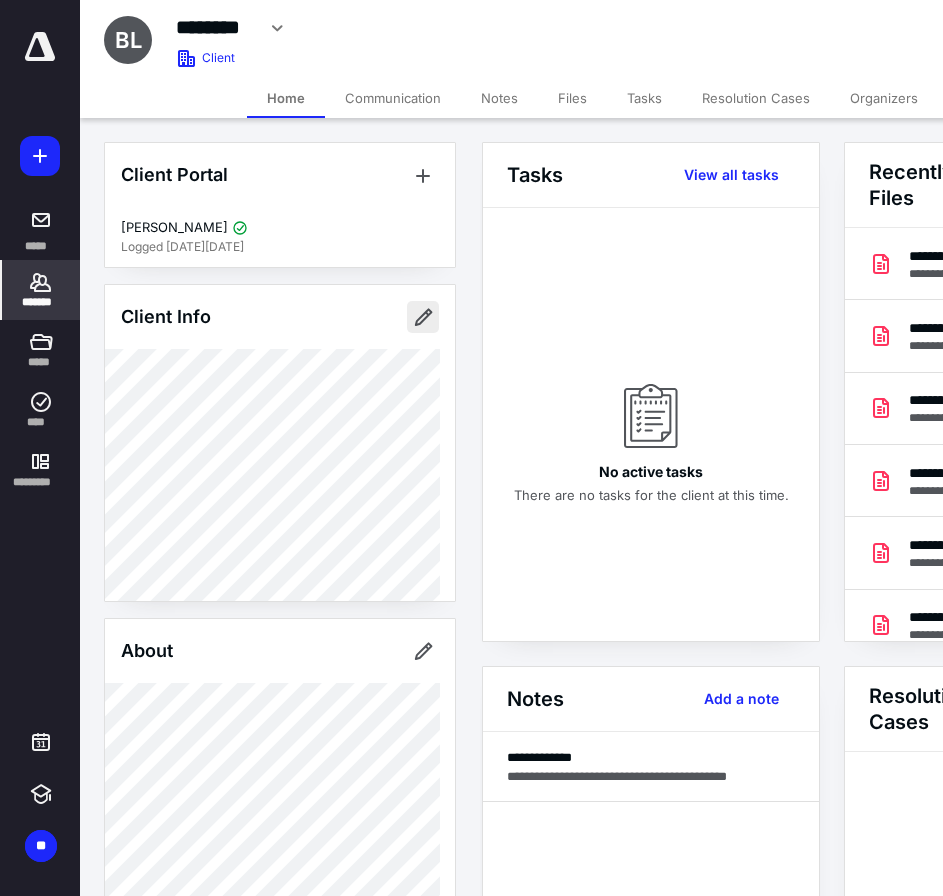 click at bounding box center (423, 317) 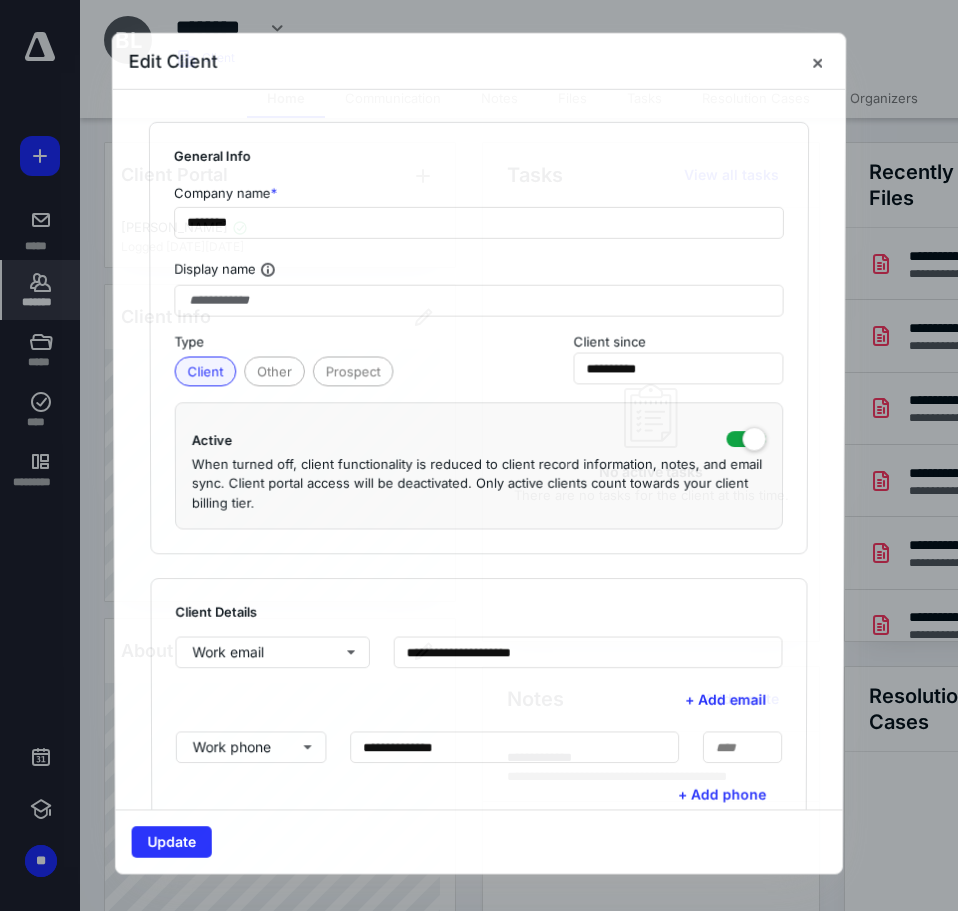 type on "**********" 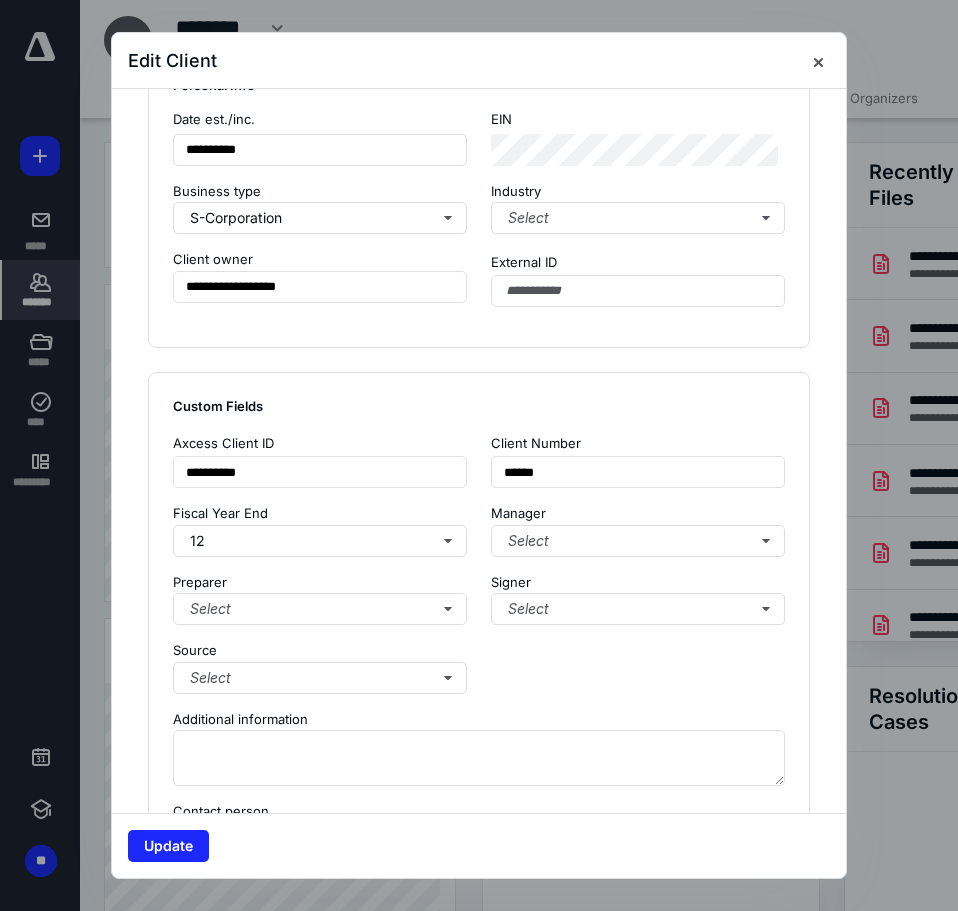 scroll, scrollTop: 1200, scrollLeft: 0, axis: vertical 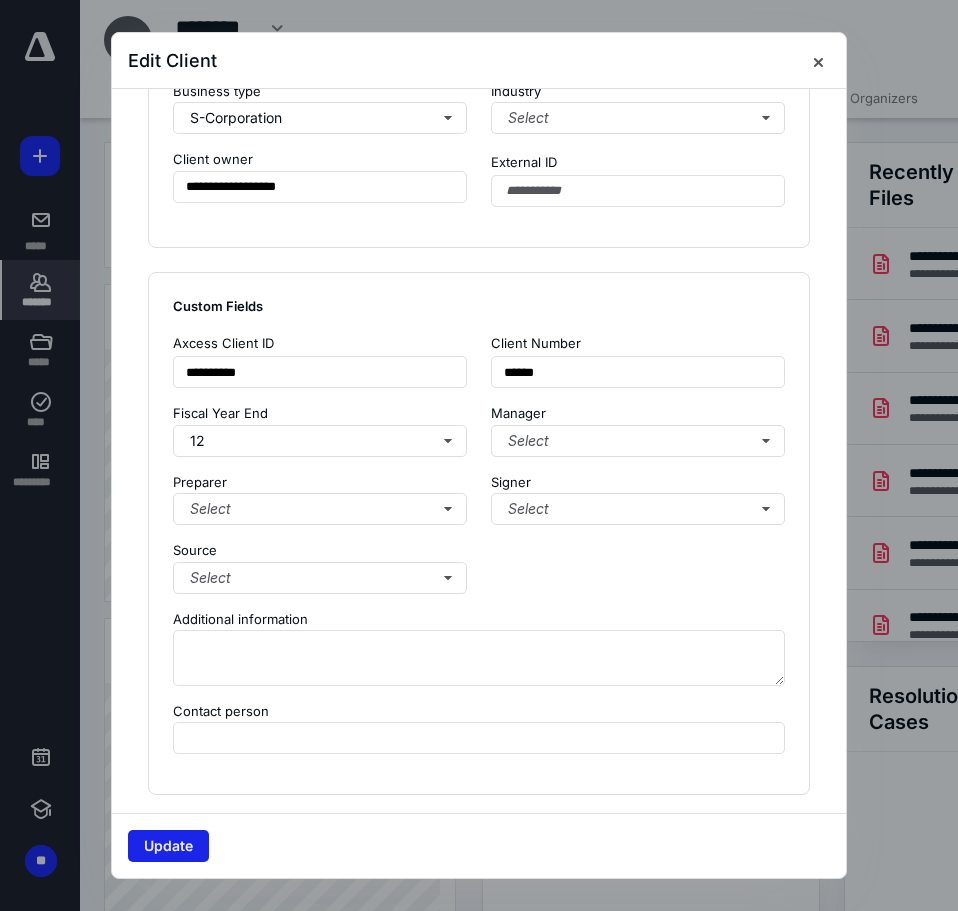 click on "Update" at bounding box center [168, 846] 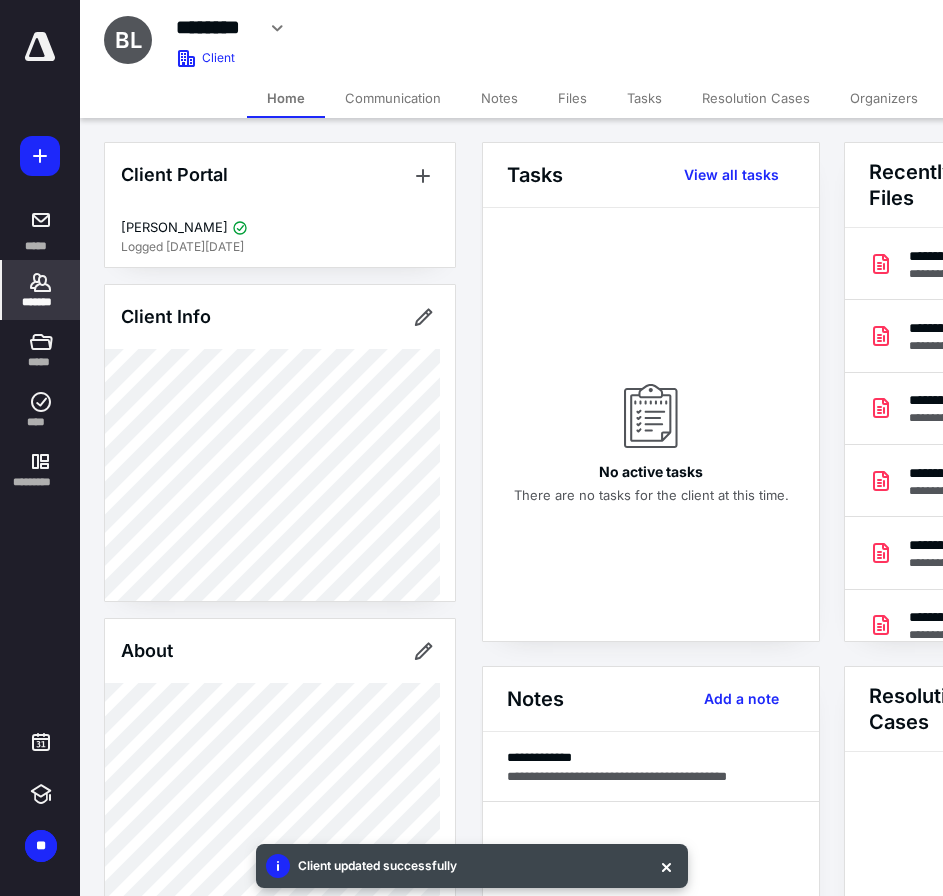 click at bounding box center (40, 47) 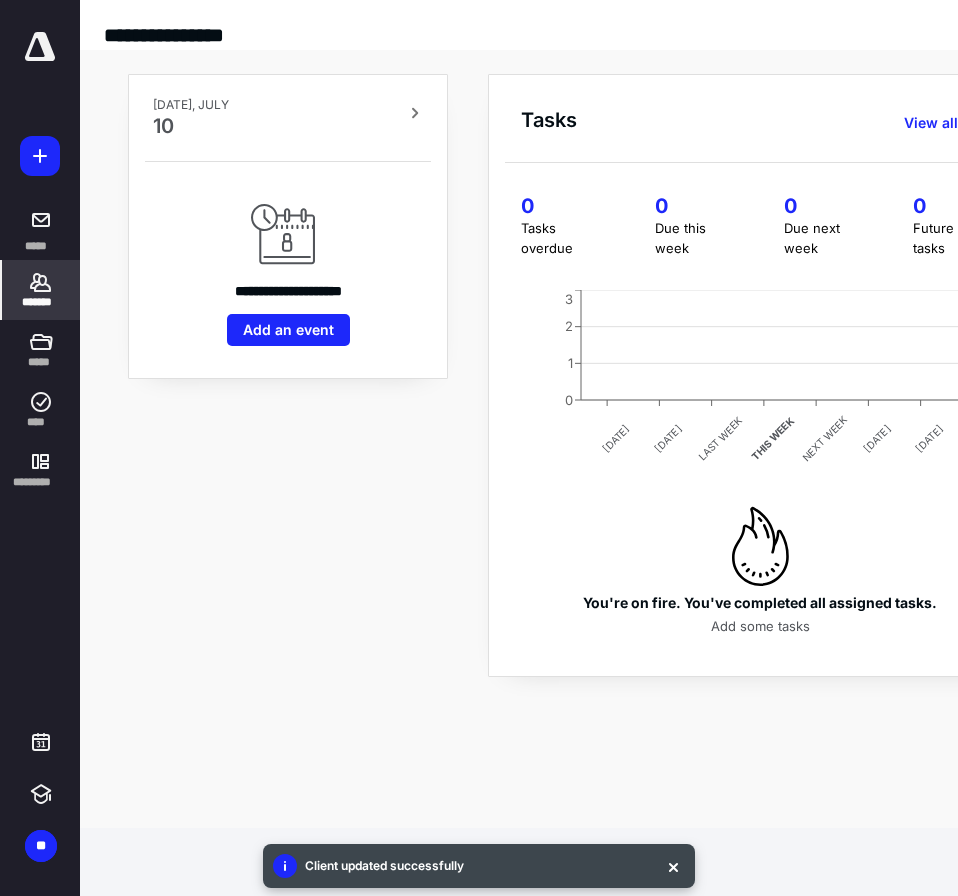 click 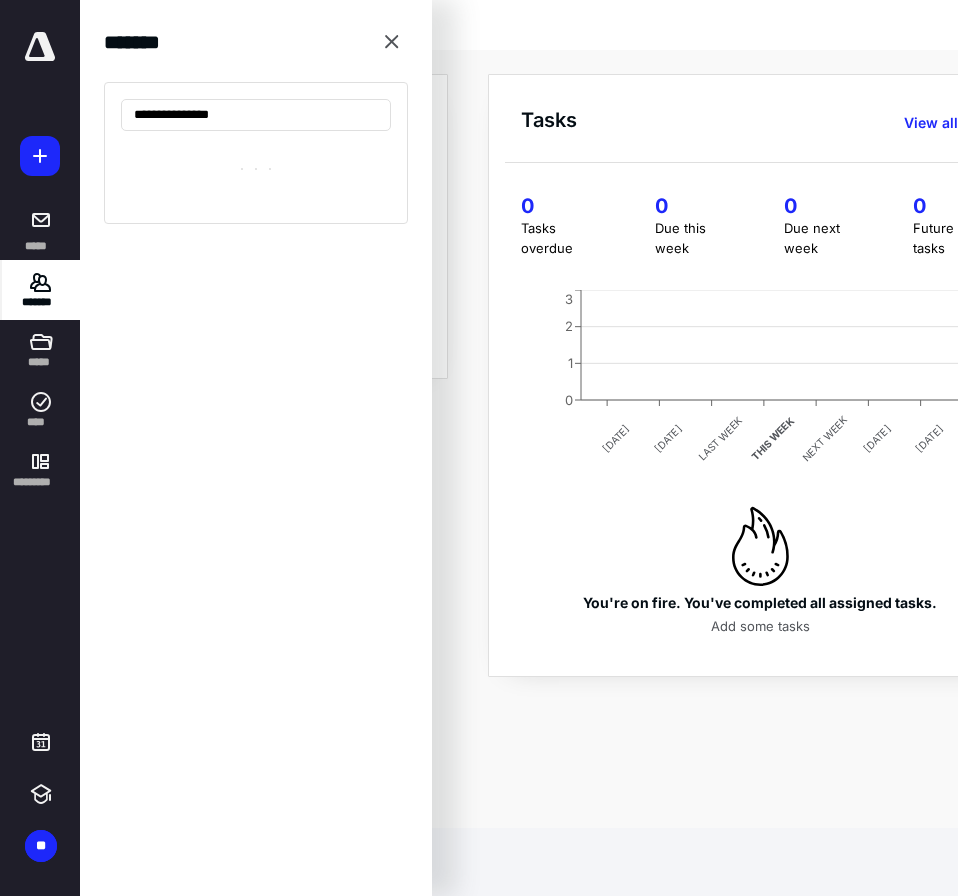 type on "**********" 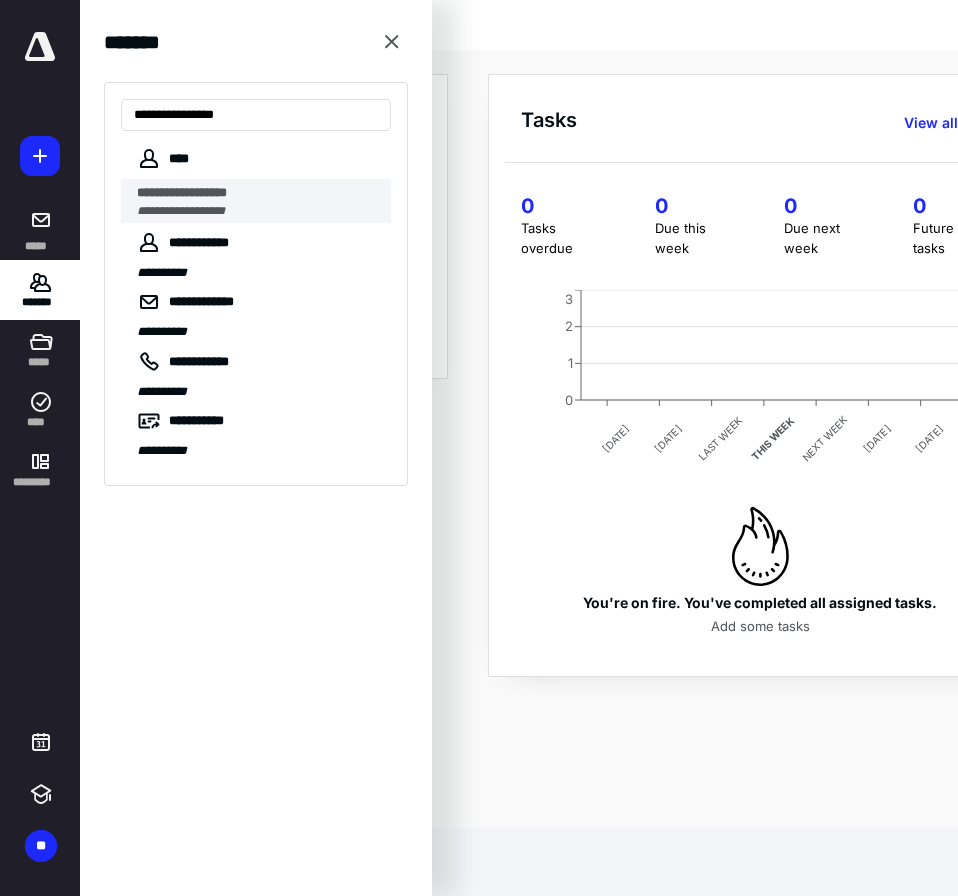 click on "**********" at bounding box center (182, 192) 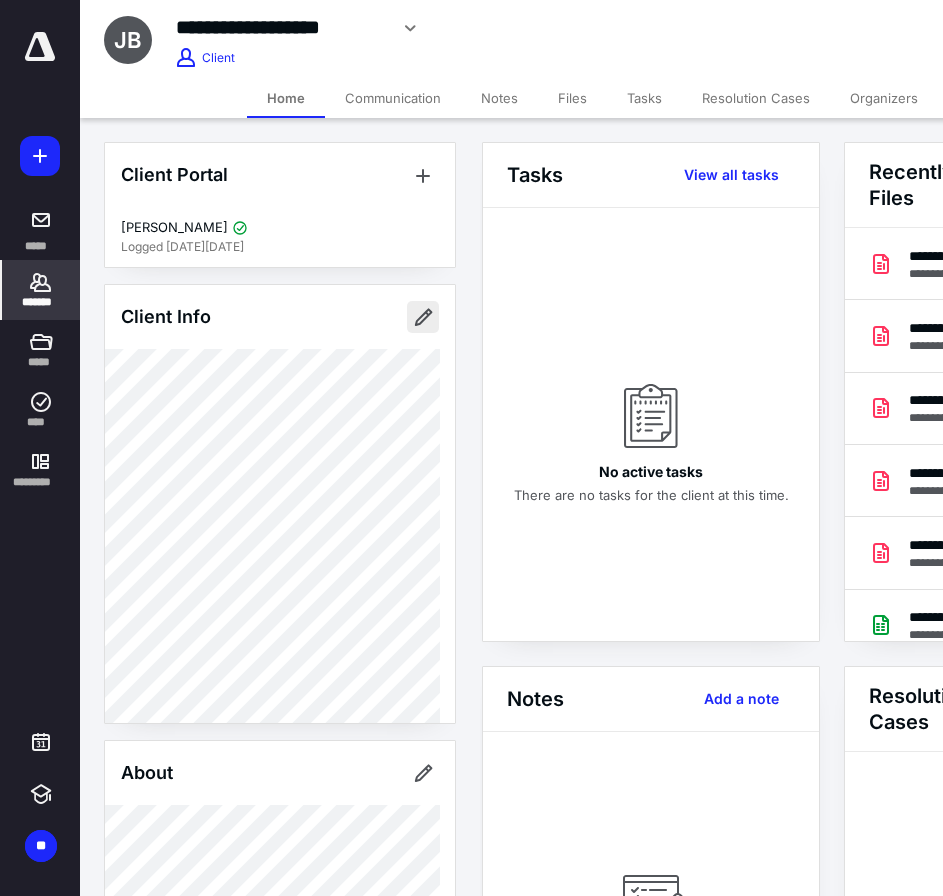 click at bounding box center (423, 317) 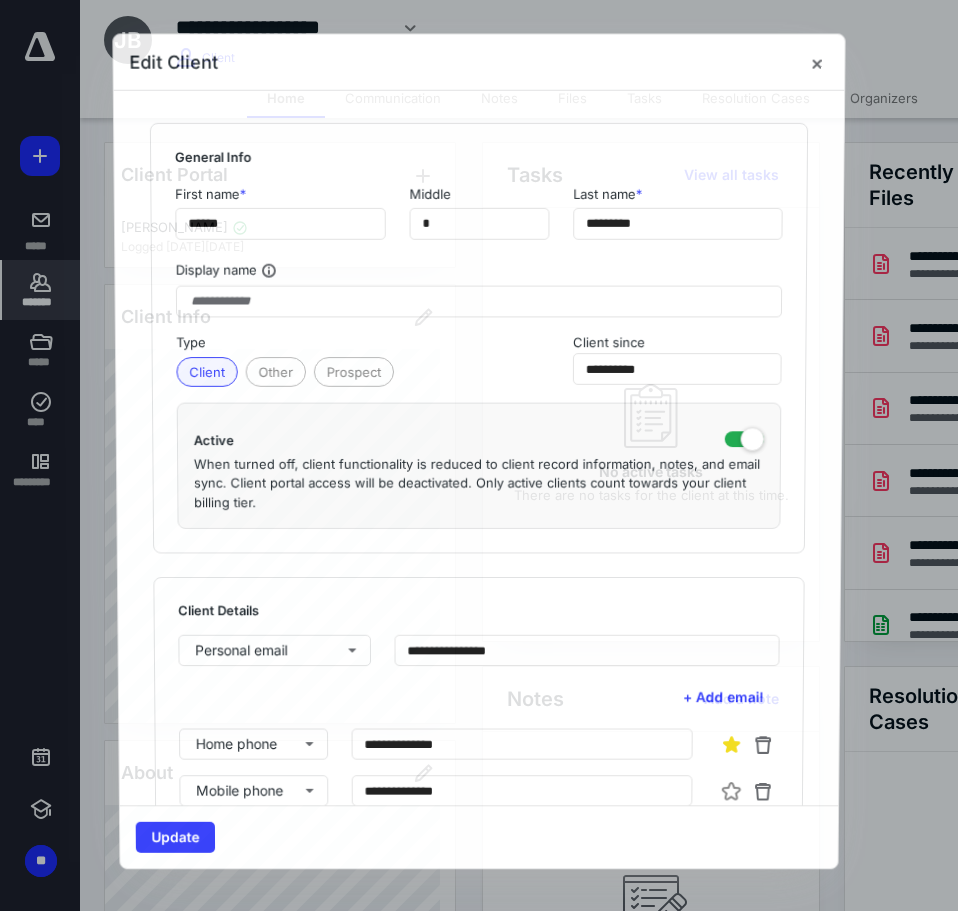 type on "**********" 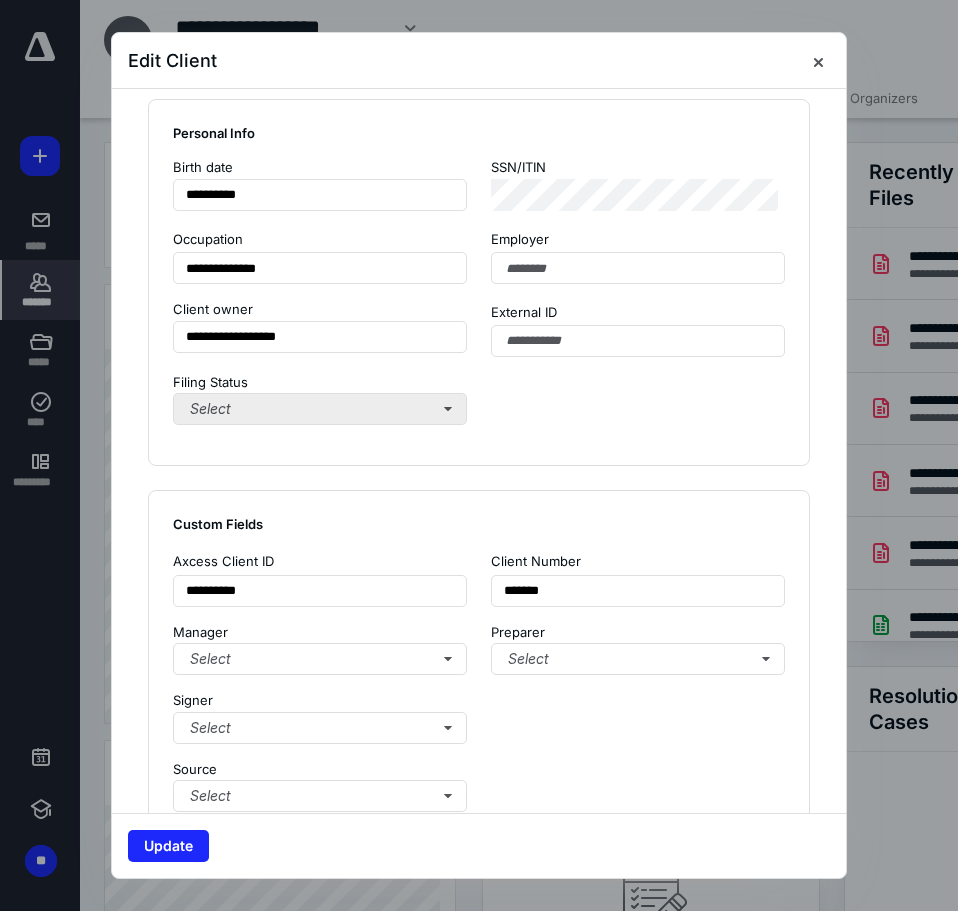 scroll, scrollTop: 1400, scrollLeft: 0, axis: vertical 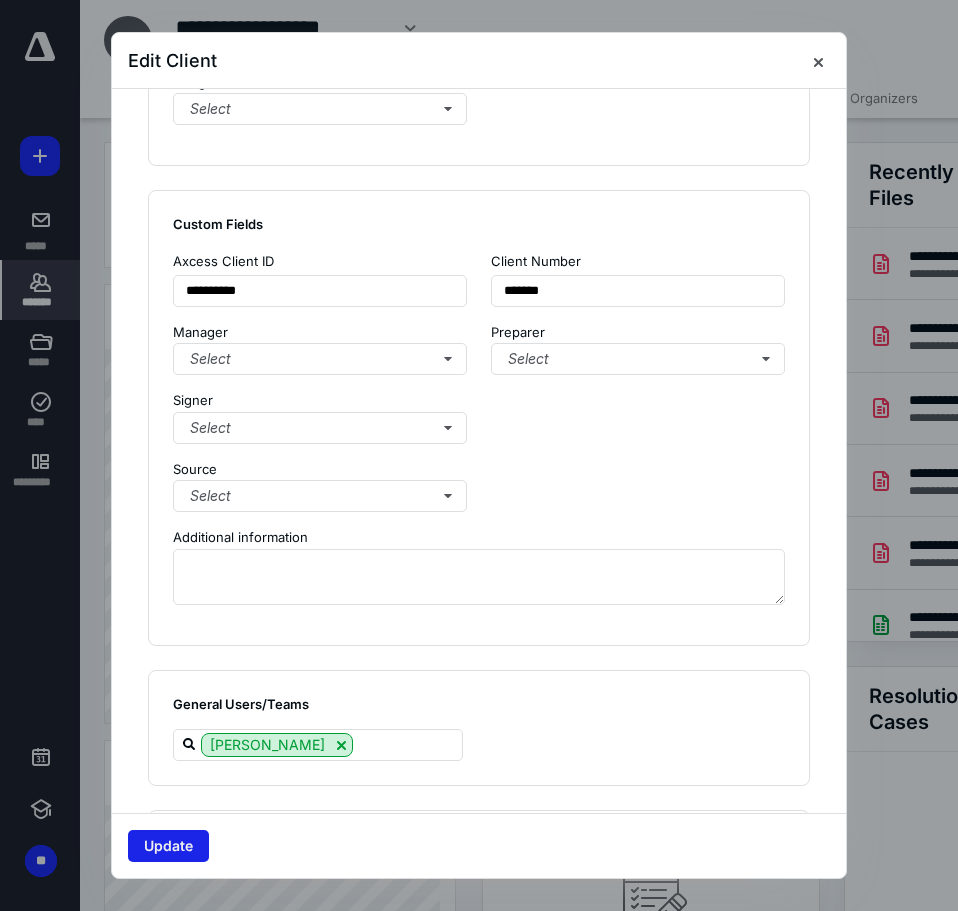 click on "Update" at bounding box center [168, 846] 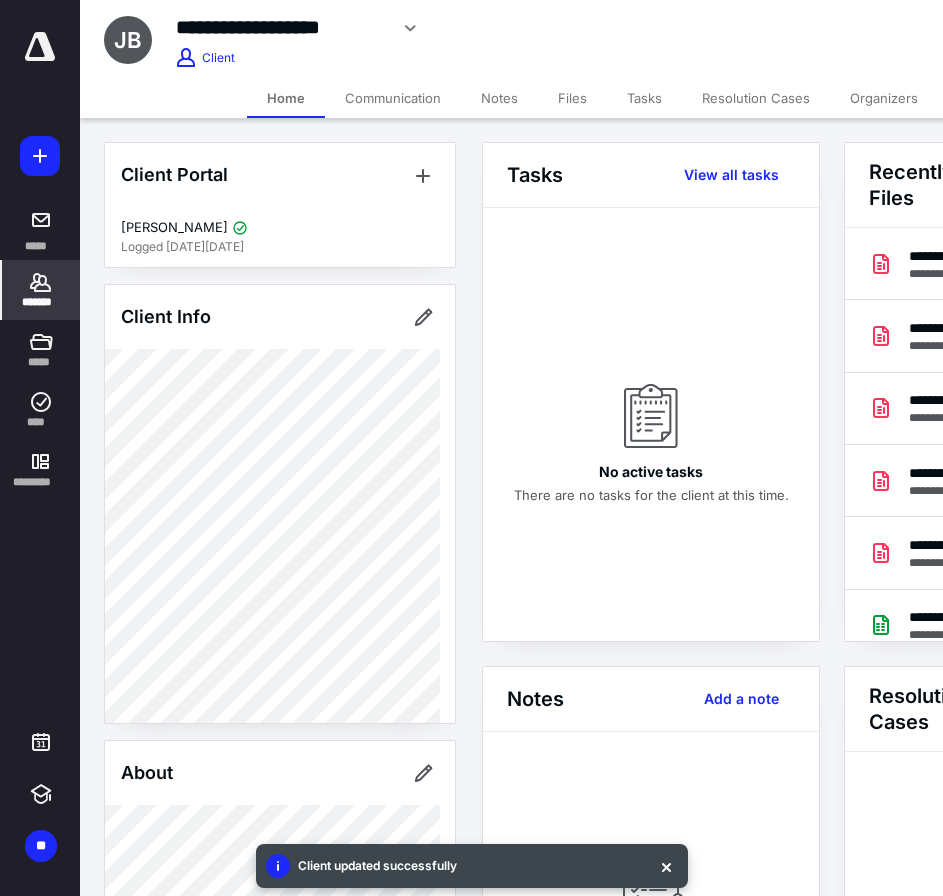 click at bounding box center (40, 47) 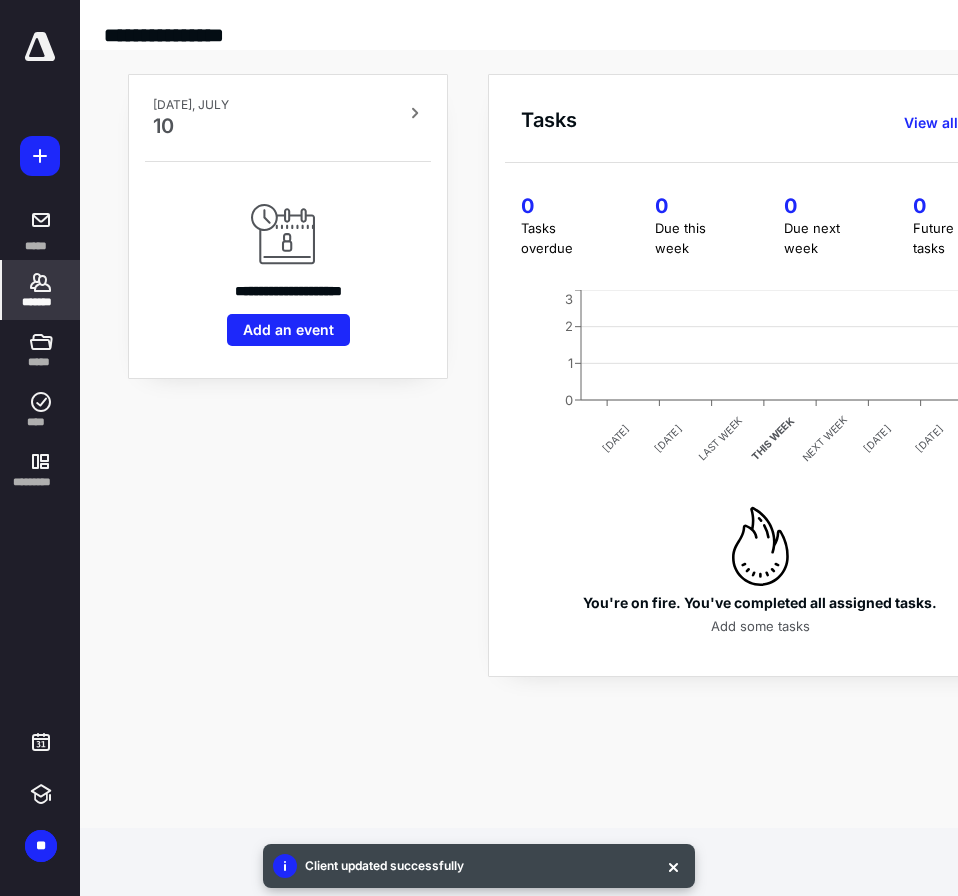 click 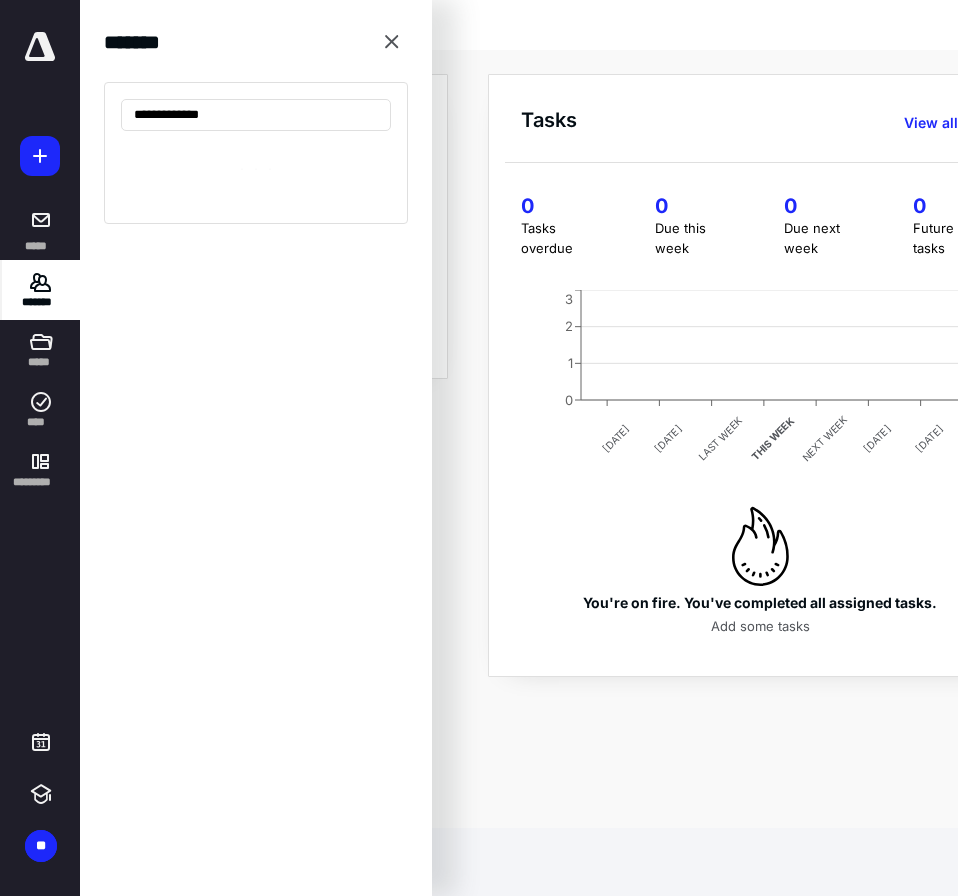 type on "**********" 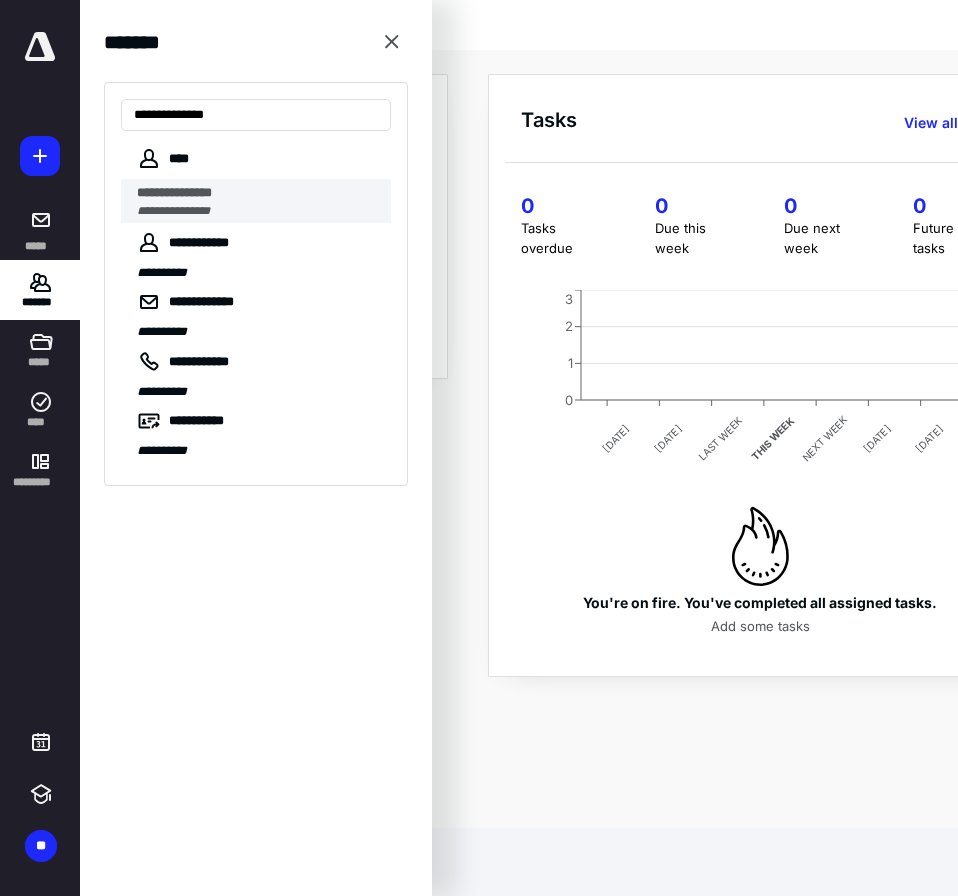 click on "**********" at bounding box center [173, 211] 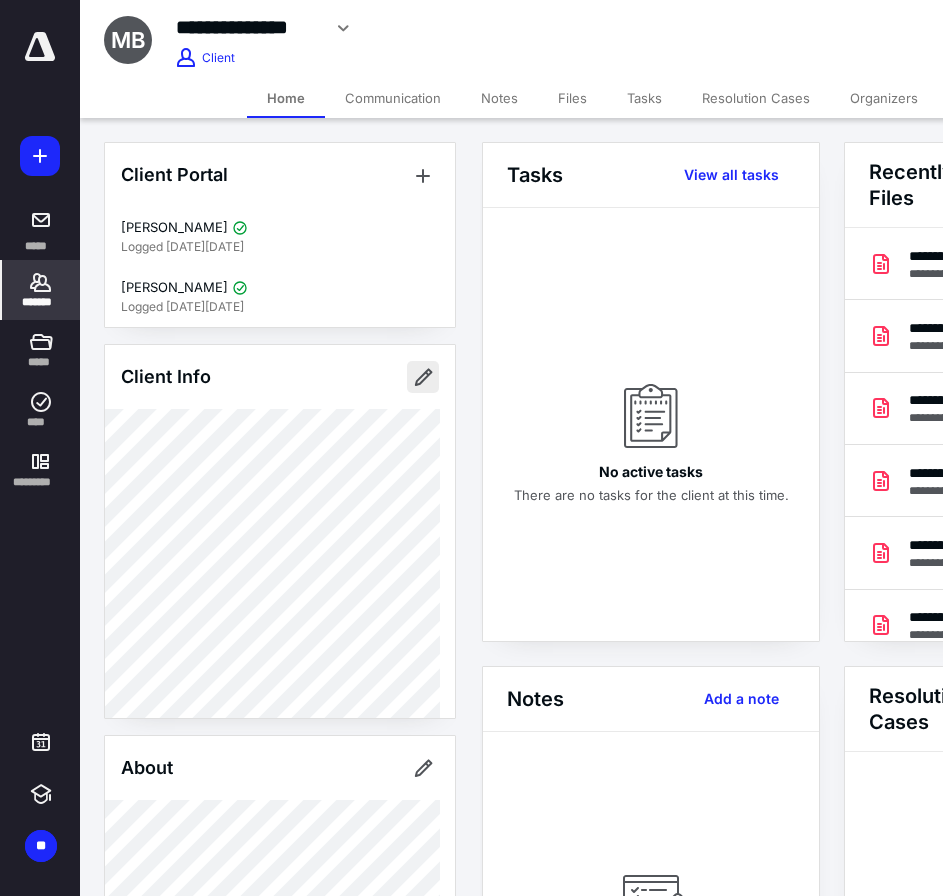 click at bounding box center (423, 377) 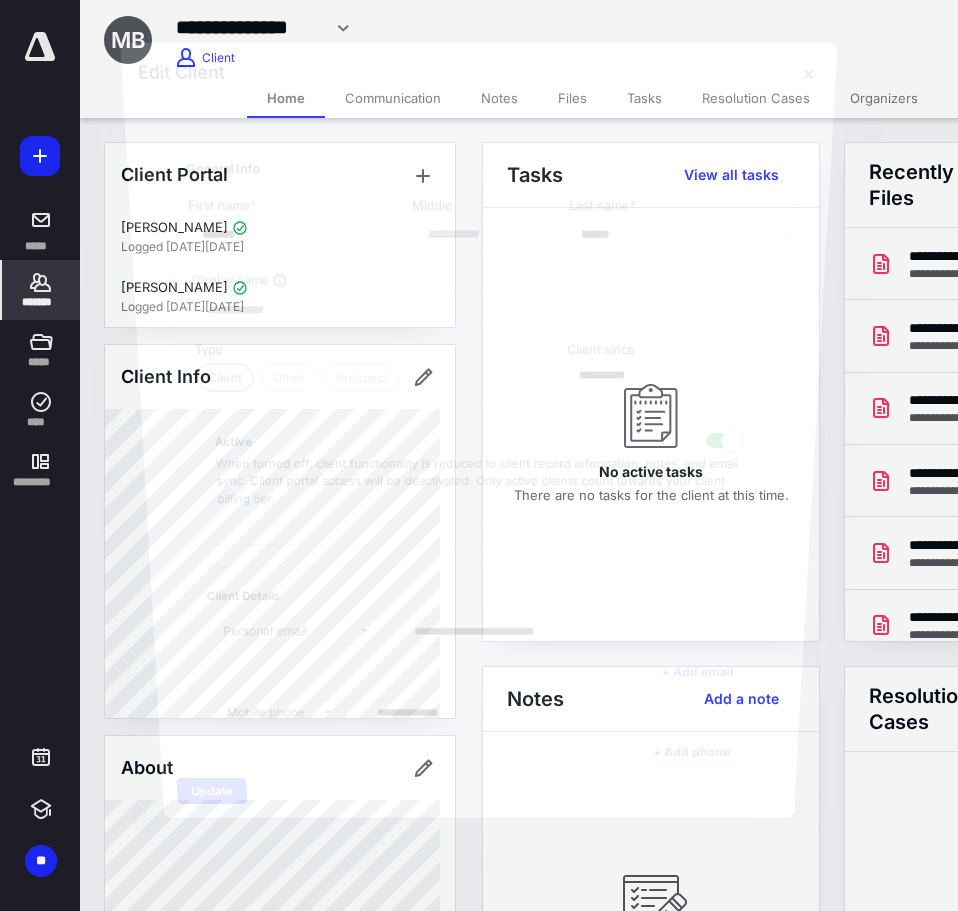 type on "**********" 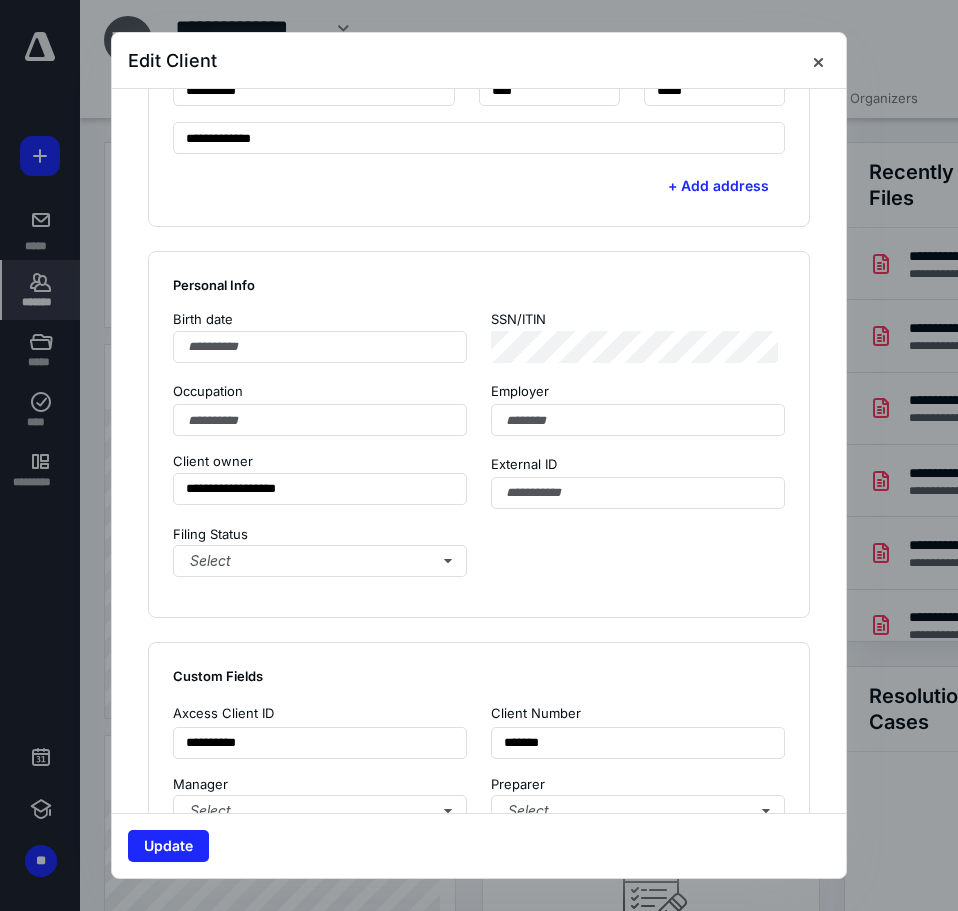 scroll, scrollTop: 1200, scrollLeft: 0, axis: vertical 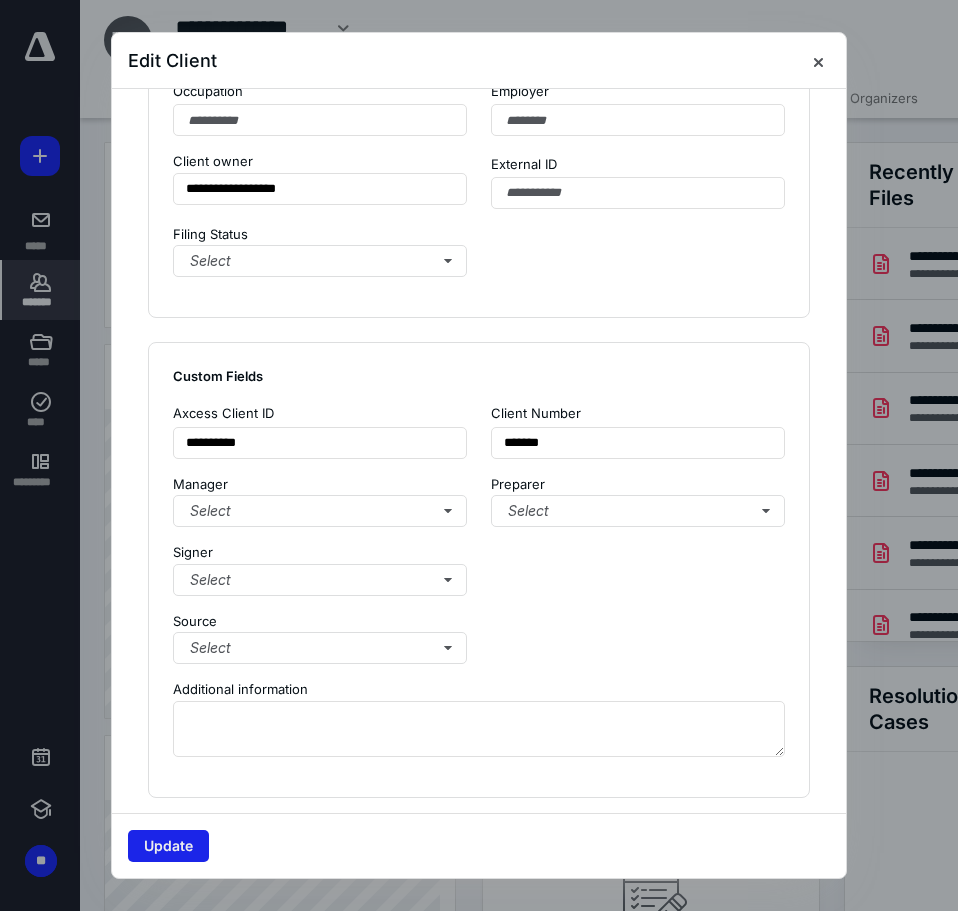 click on "Update" at bounding box center [168, 846] 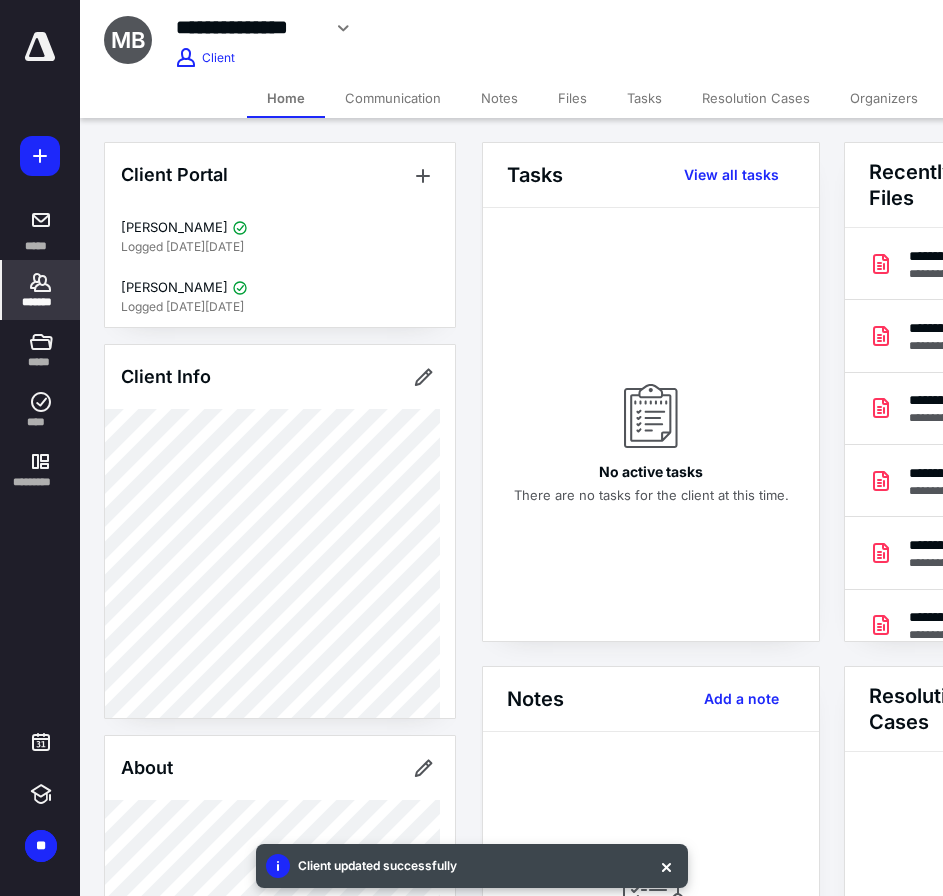 click at bounding box center (40, 47) 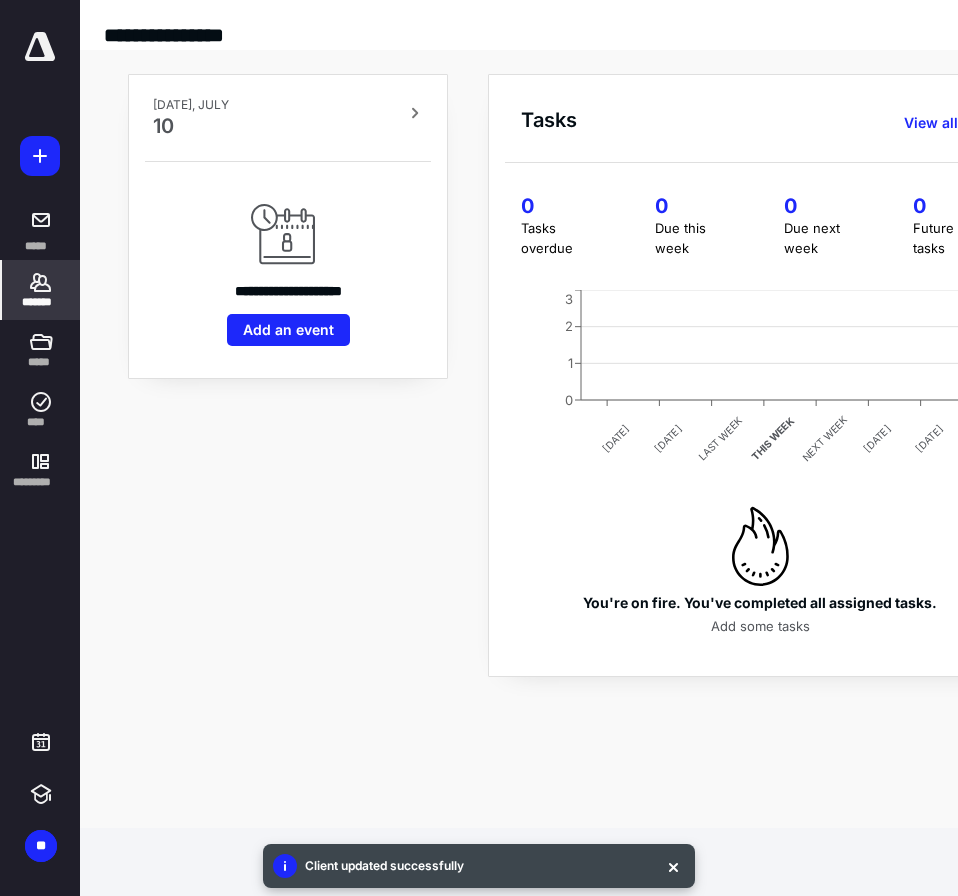 click 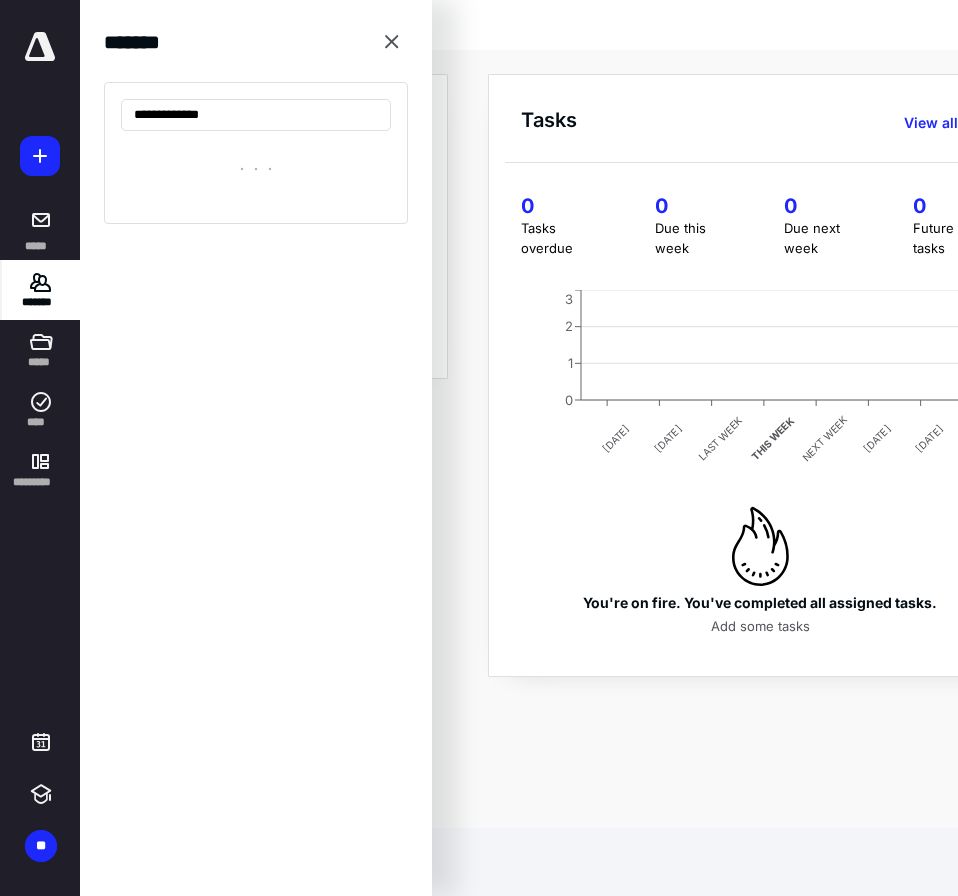 type on "**********" 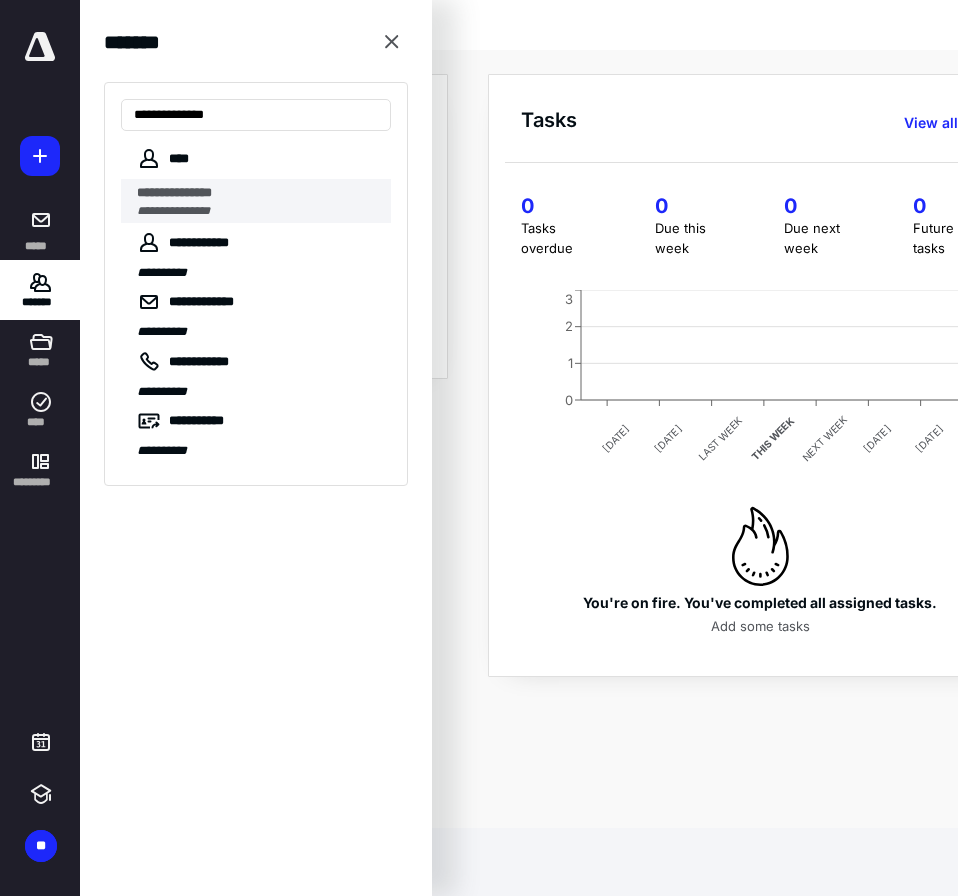 click on "**********" at bounding box center [174, 192] 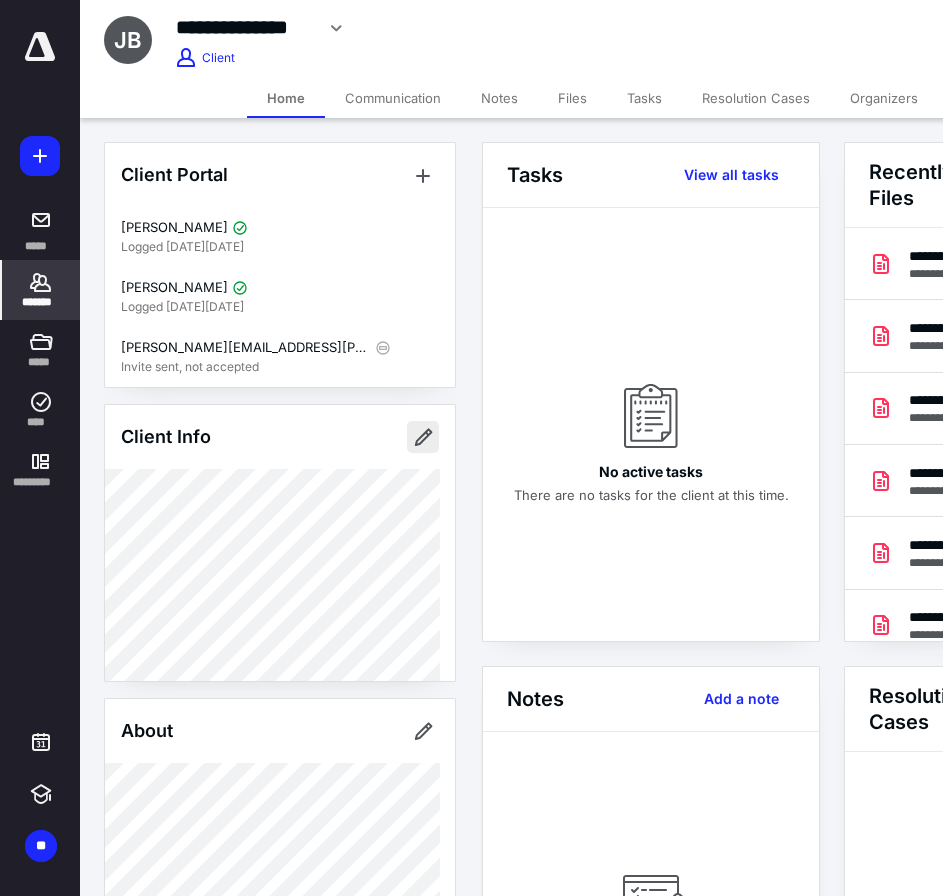 click at bounding box center (423, 437) 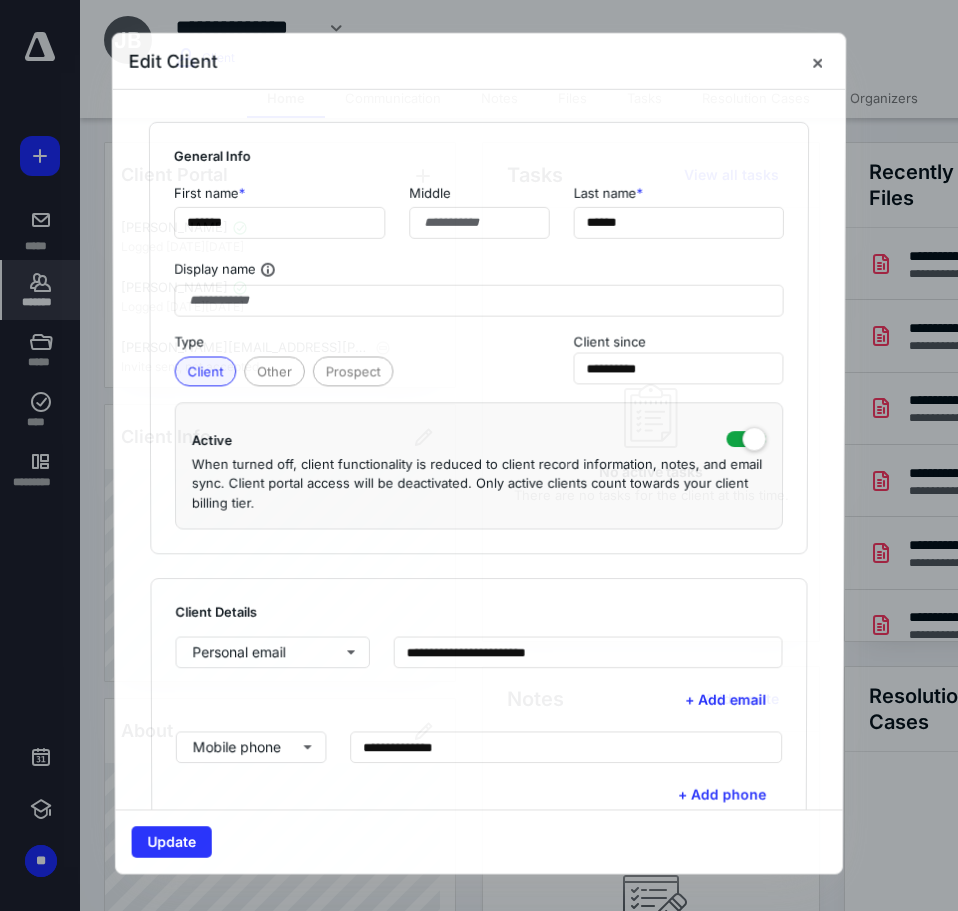 type on "**********" 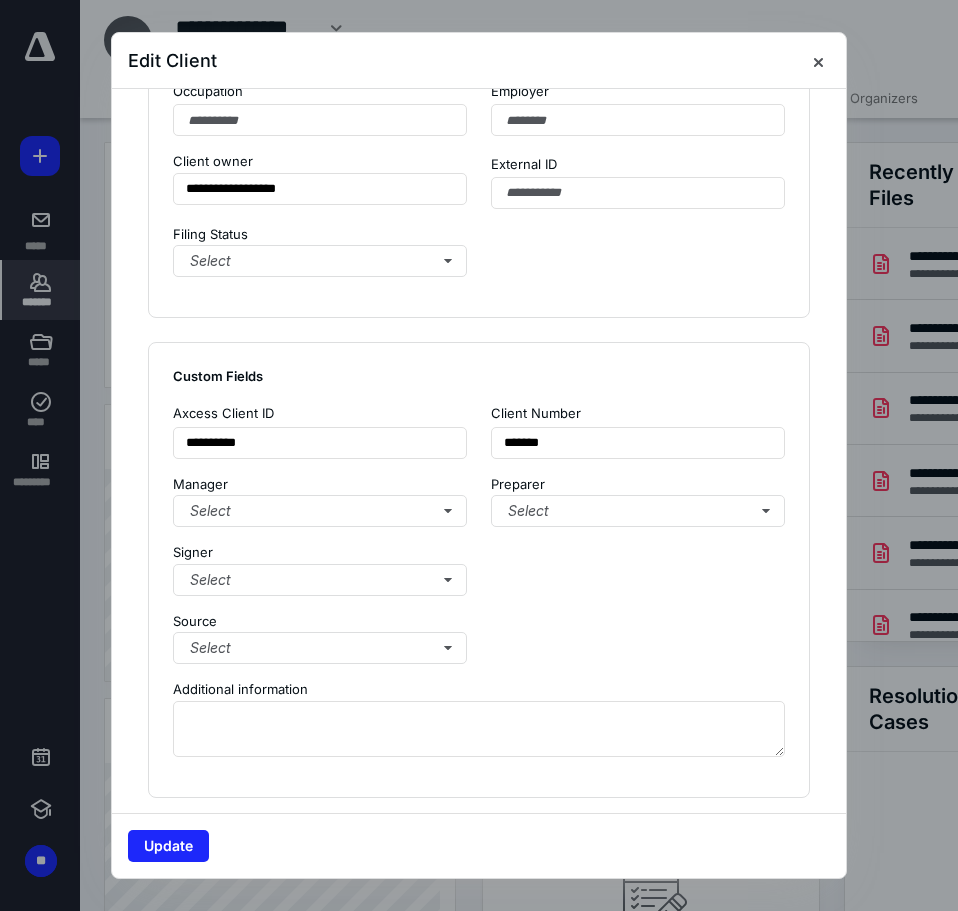scroll, scrollTop: 1300, scrollLeft: 0, axis: vertical 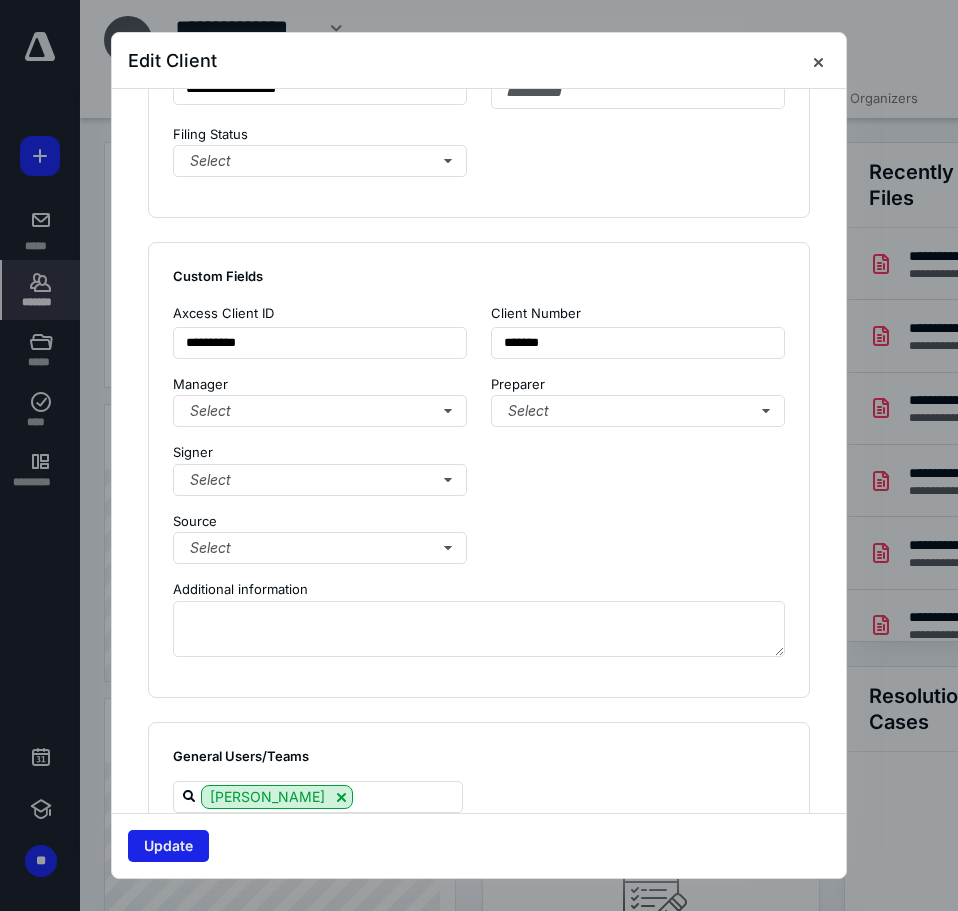 click on "Update" at bounding box center (168, 846) 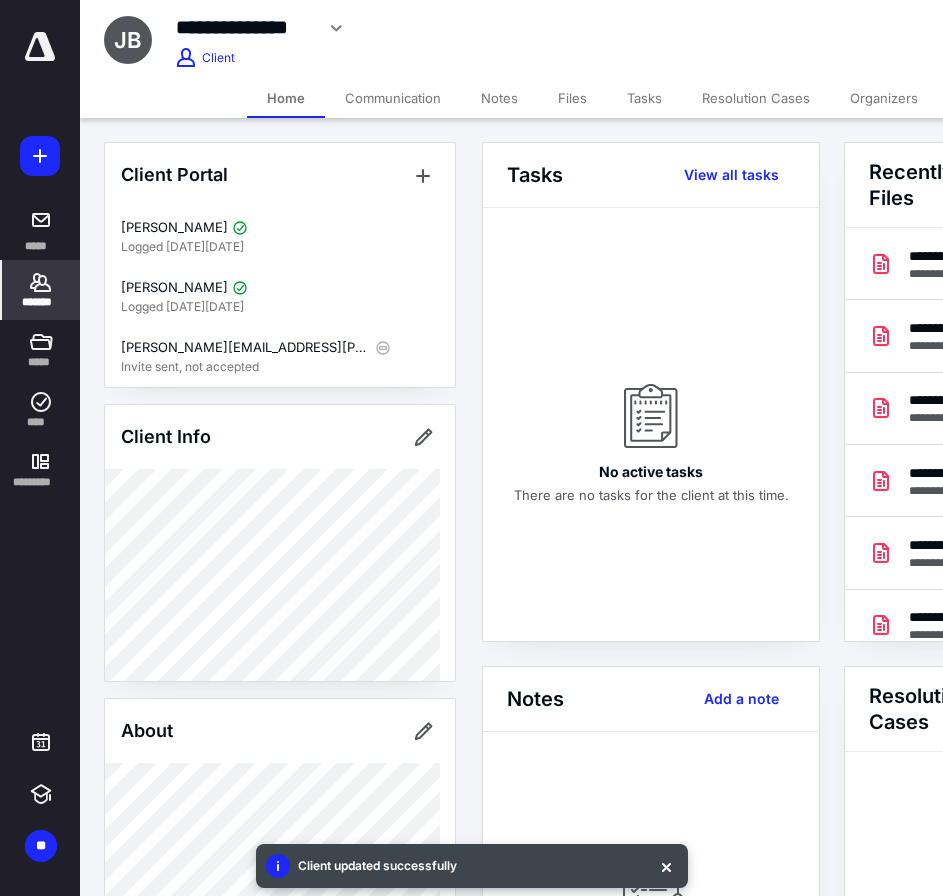 click at bounding box center [40, 47] 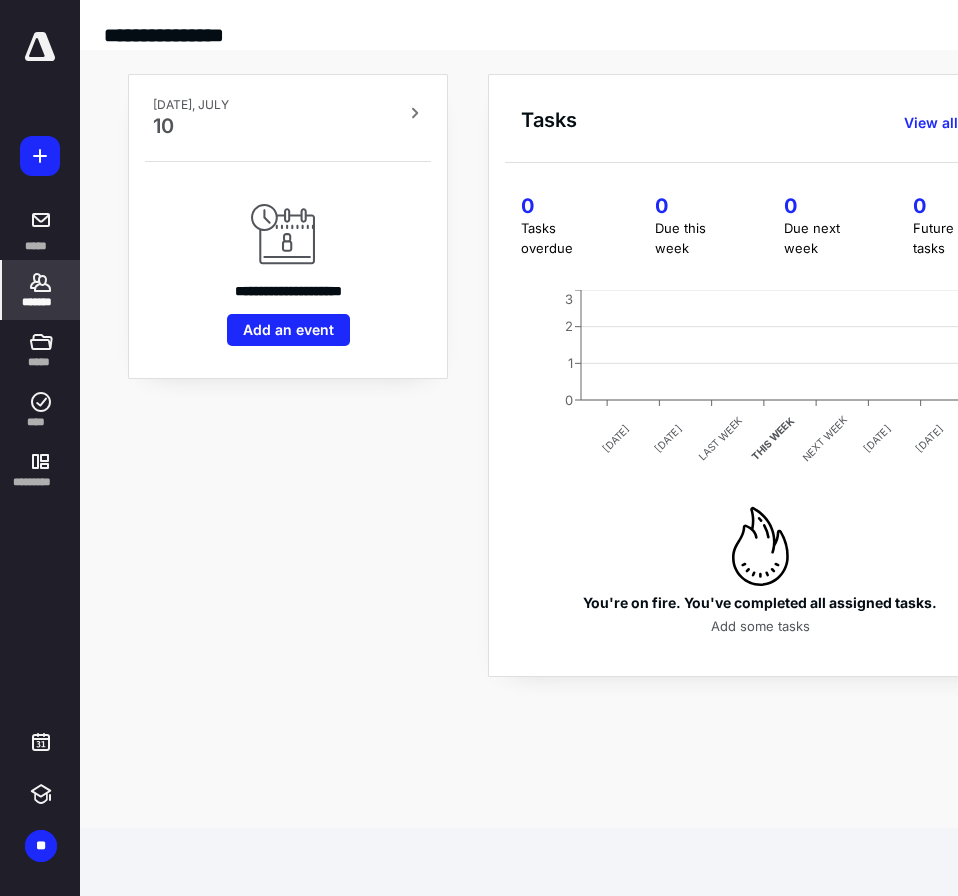 click on "*******" at bounding box center (41, 290) 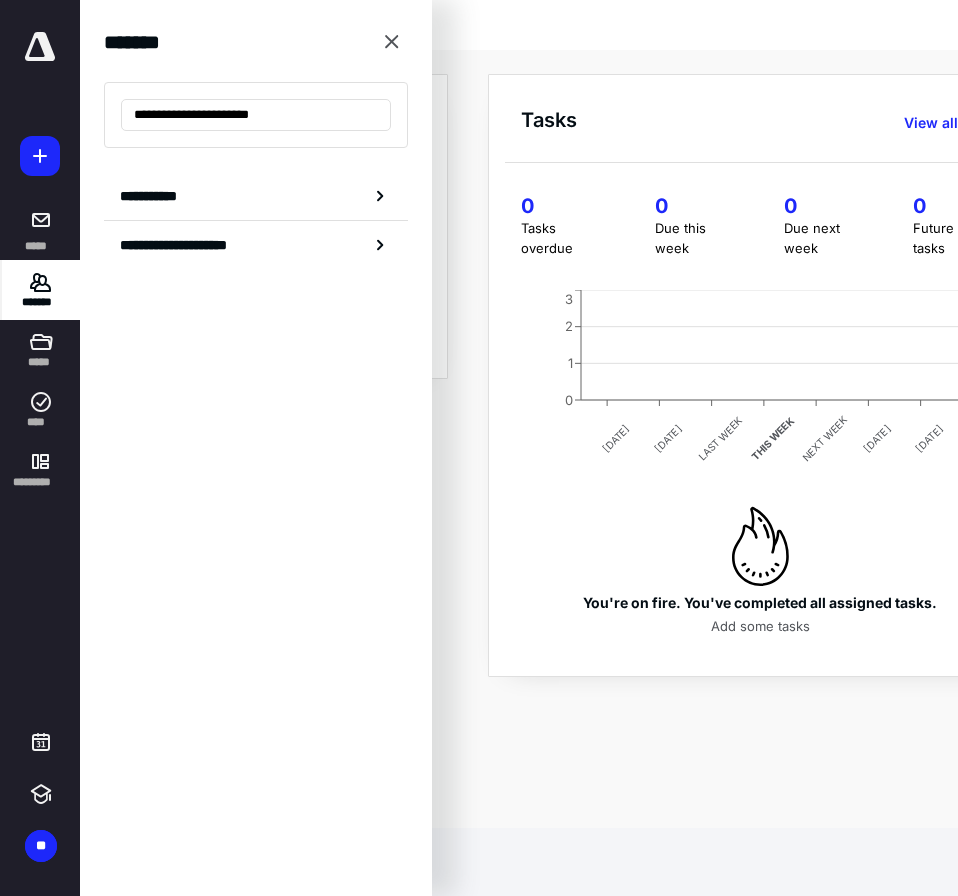 type on "**********" 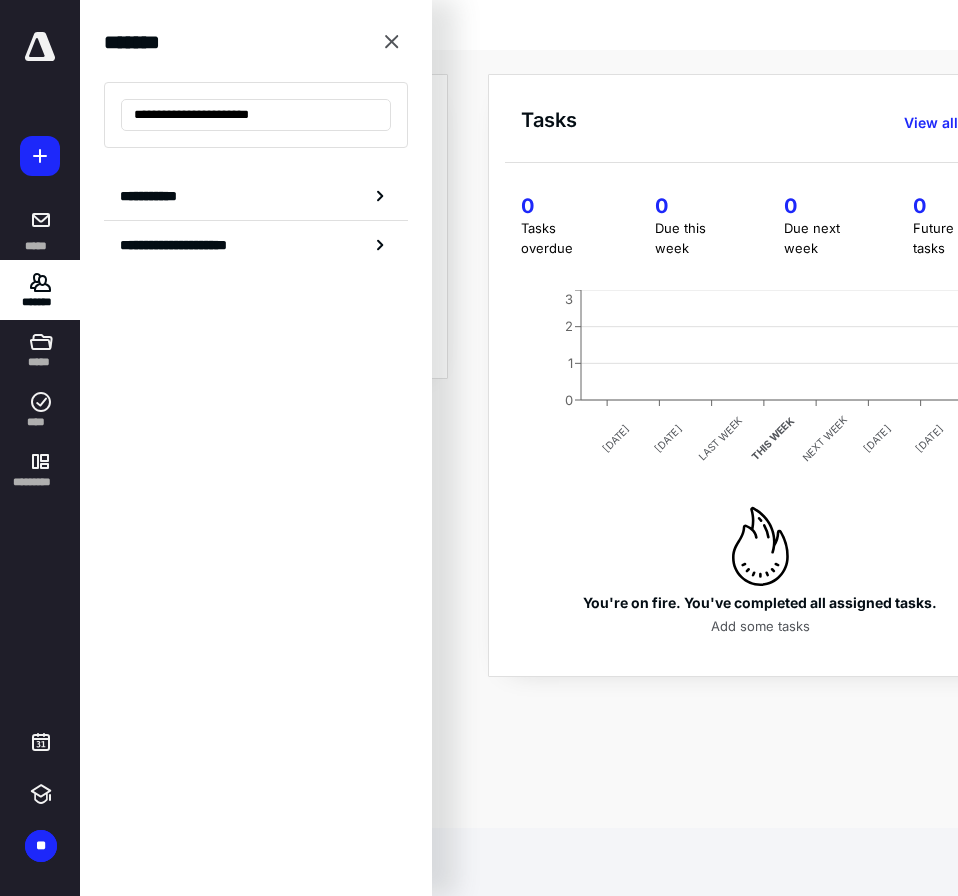 click on "**********" at bounding box center [256, 448] 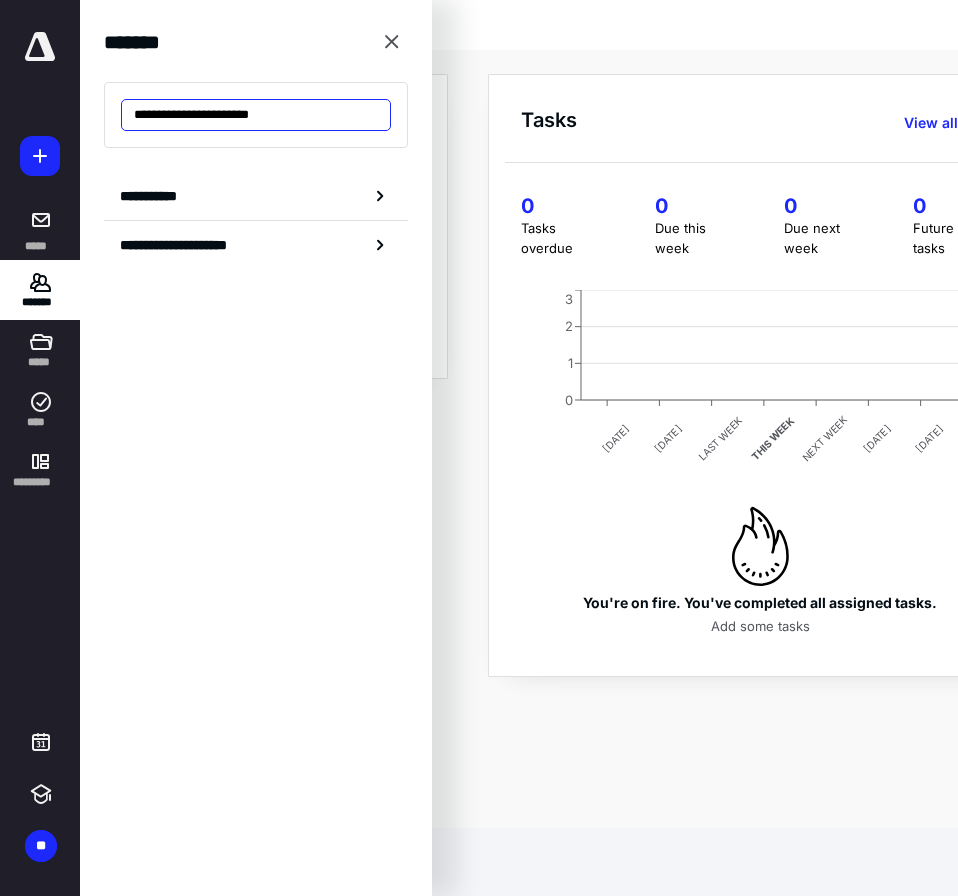 drag, startPoint x: 319, startPoint y: 113, endPoint x: -2, endPoint y: 109, distance: 321.02493 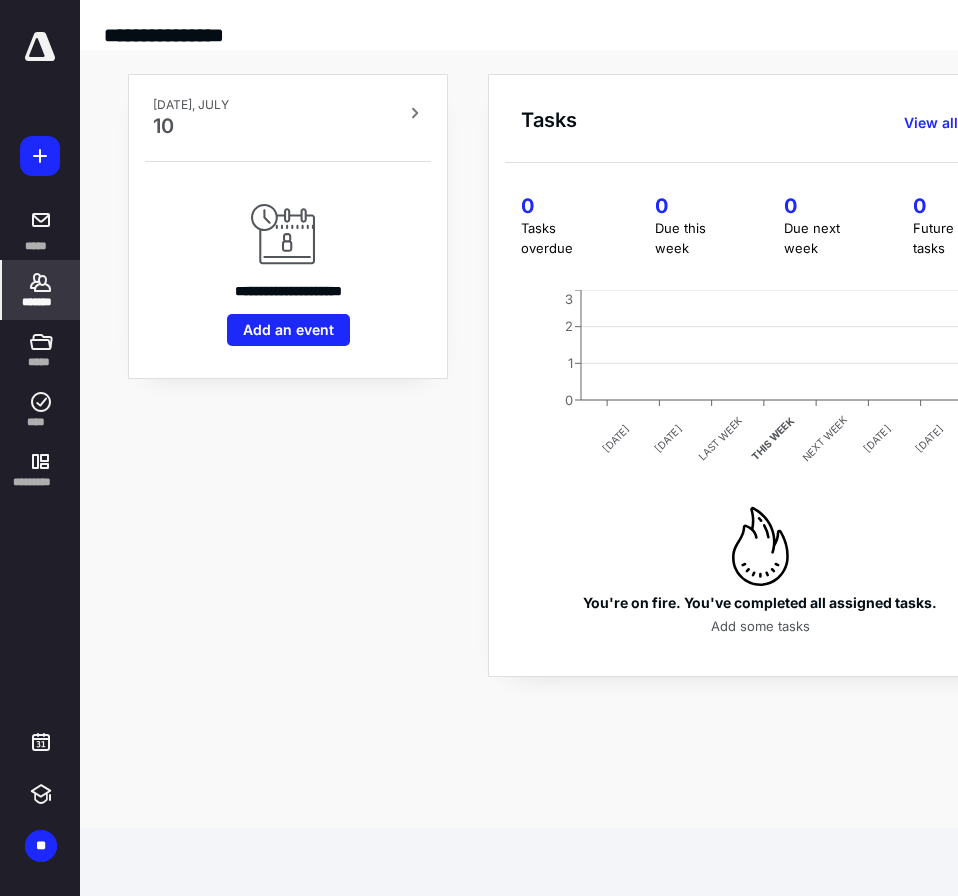 click 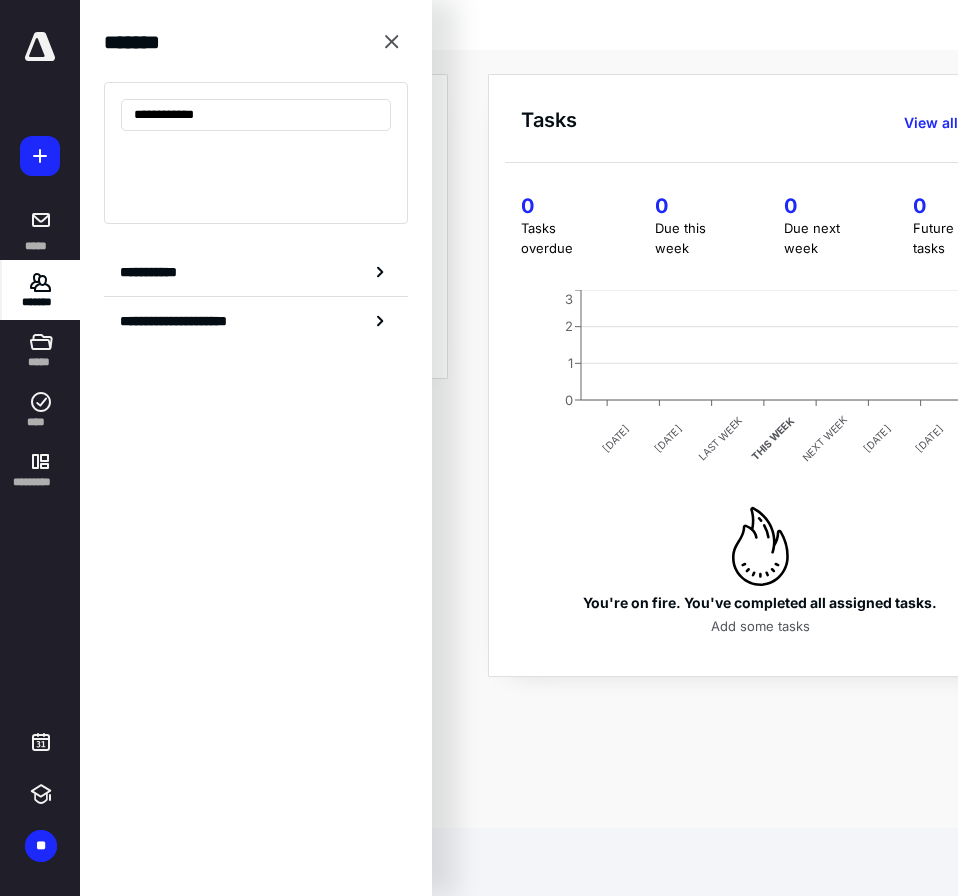 type on "**********" 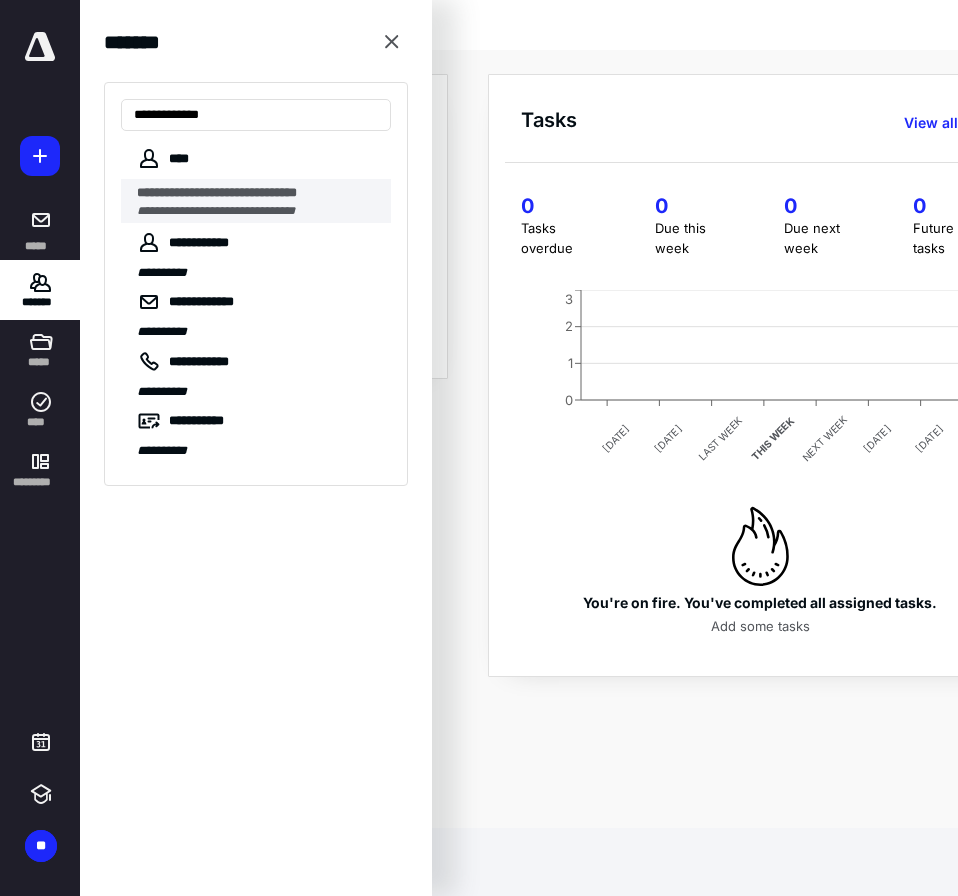 click on "**********" at bounding box center (258, 193) 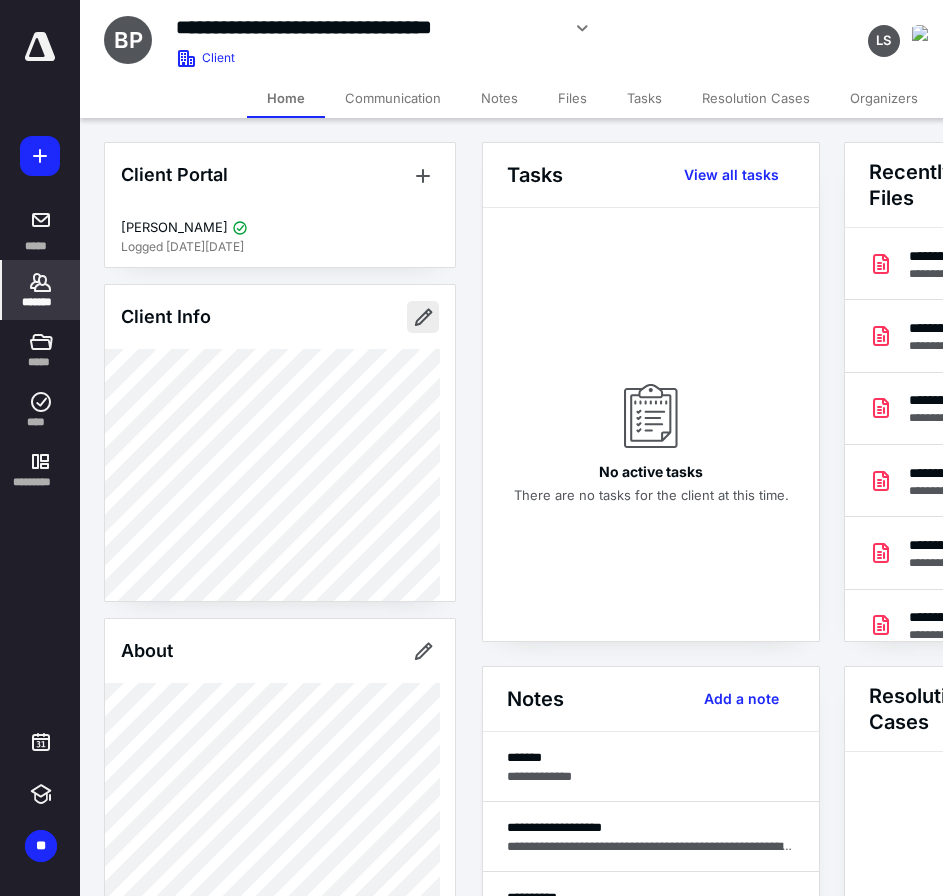 click at bounding box center [423, 317] 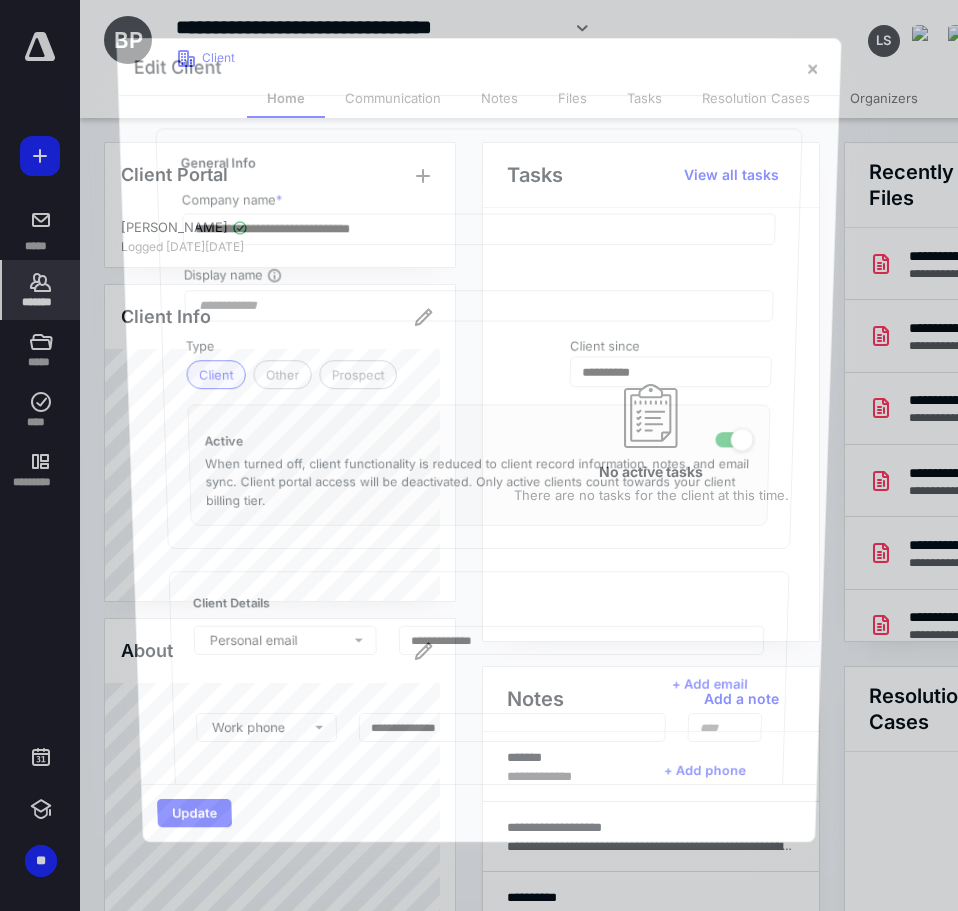 type on "**********" 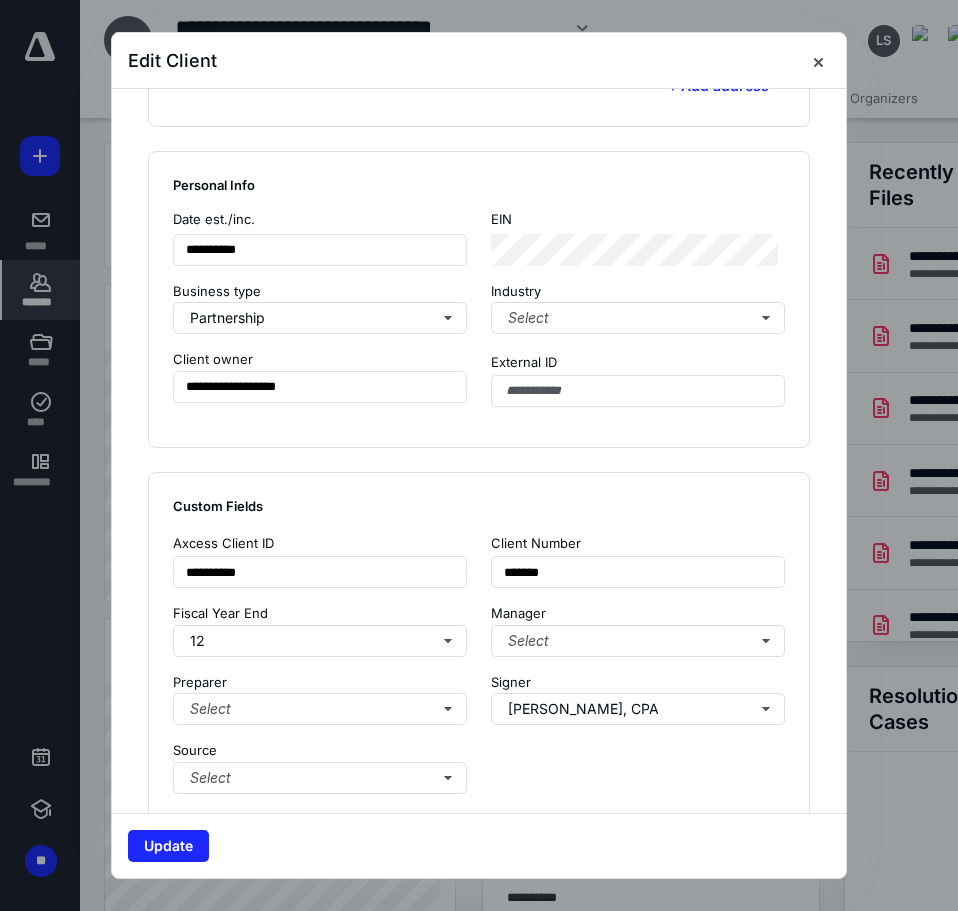 scroll, scrollTop: 1200, scrollLeft: 0, axis: vertical 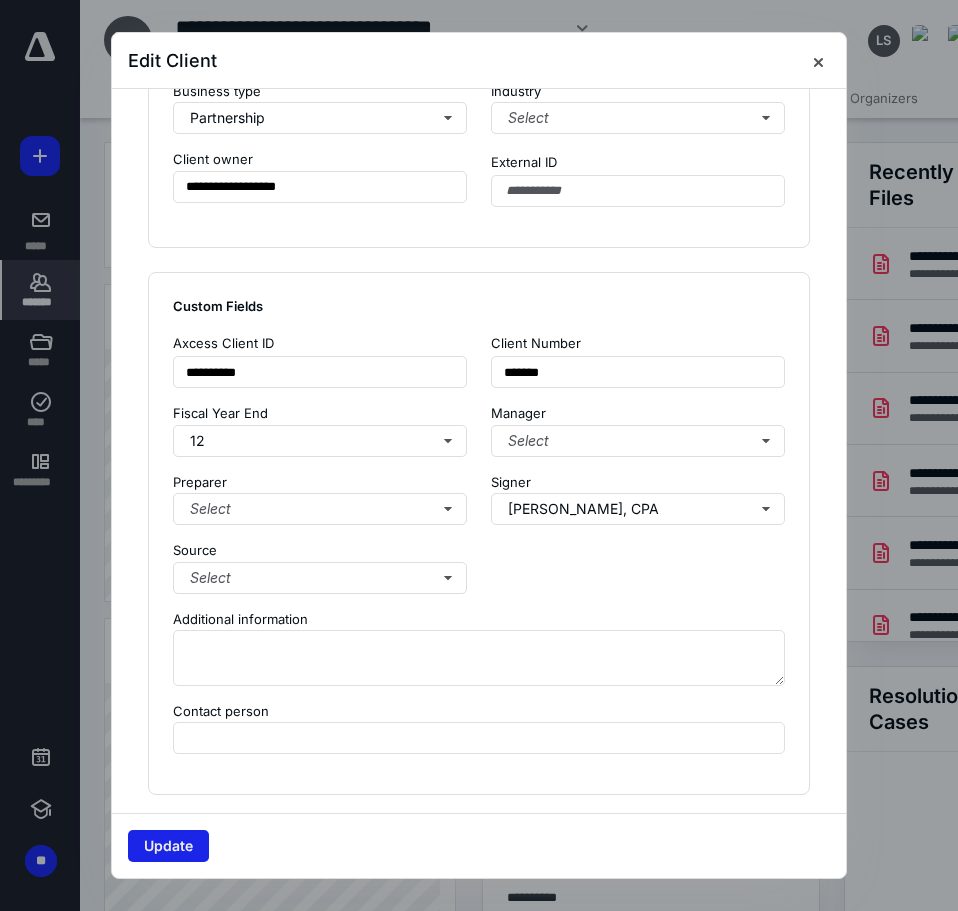 click on "Update" at bounding box center (168, 846) 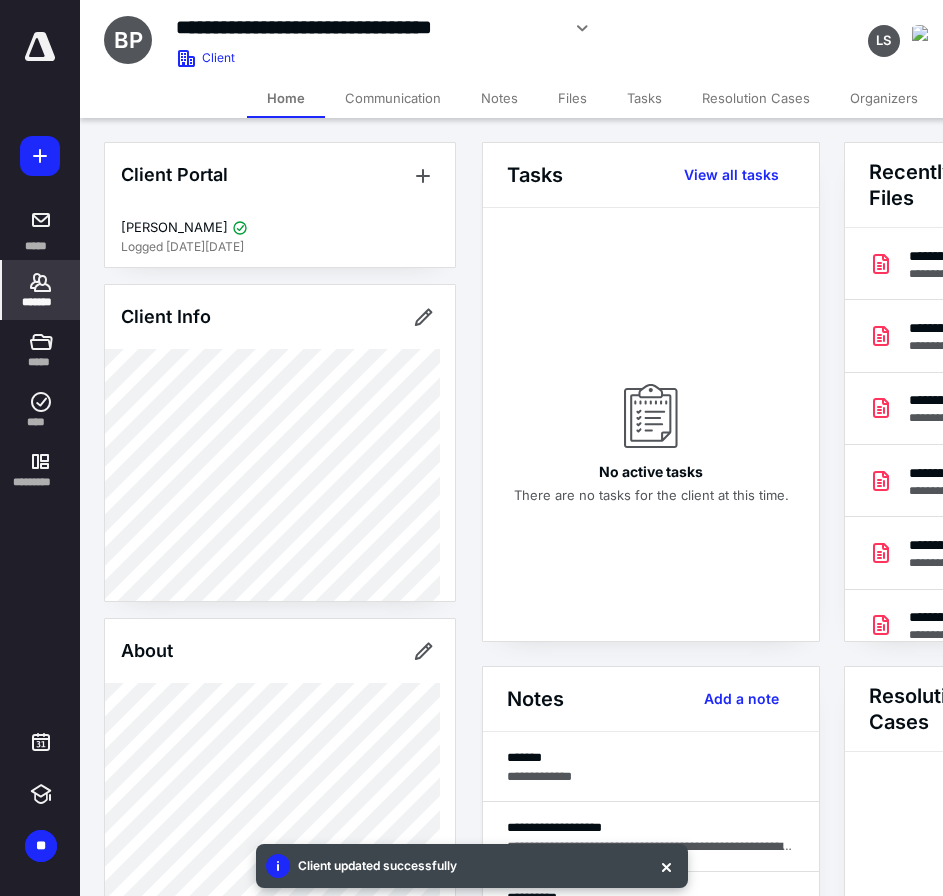 click at bounding box center (40, 47) 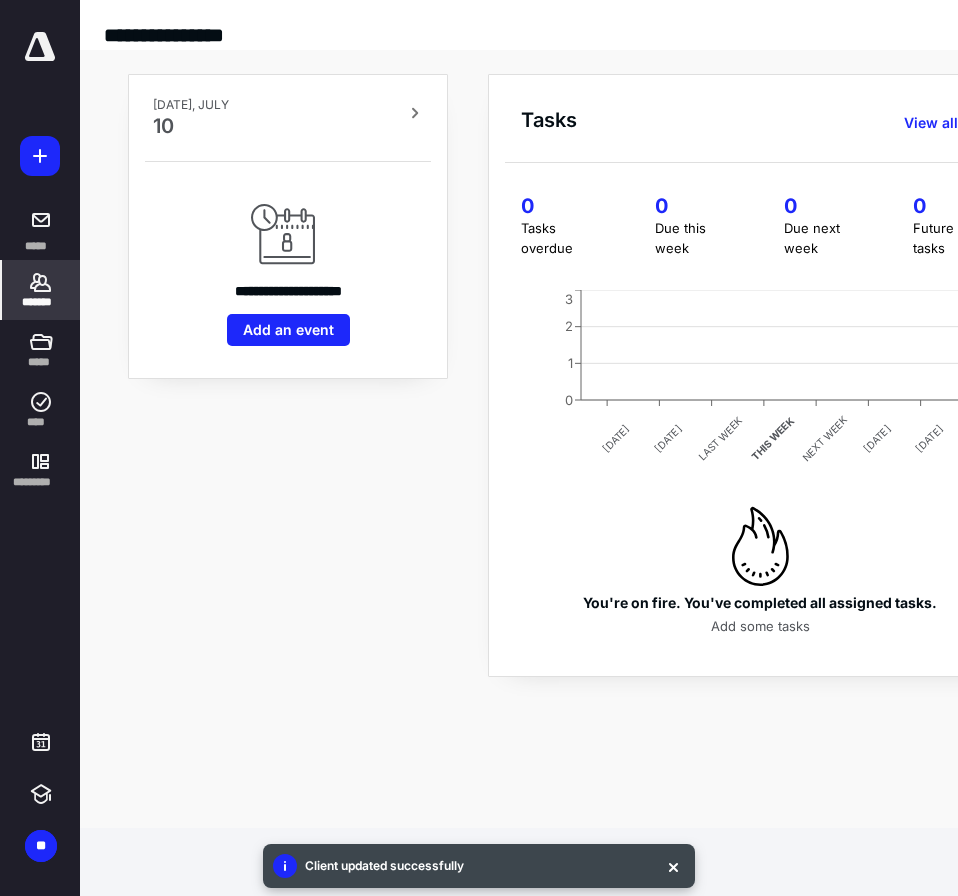 click 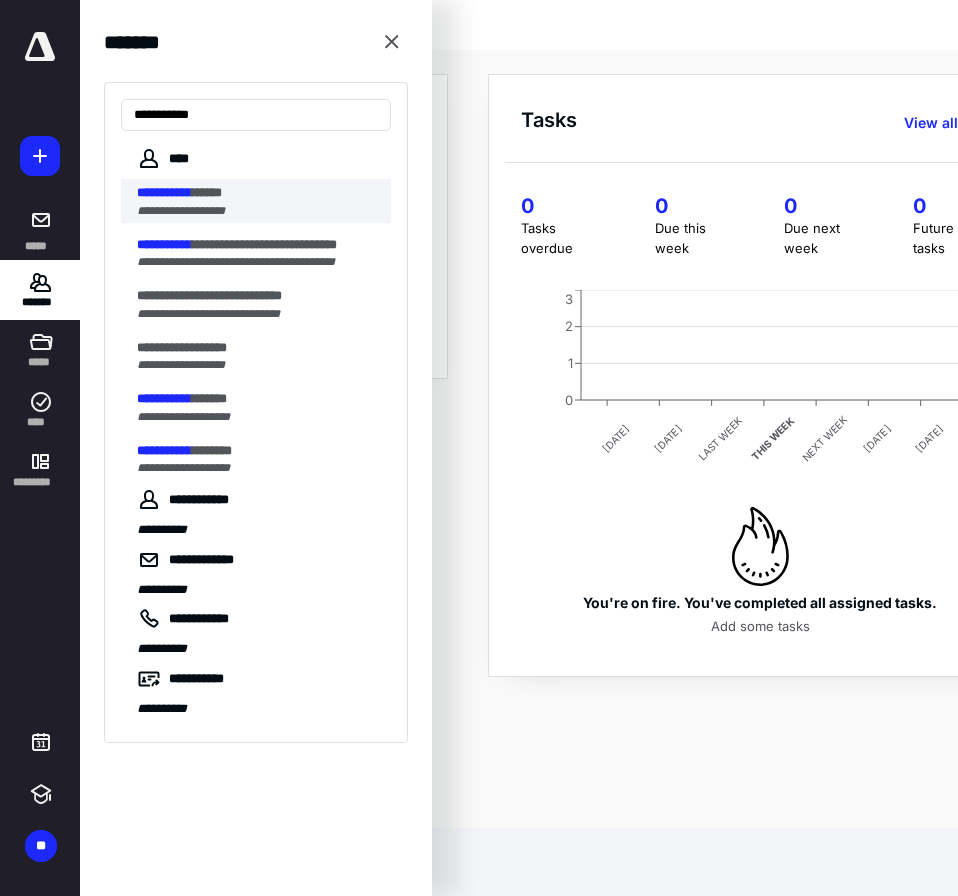 type on "**********" 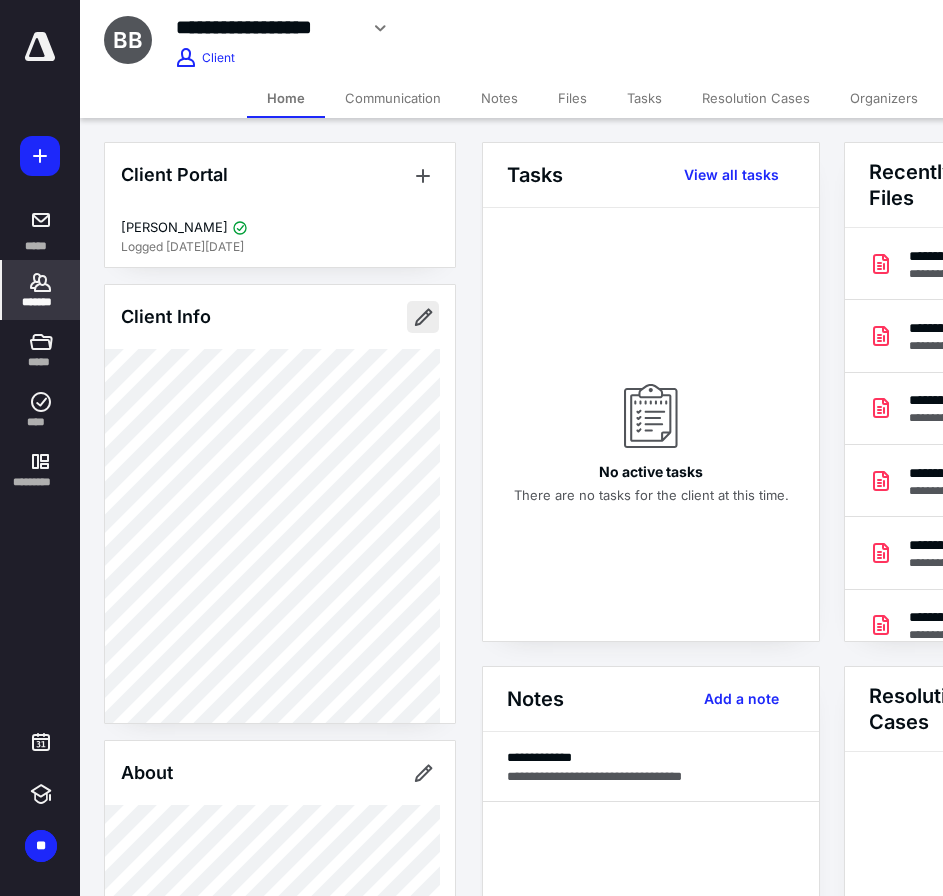 click at bounding box center (423, 317) 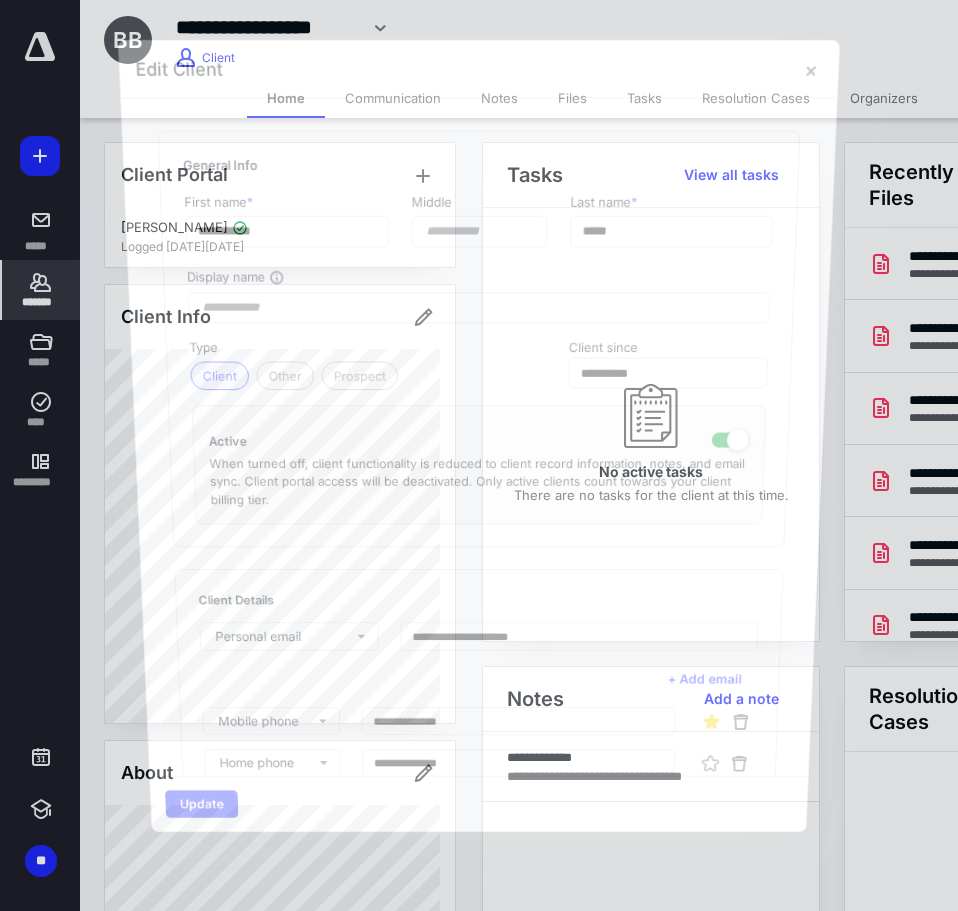 type on "**********" 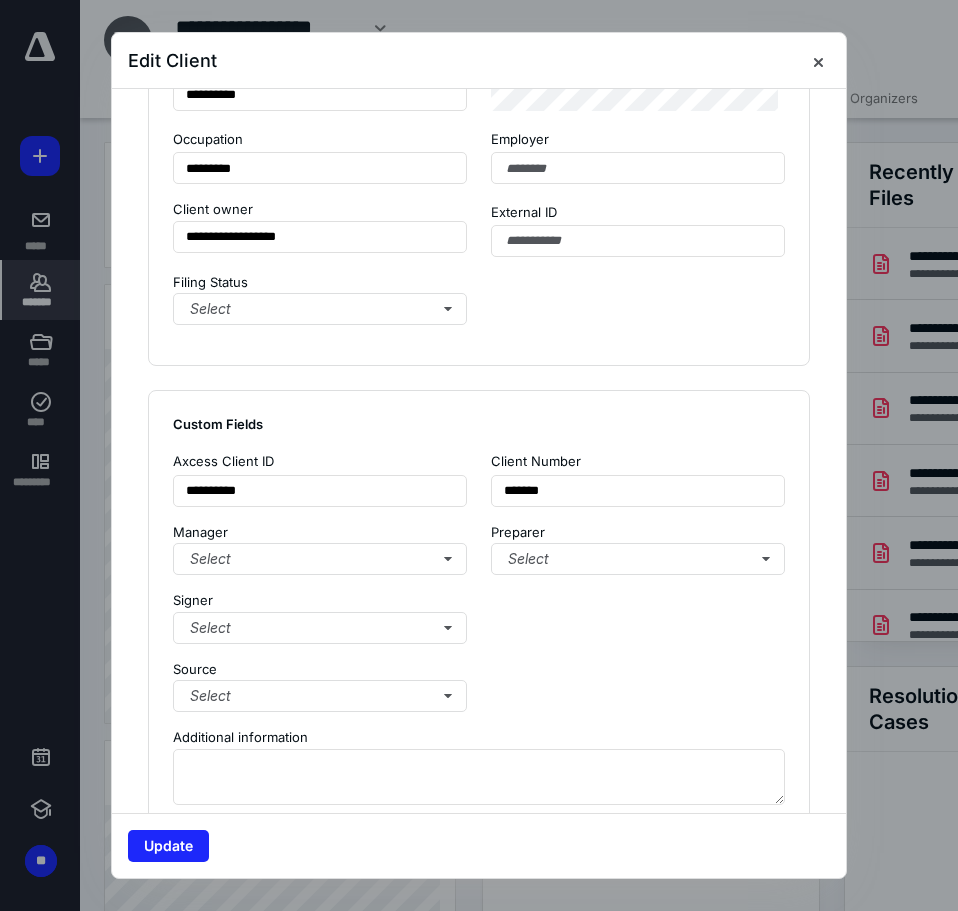 scroll, scrollTop: 1300, scrollLeft: 0, axis: vertical 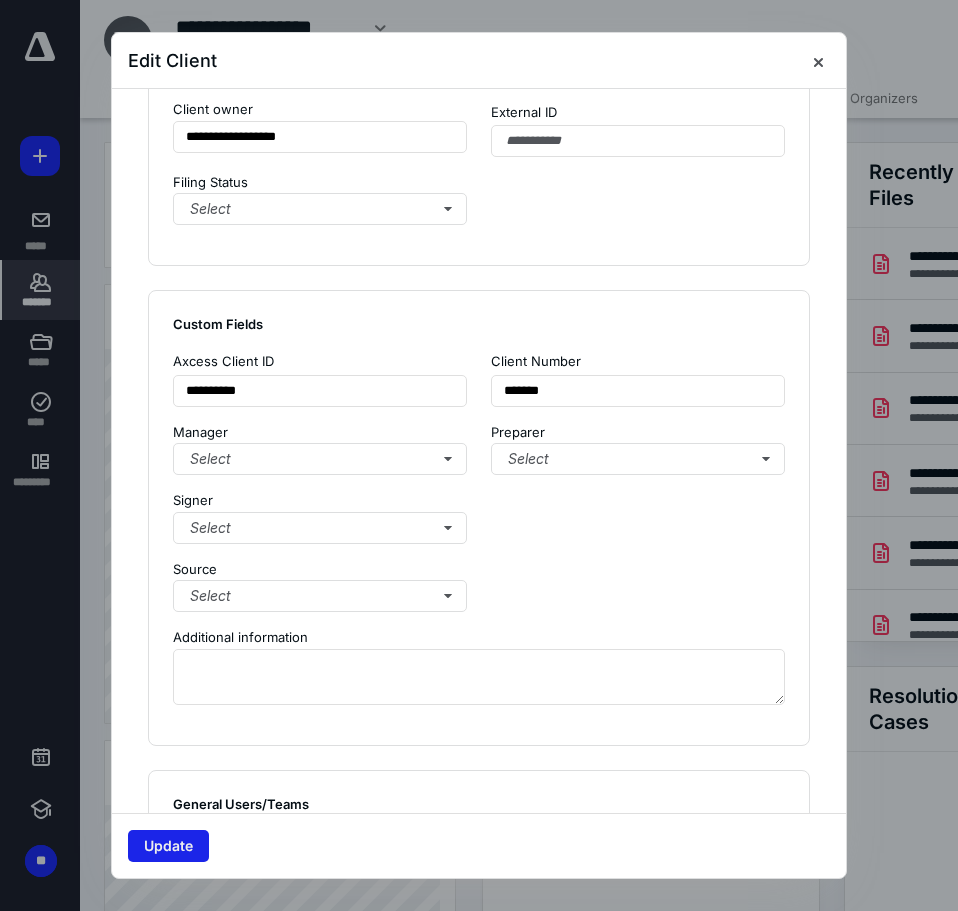 click on "Update" at bounding box center (168, 846) 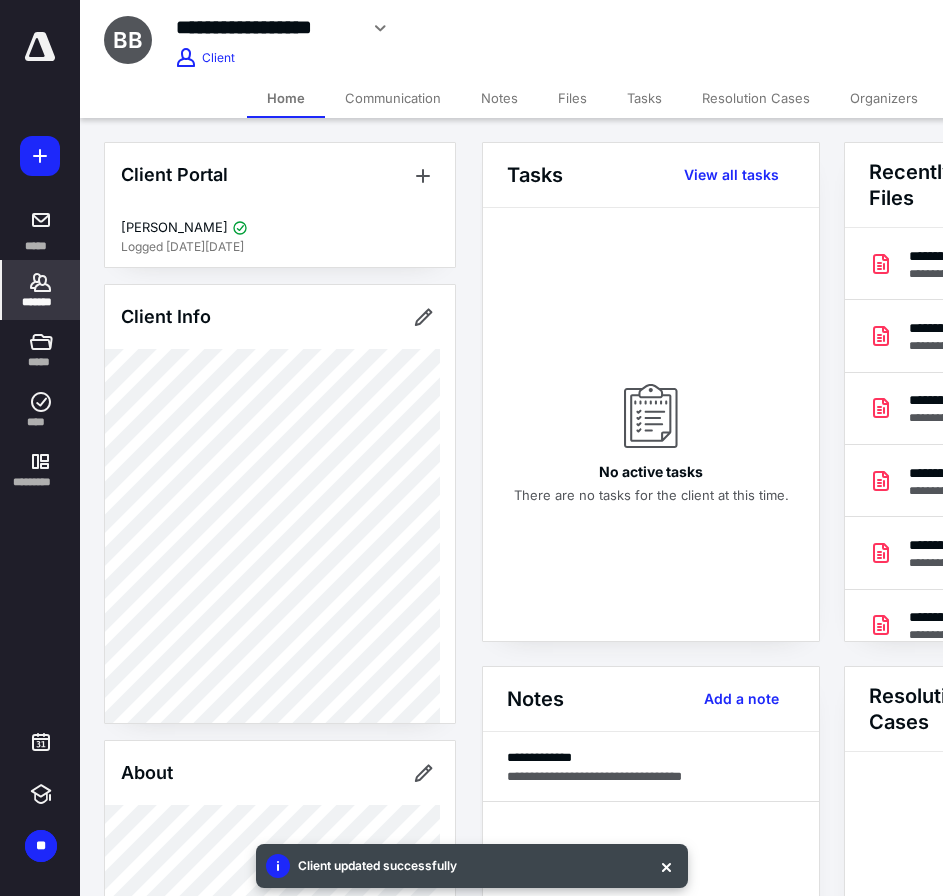 drag, startPoint x: 38, startPoint y: 43, endPoint x: 54, endPoint y: 74, distance: 34.88553 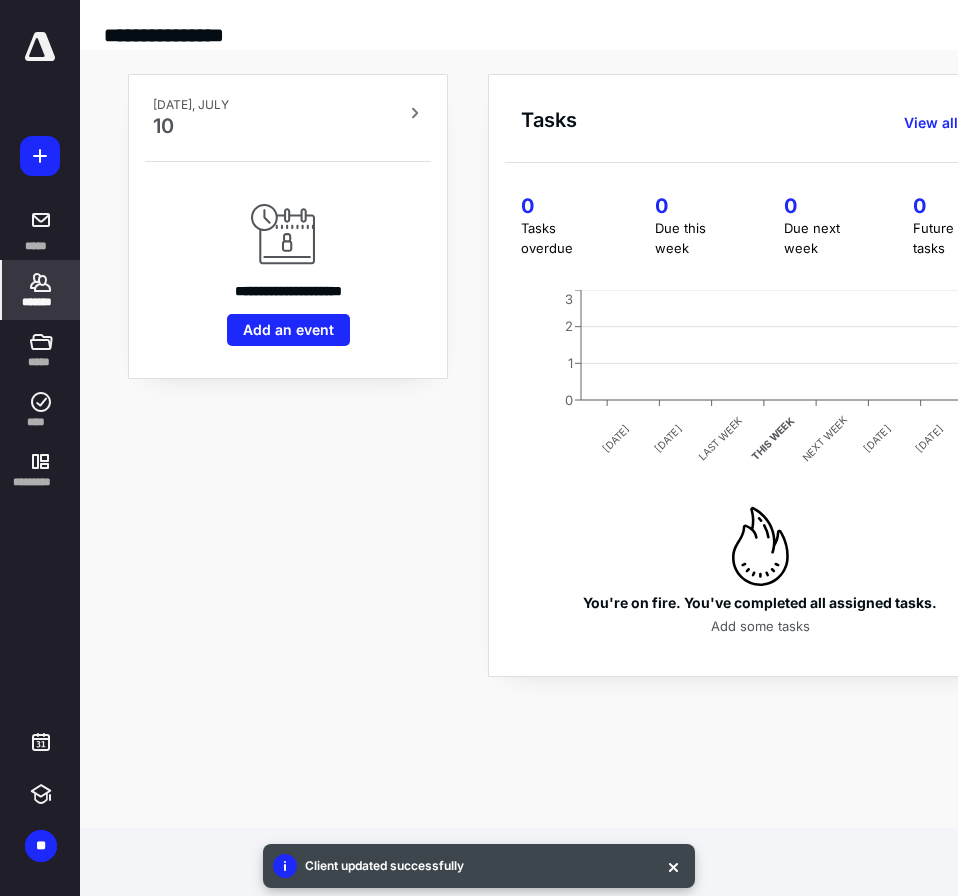 click 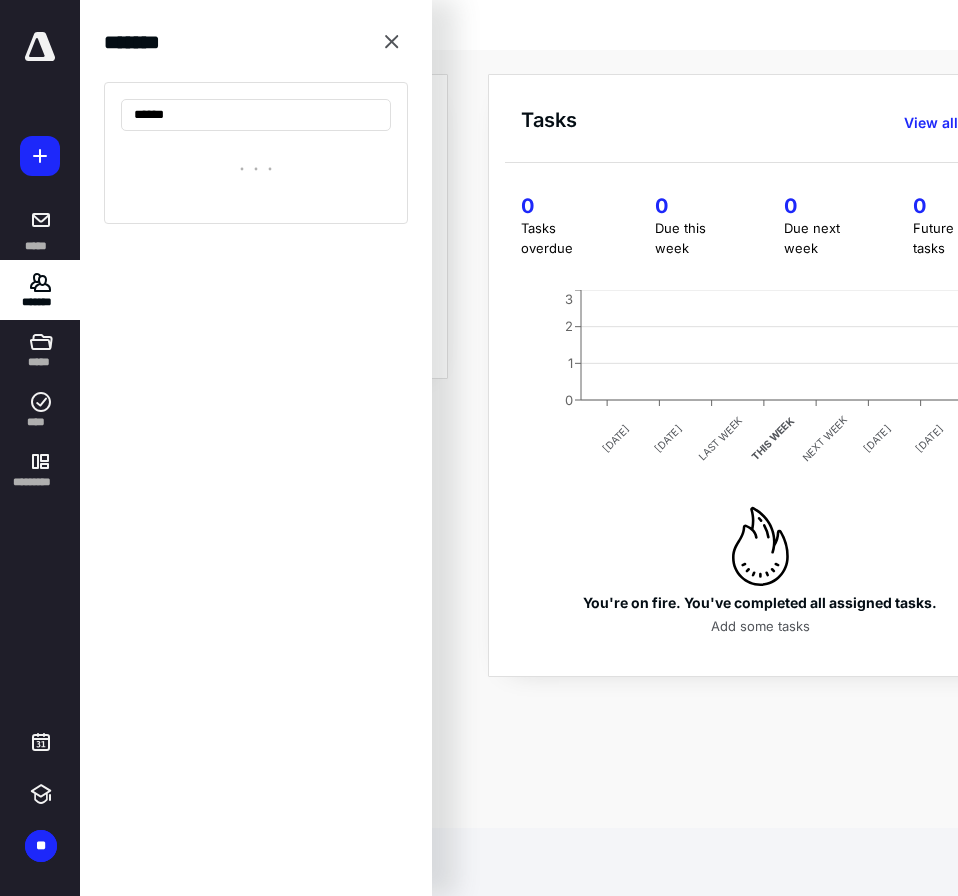 type on "*******" 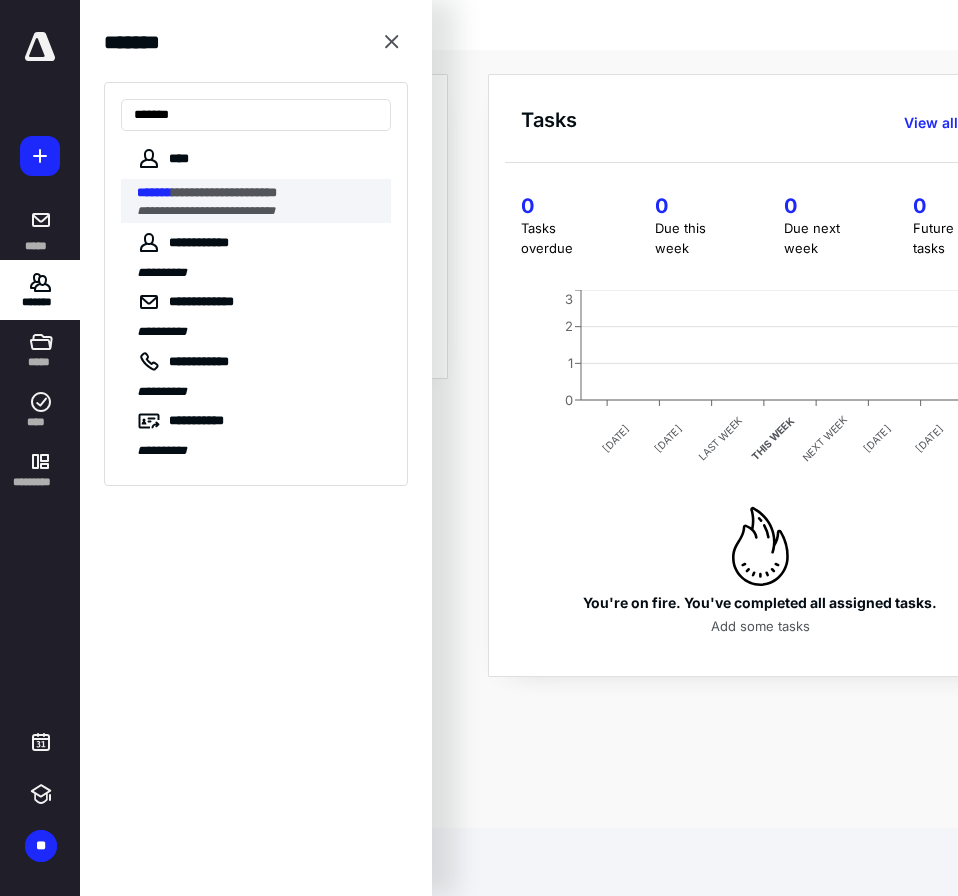 click on "**********" at bounding box center (224, 192) 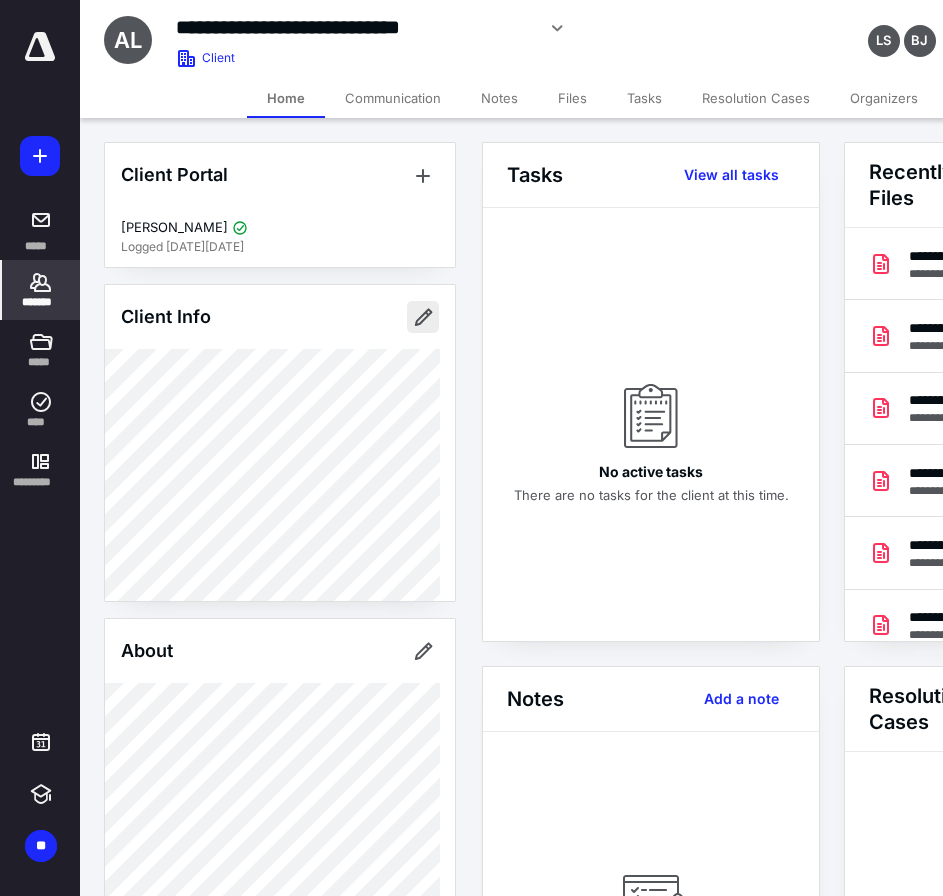 click at bounding box center (423, 317) 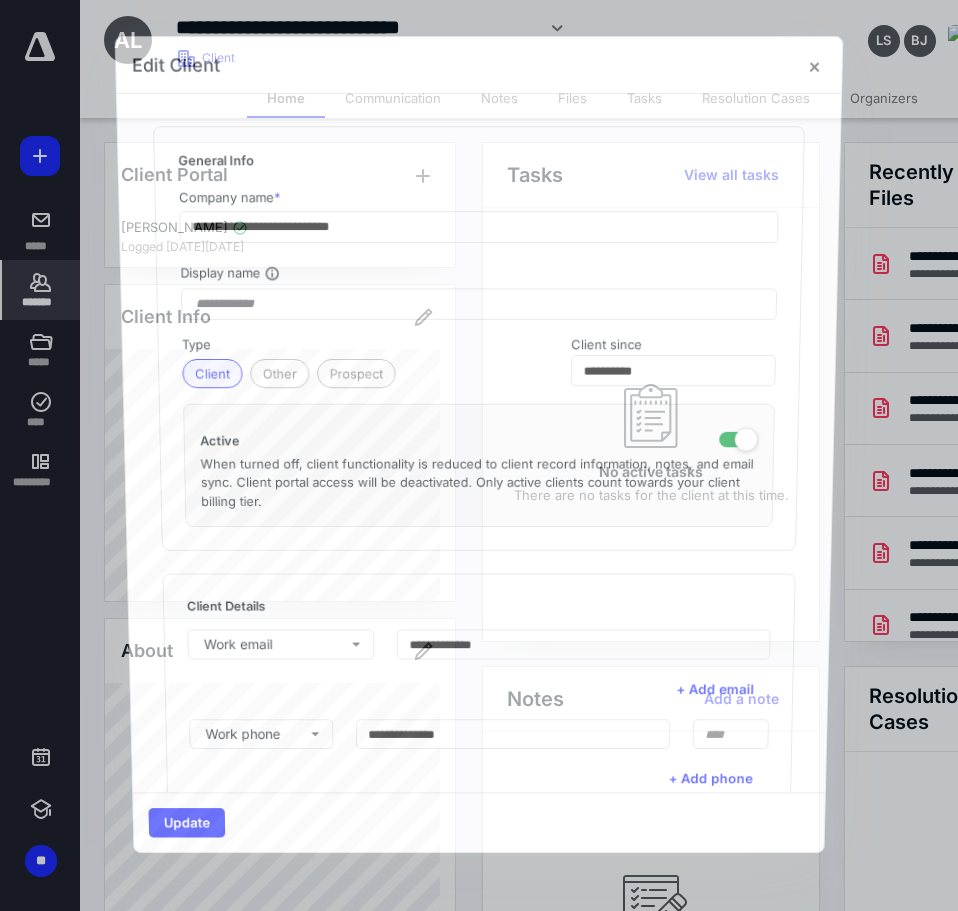 type on "**********" 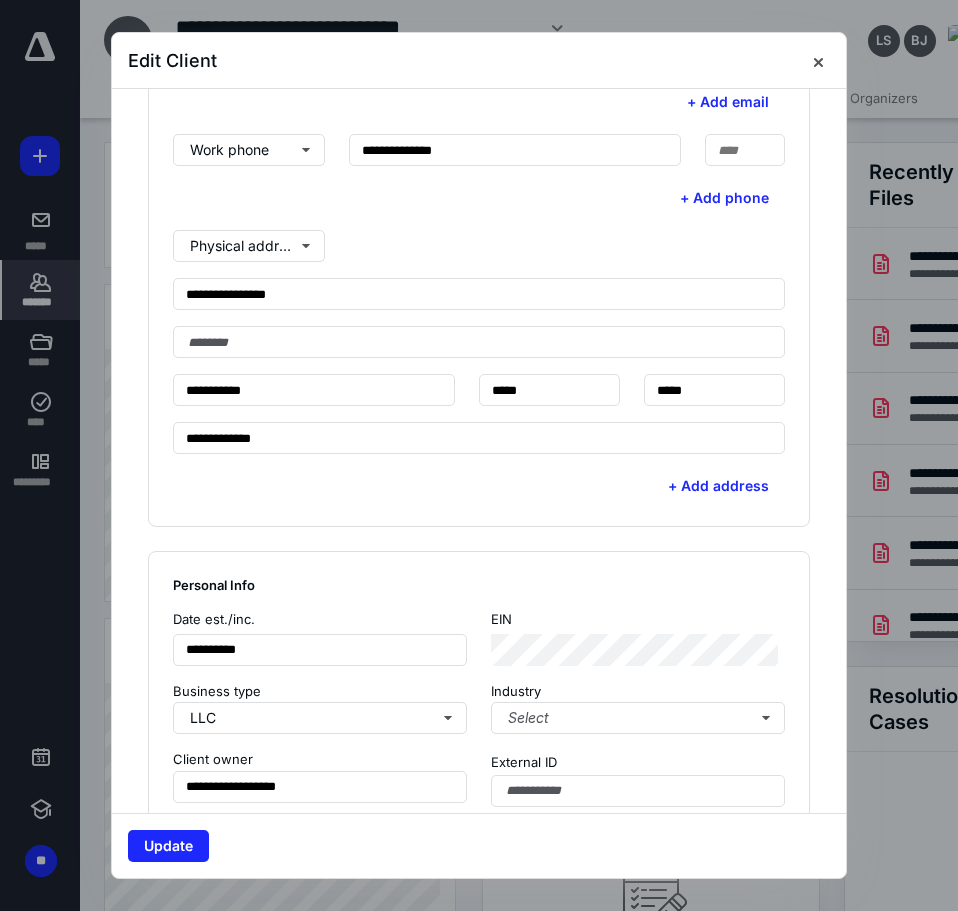 scroll, scrollTop: 1000, scrollLeft: 0, axis: vertical 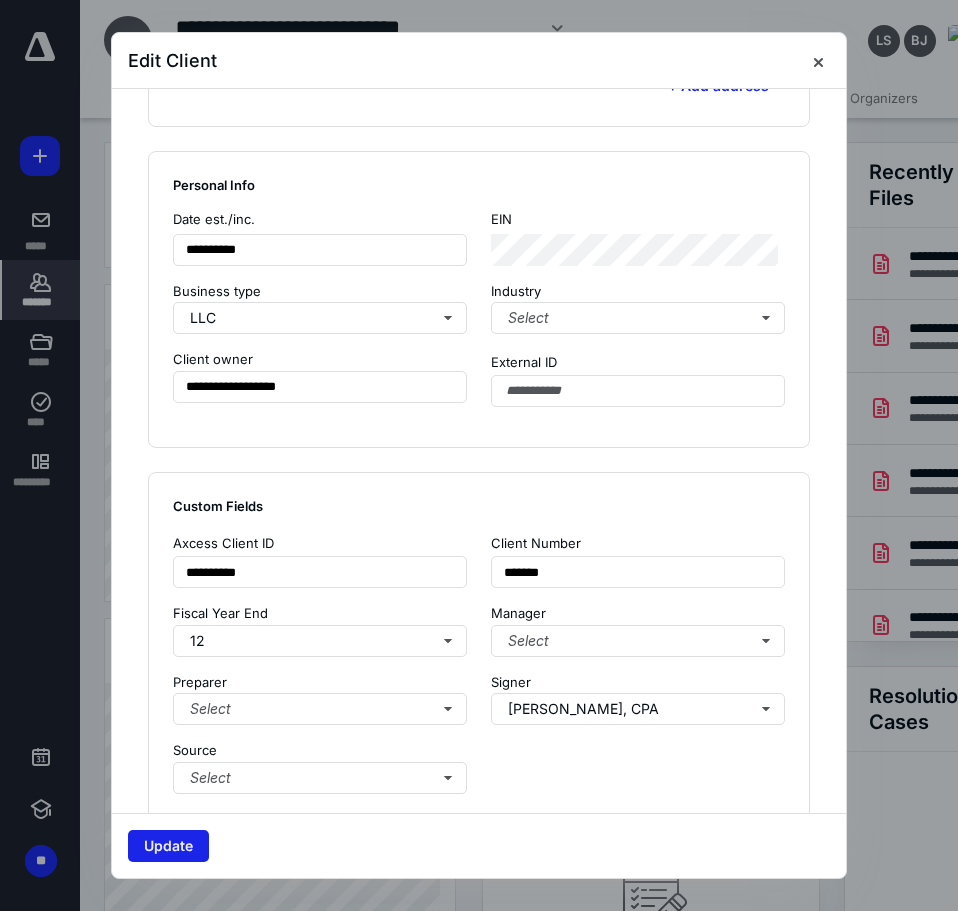 click on "Update" at bounding box center (168, 846) 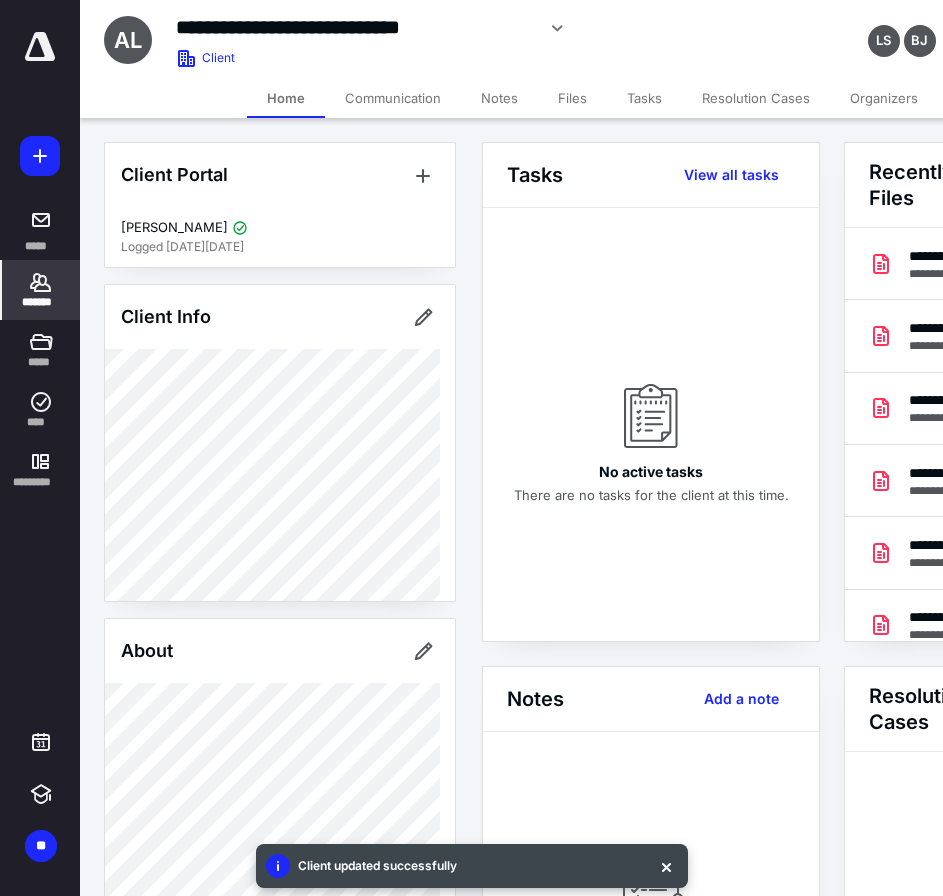 click at bounding box center (40, 47) 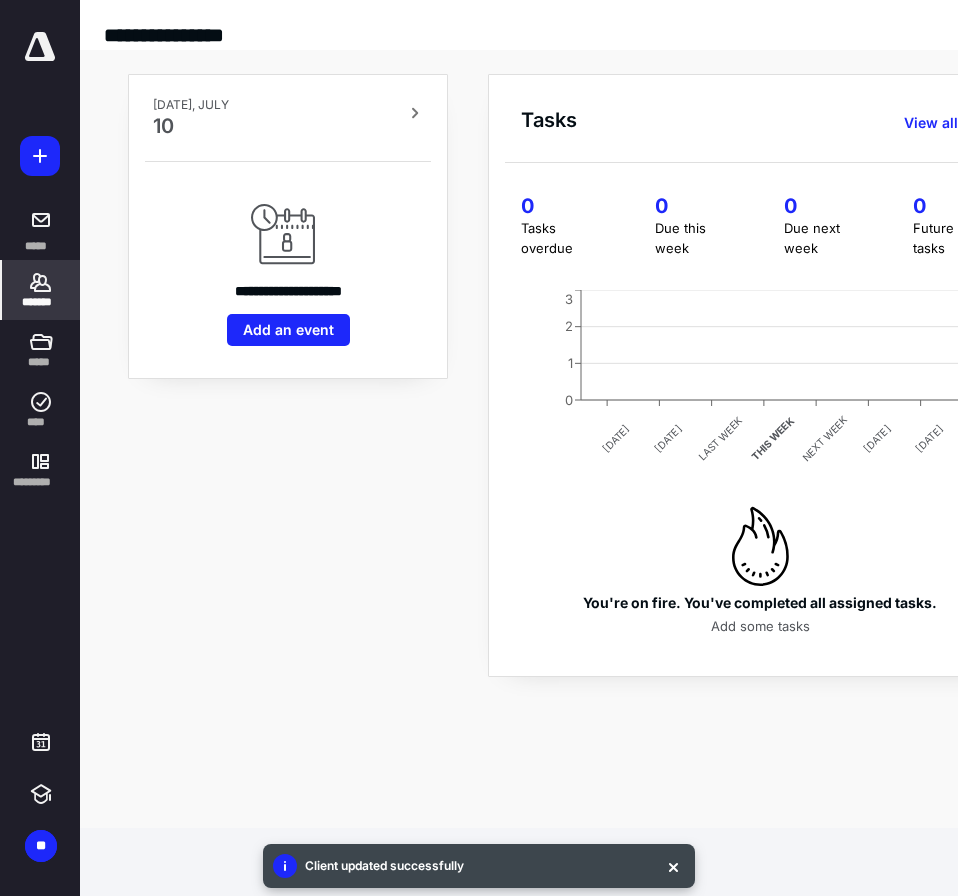 click on "*******" at bounding box center [41, 302] 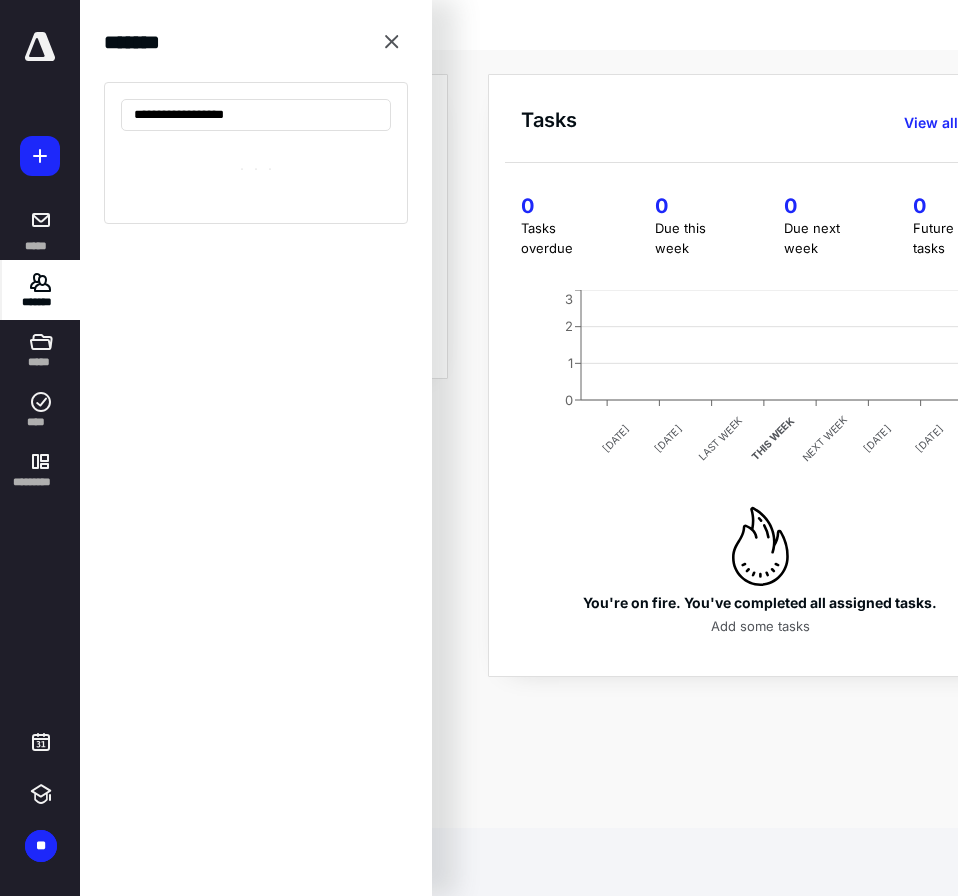 type on "**********" 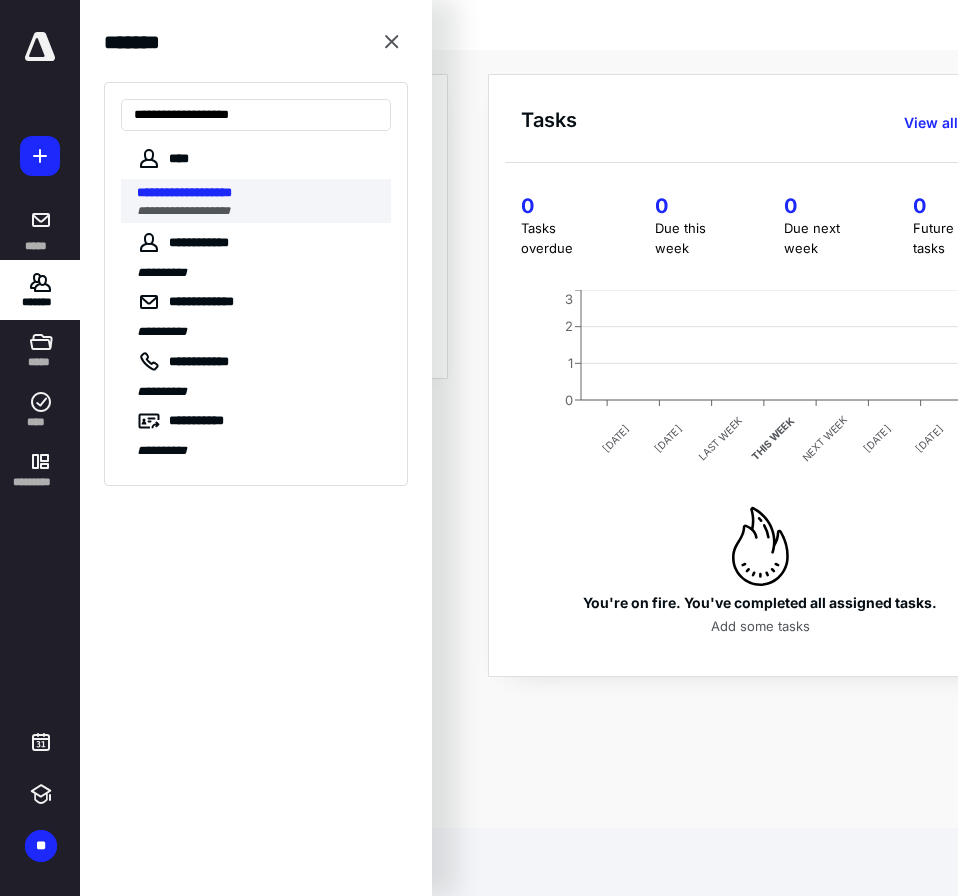 click on "**********" at bounding box center (184, 192) 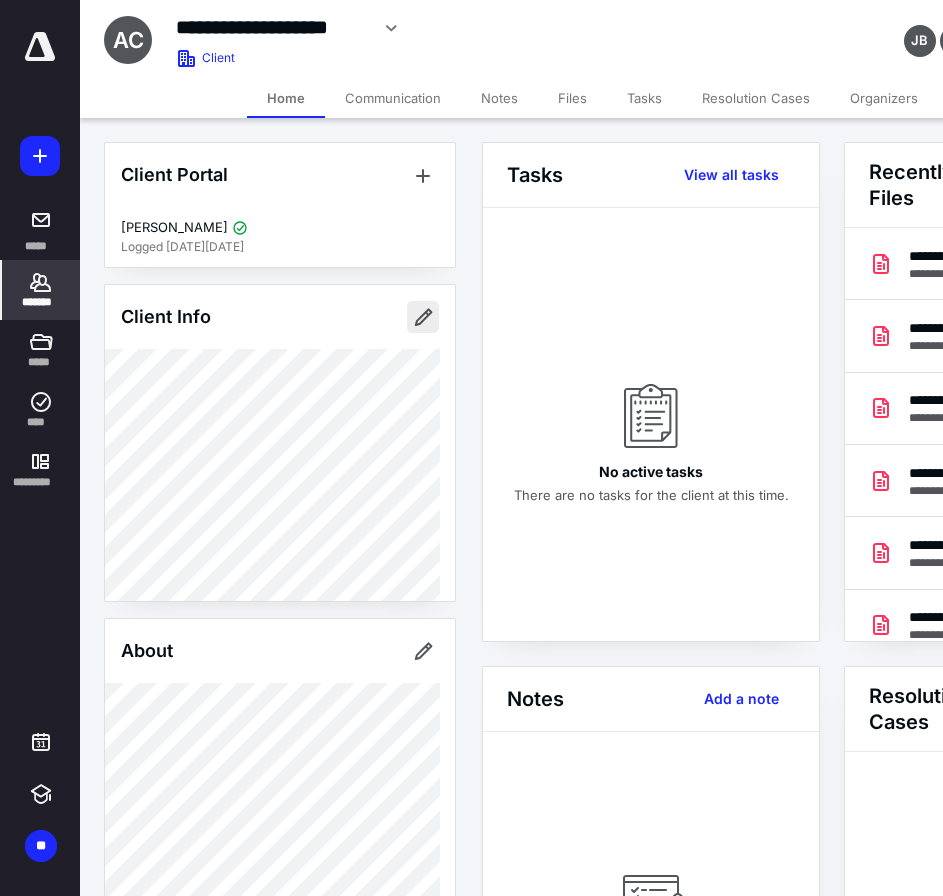 click at bounding box center (423, 317) 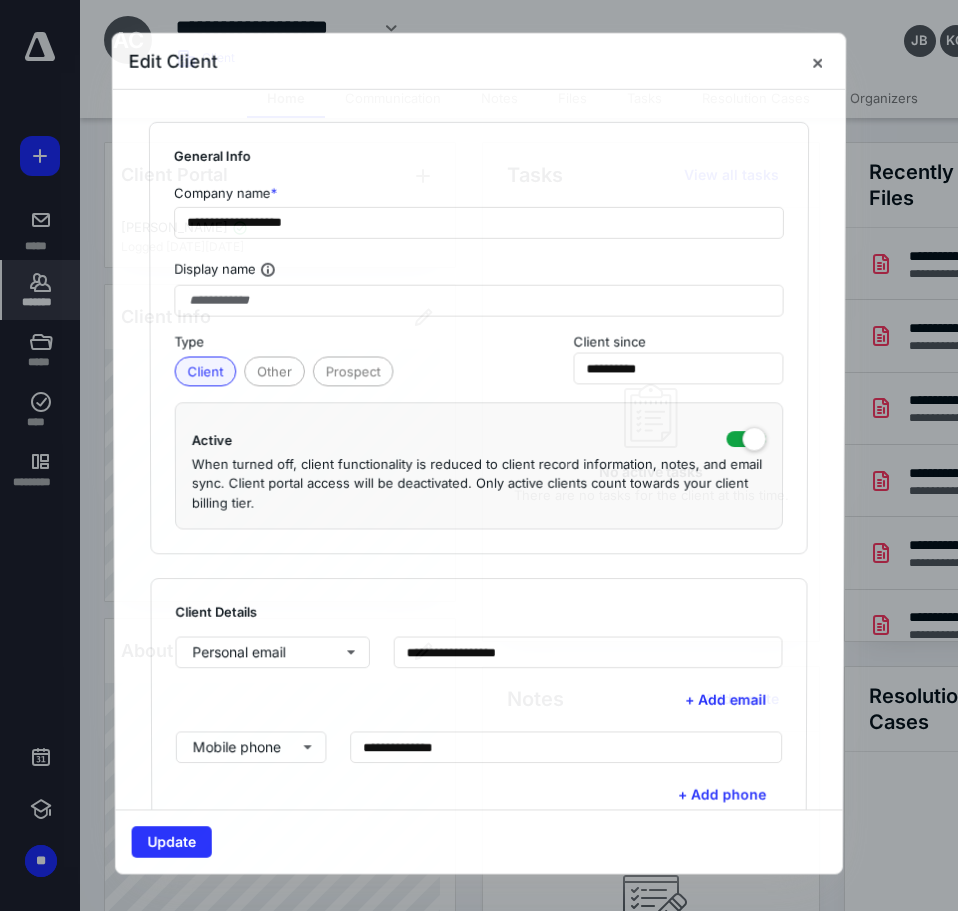 type on "**********" 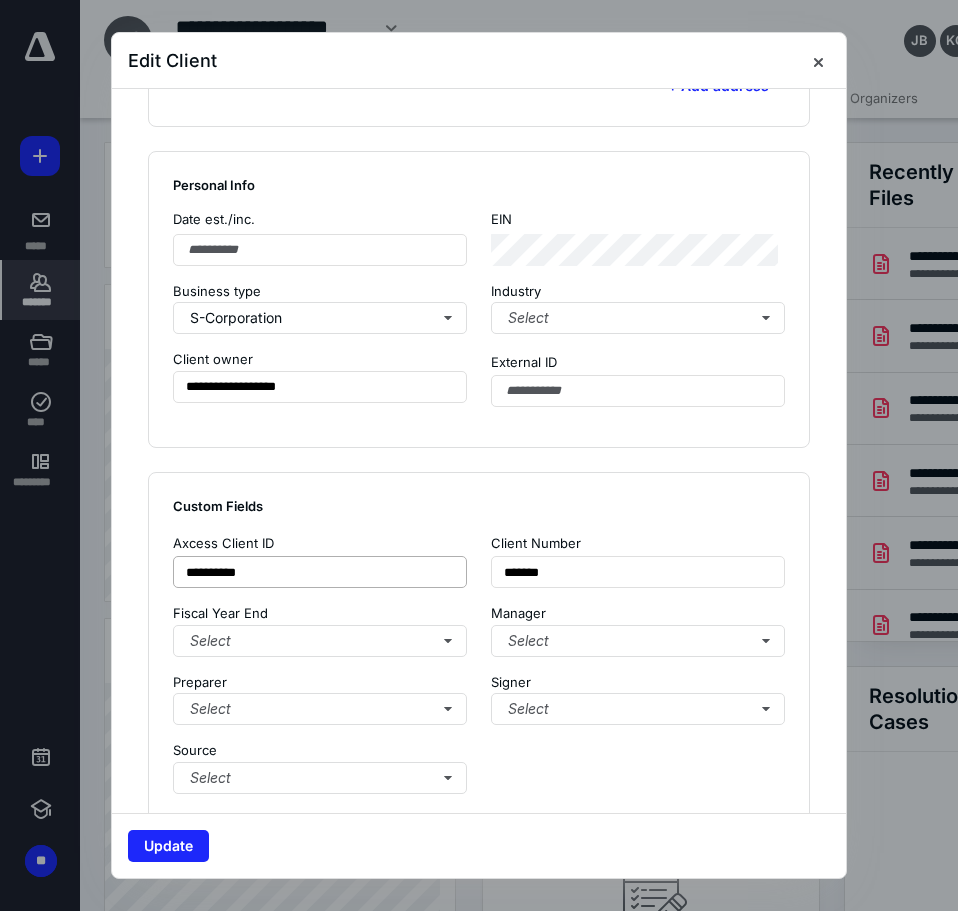 scroll, scrollTop: 1200, scrollLeft: 0, axis: vertical 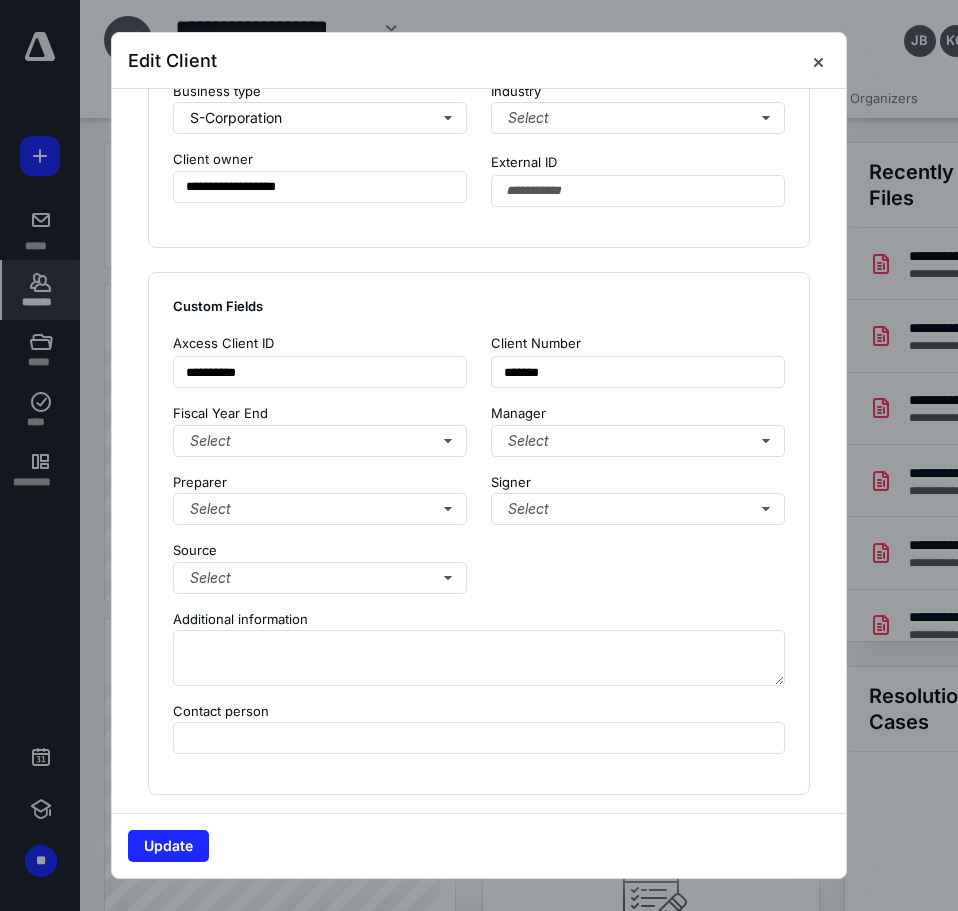 click on "**********" at bounding box center (320, 360) 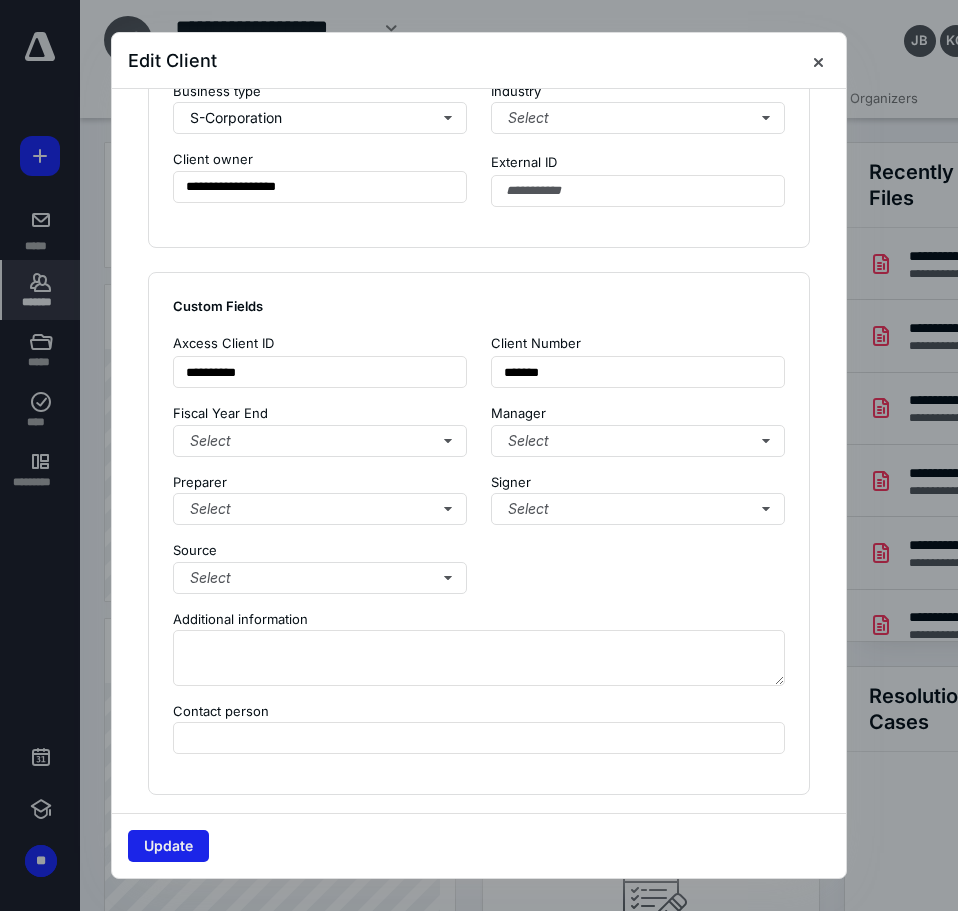 click on "Update" at bounding box center (168, 846) 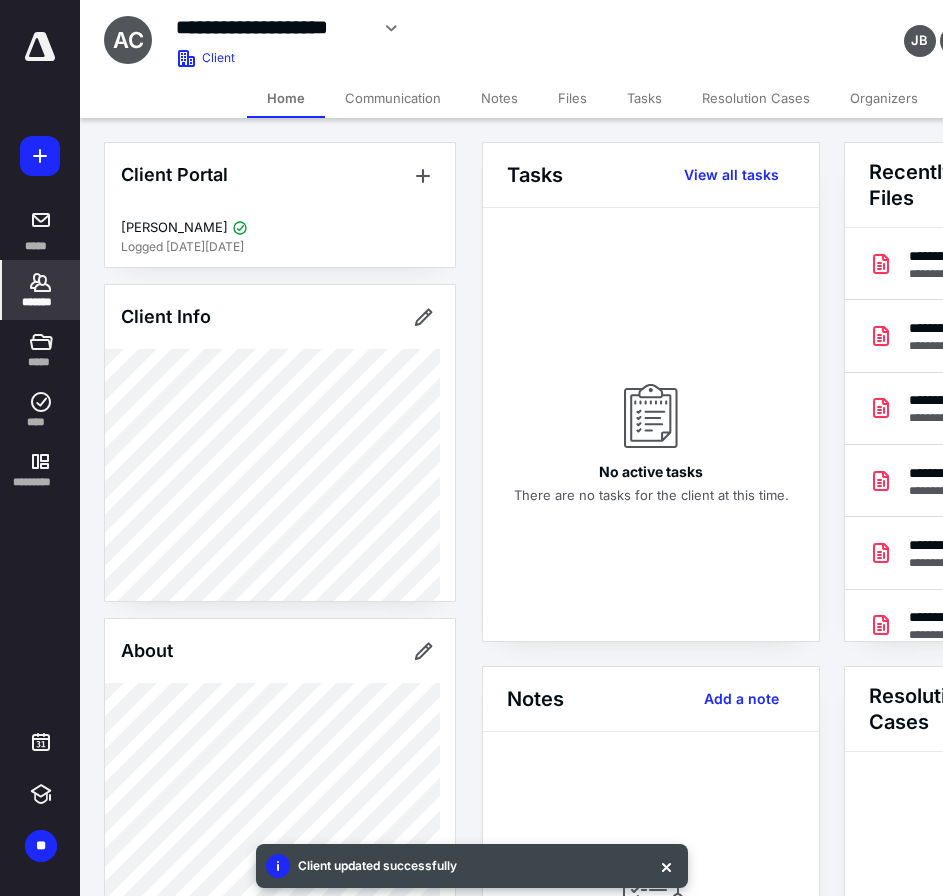 click at bounding box center [40, 47] 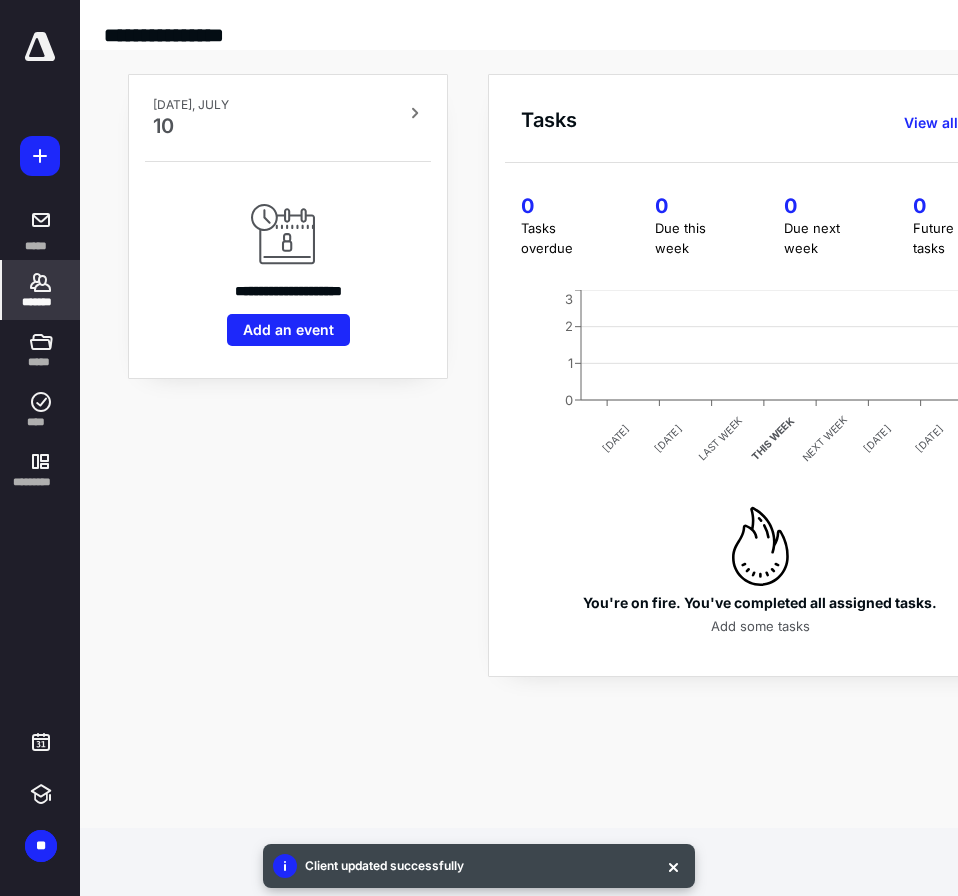 click 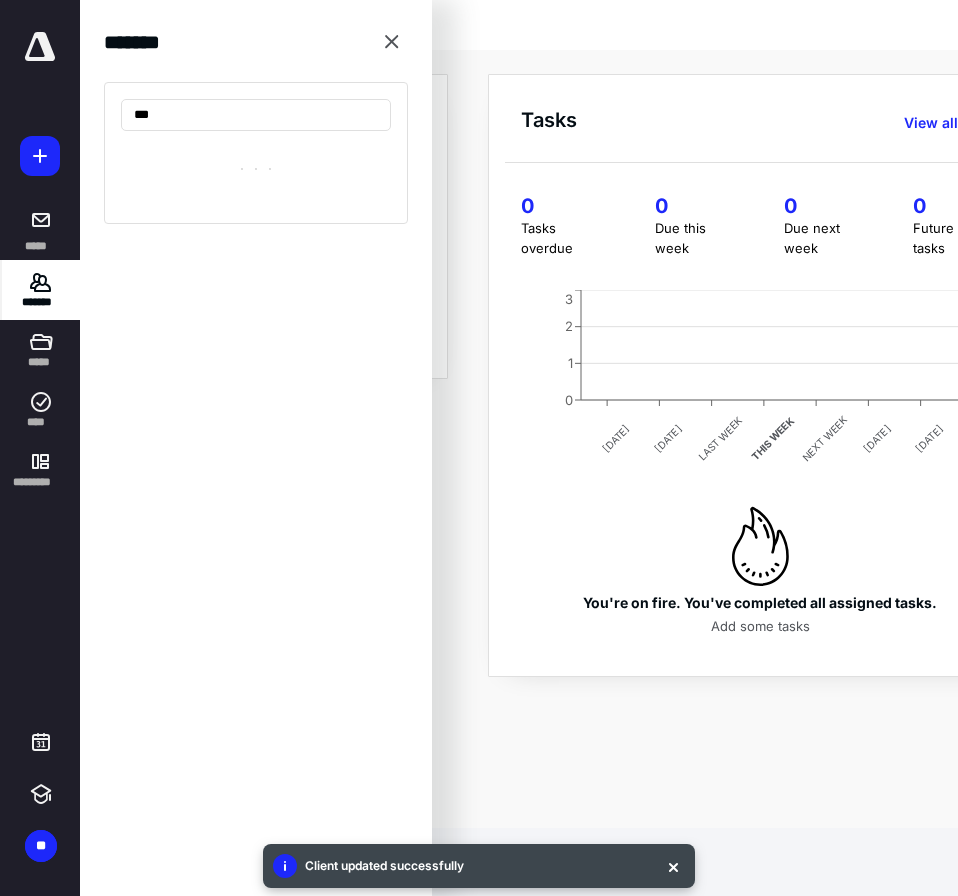 type on "****" 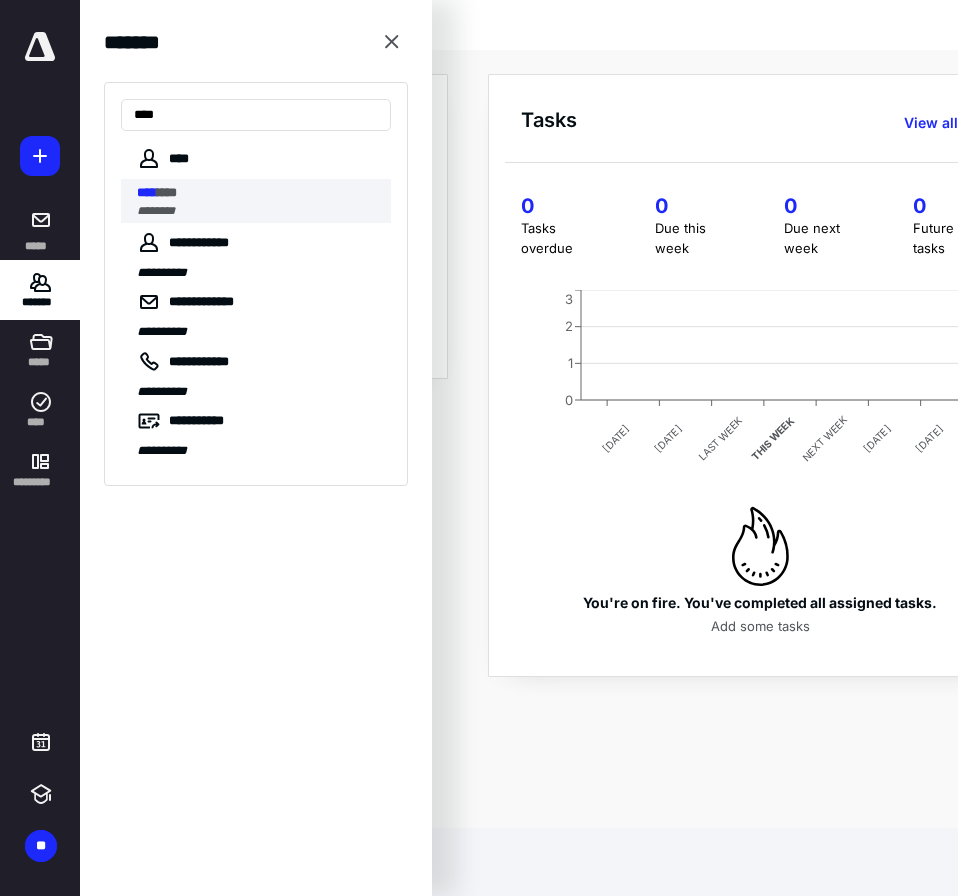 click on "***" at bounding box center (167, 192) 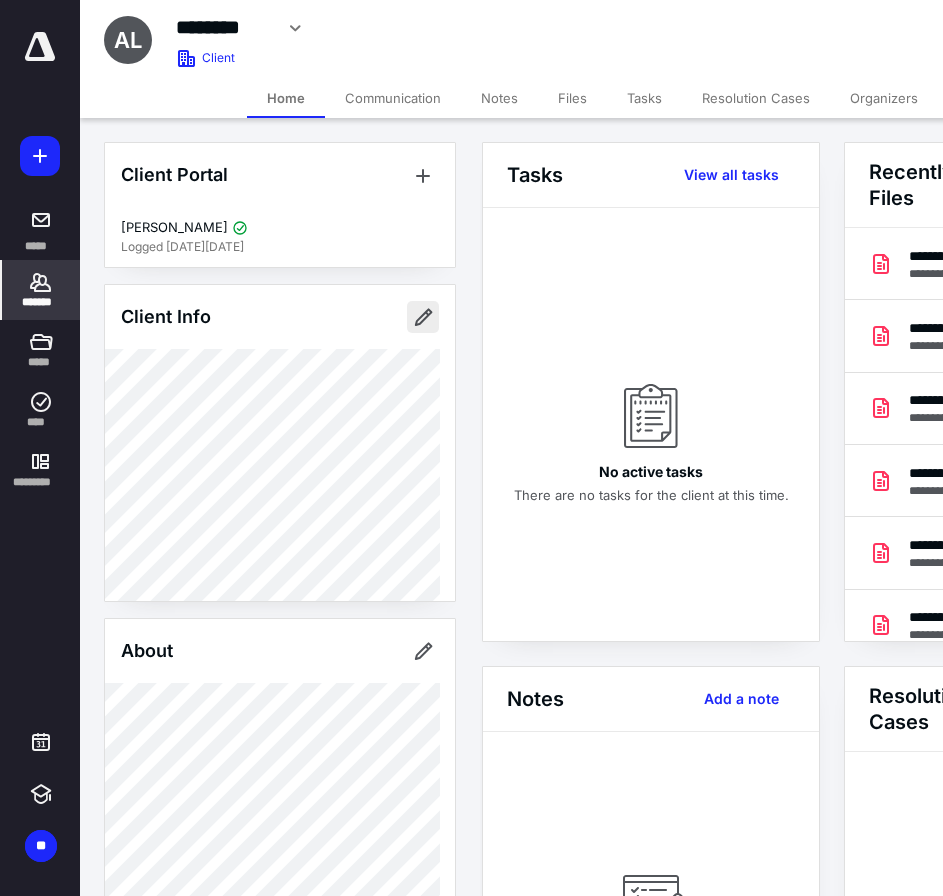 click at bounding box center [423, 317] 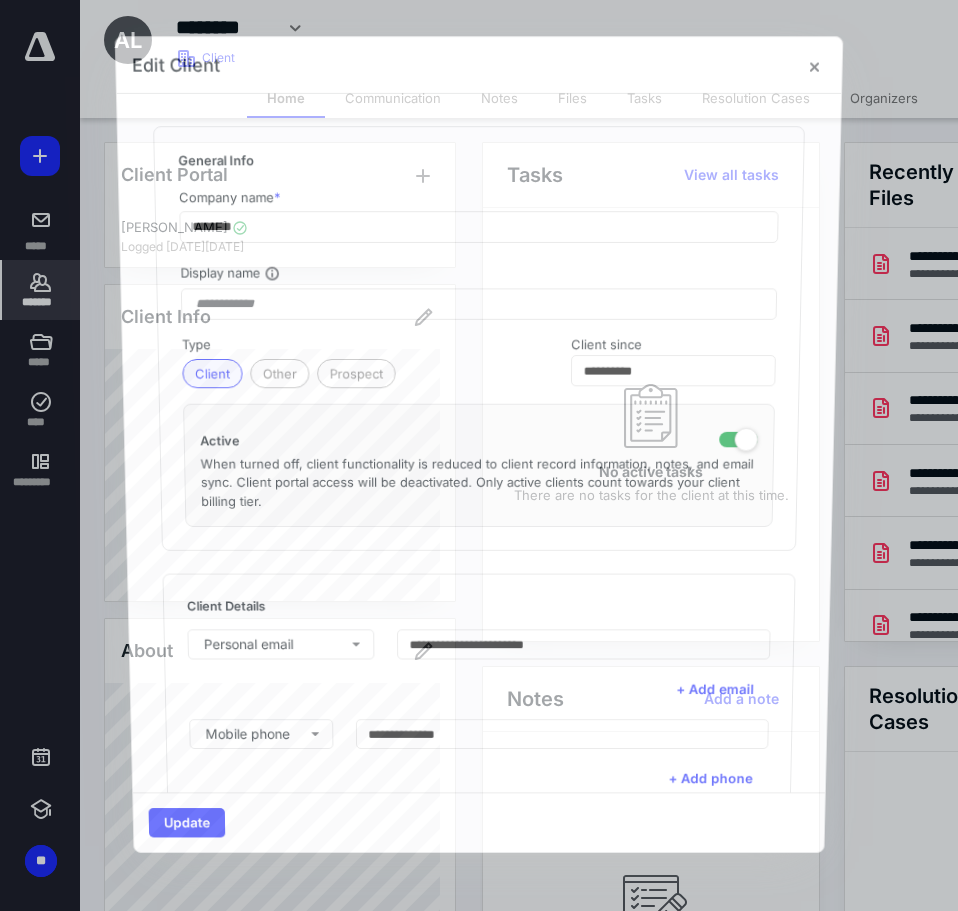 type on "**********" 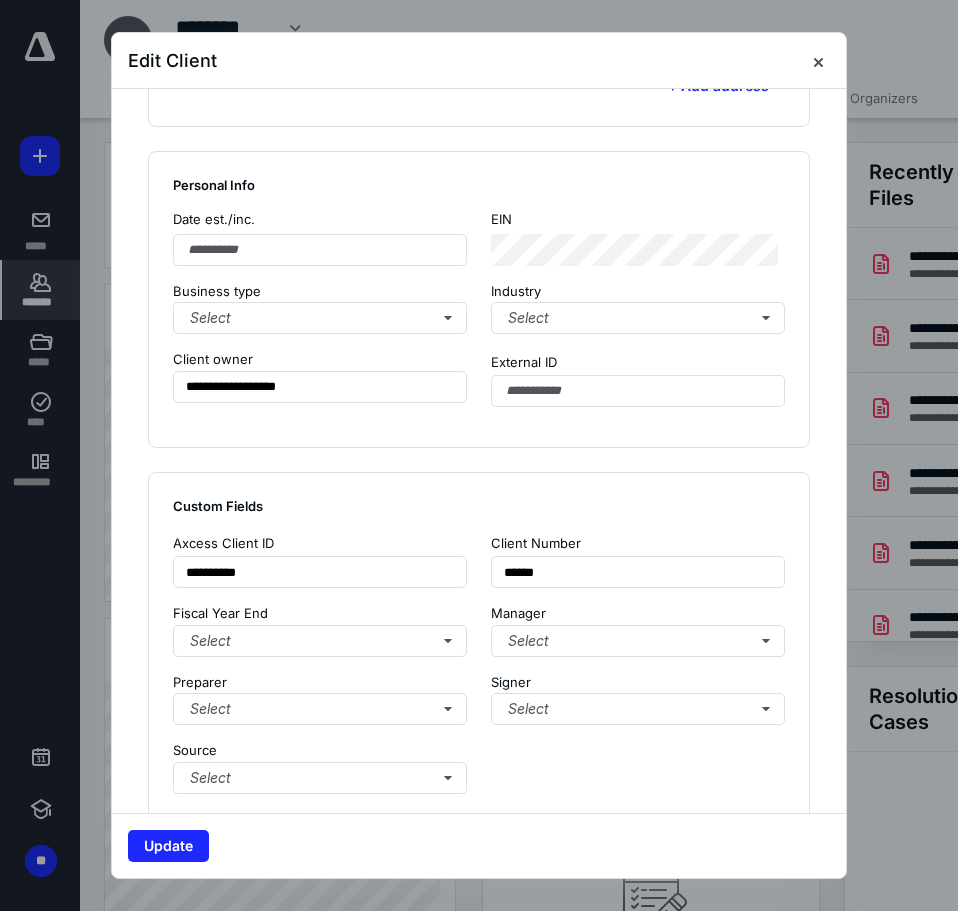 scroll, scrollTop: 1100, scrollLeft: 0, axis: vertical 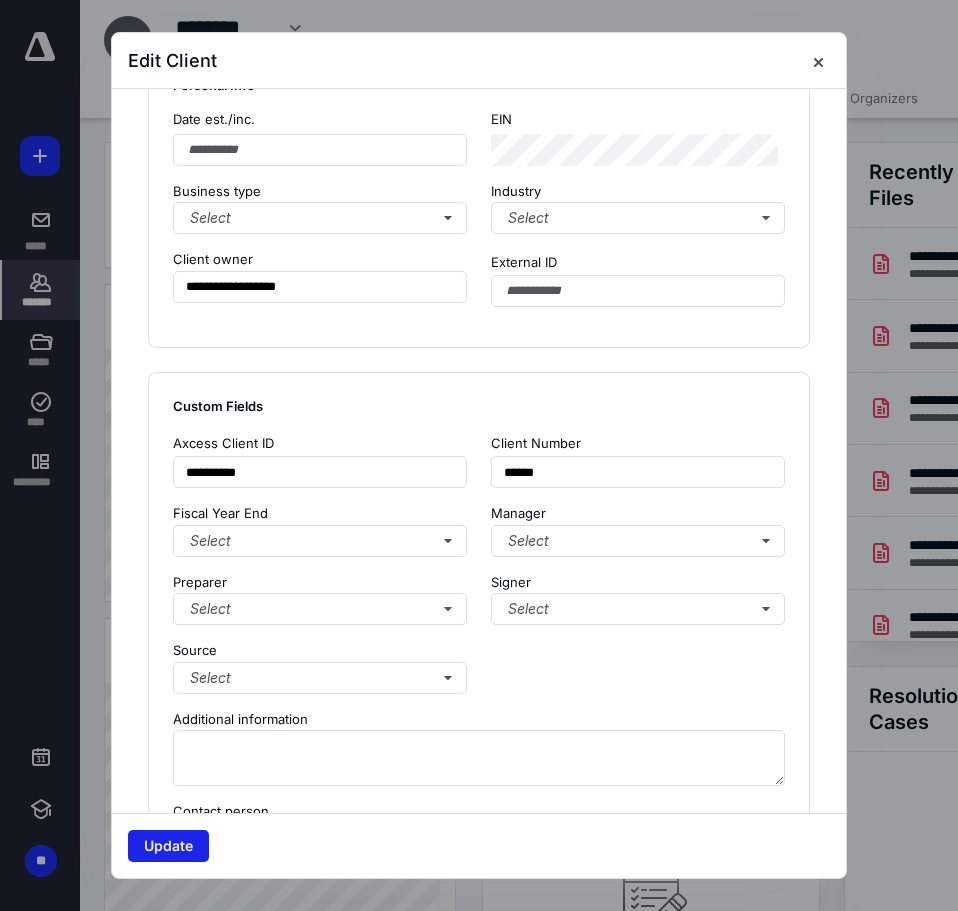 click on "Update" at bounding box center [168, 846] 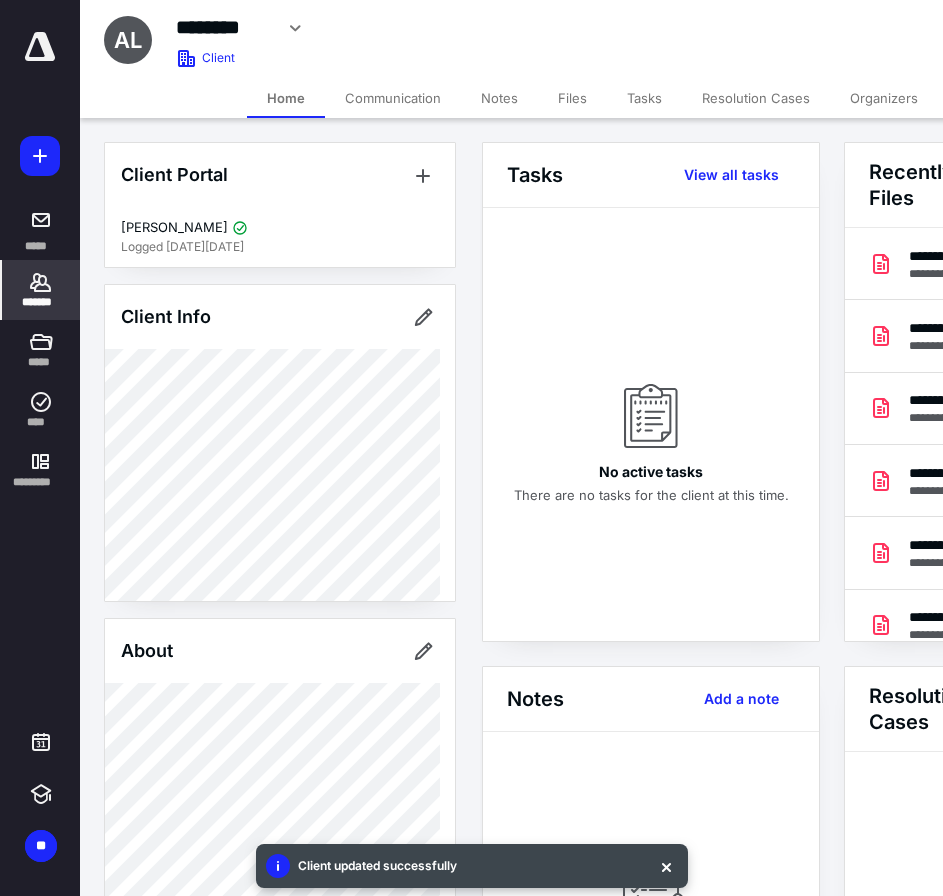 click at bounding box center (40, 47) 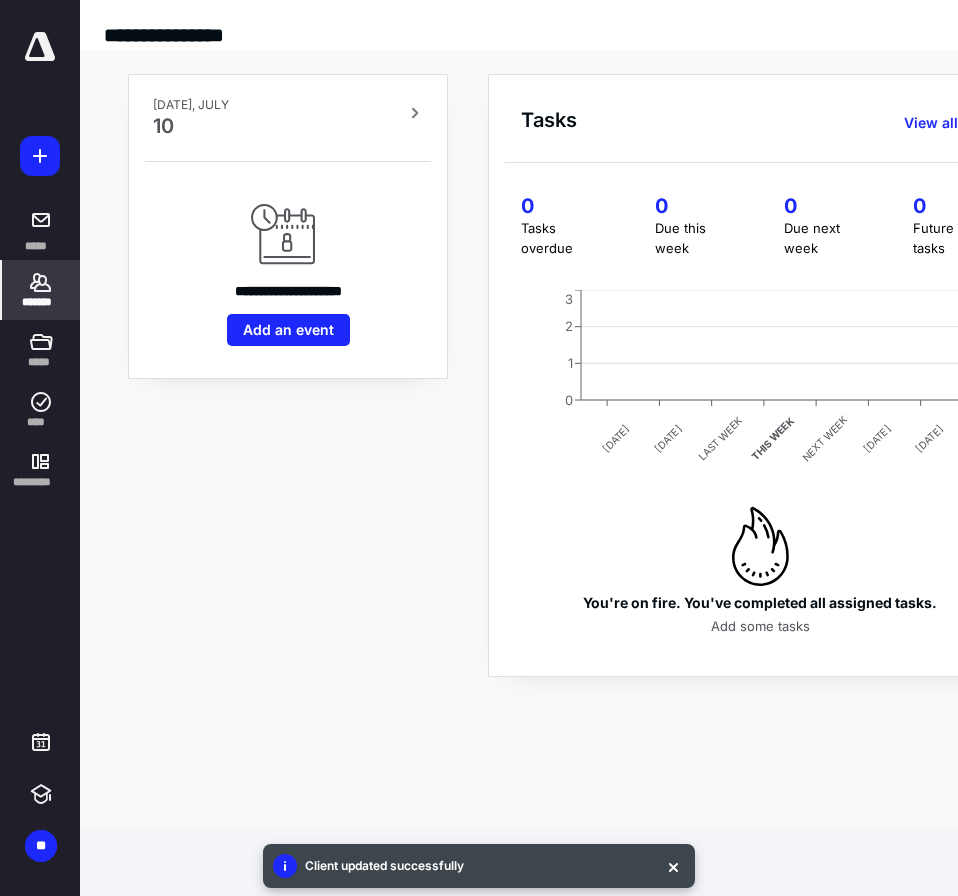click 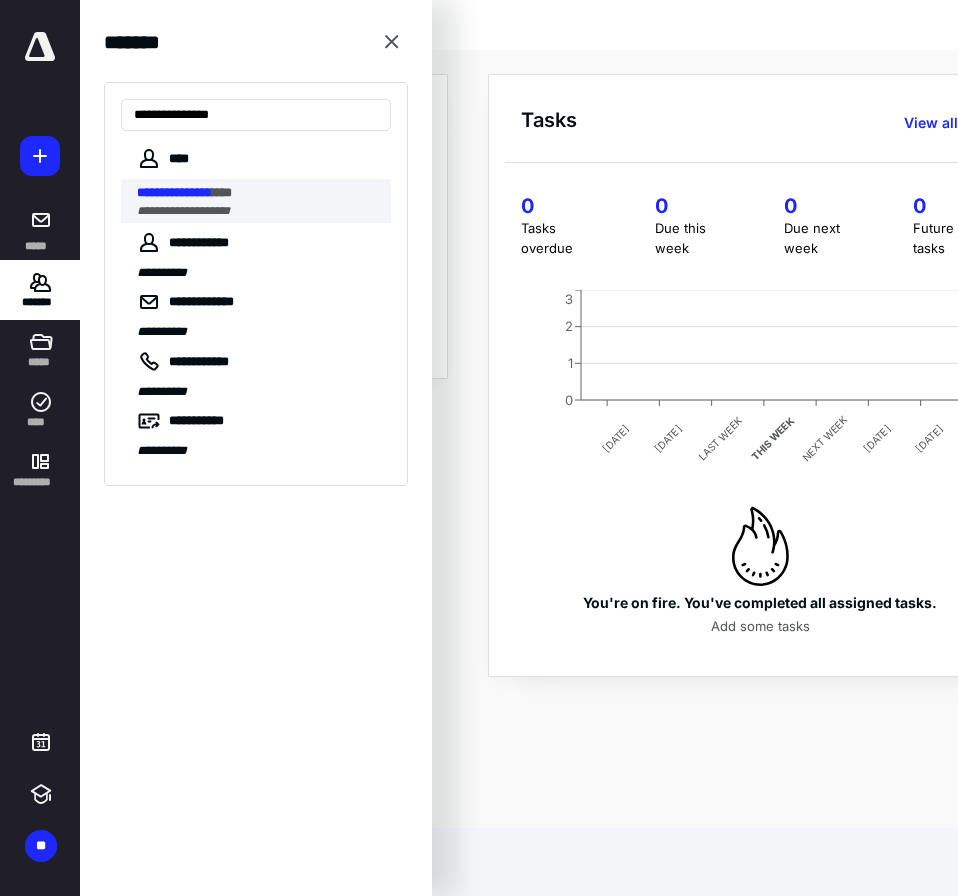 type on "**********" 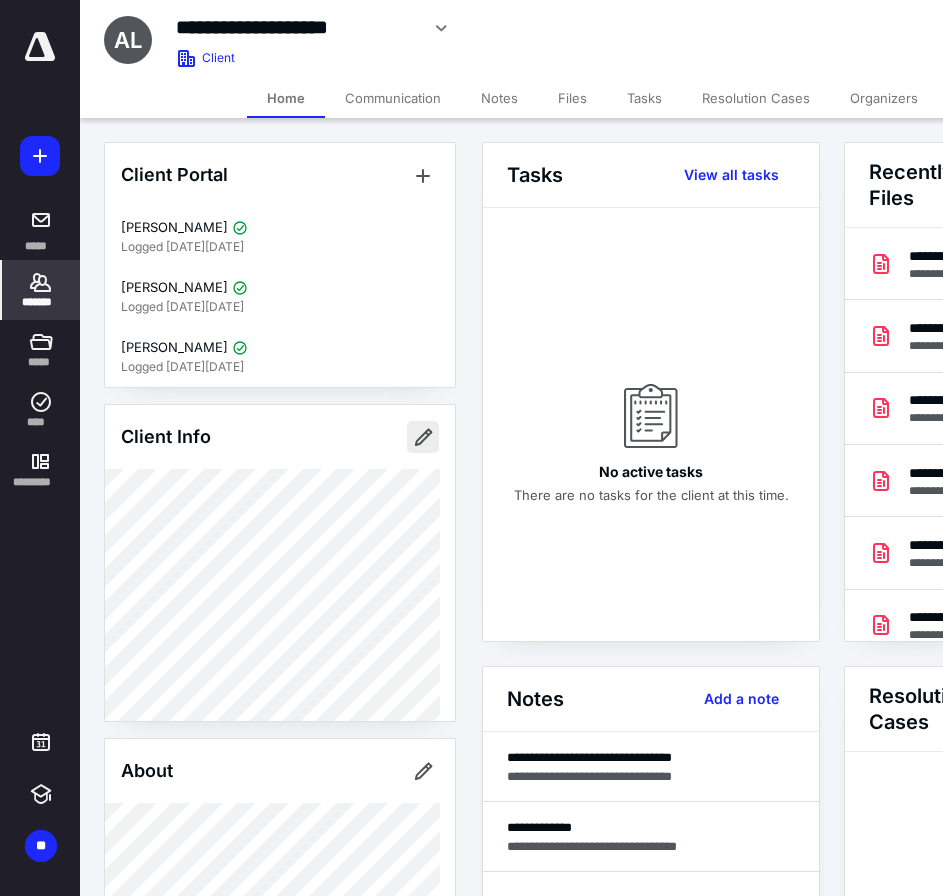 click at bounding box center [423, 437] 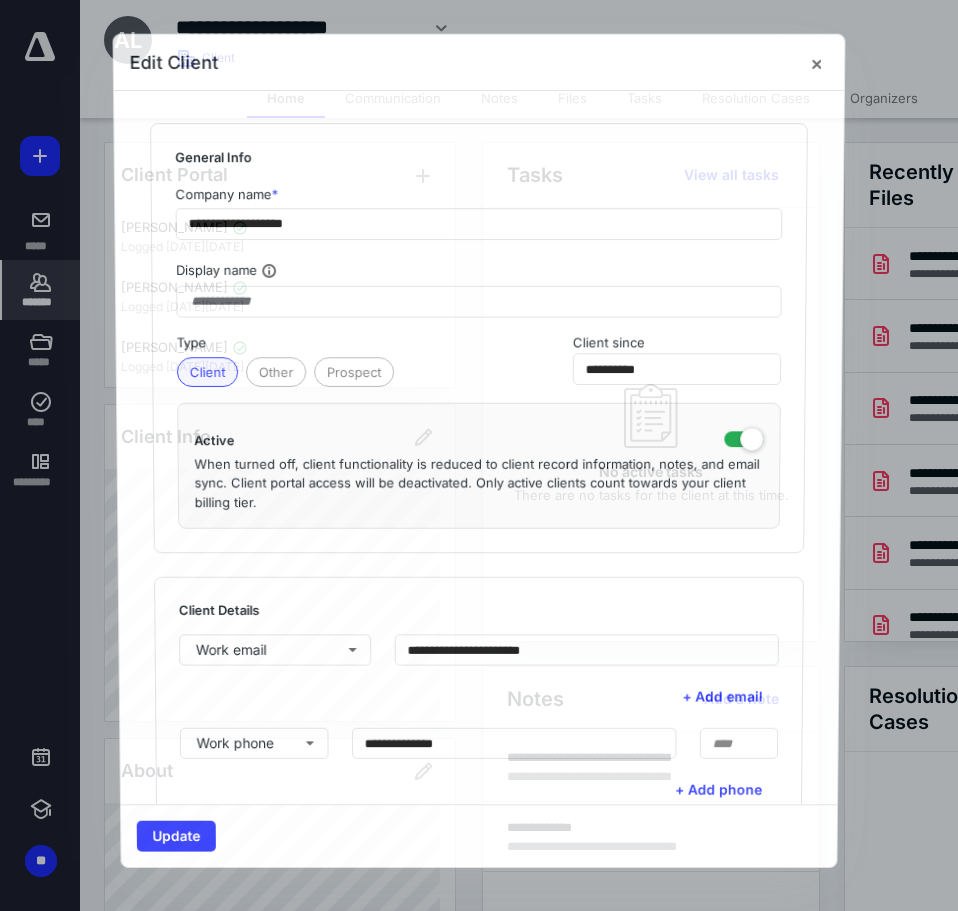 type on "**********" 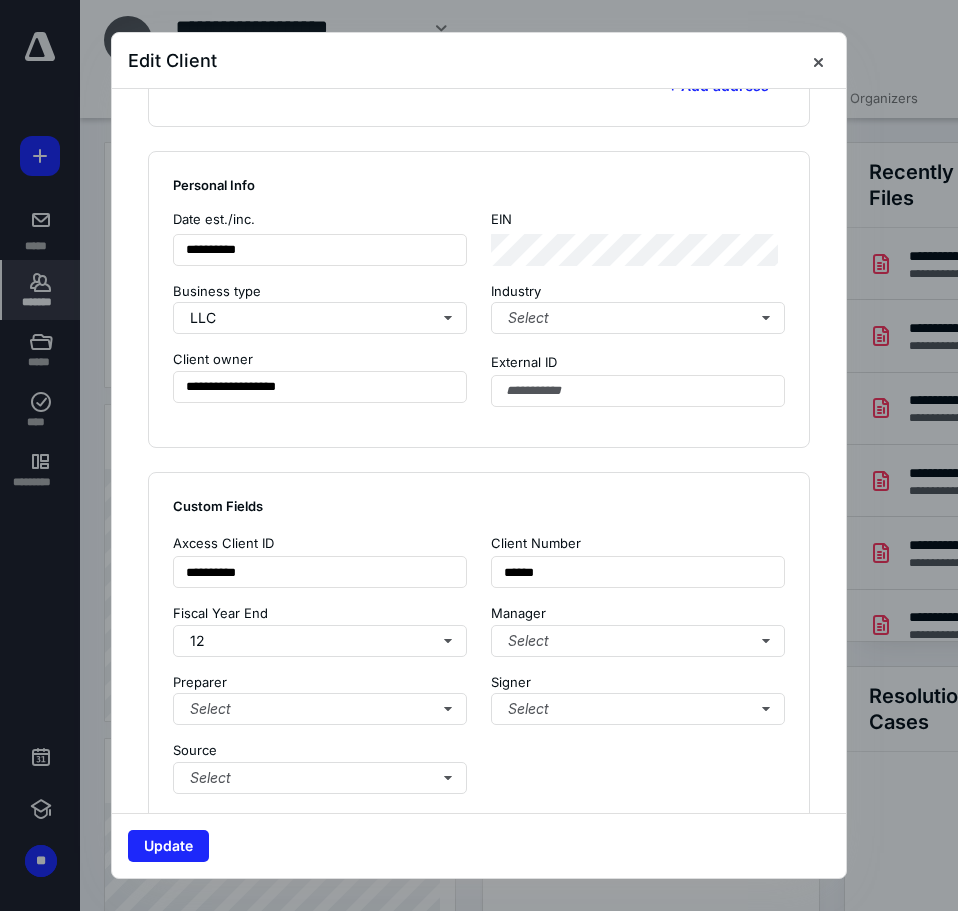 scroll, scrollTop: 1100, scrollLeft: 0, axis: vertical 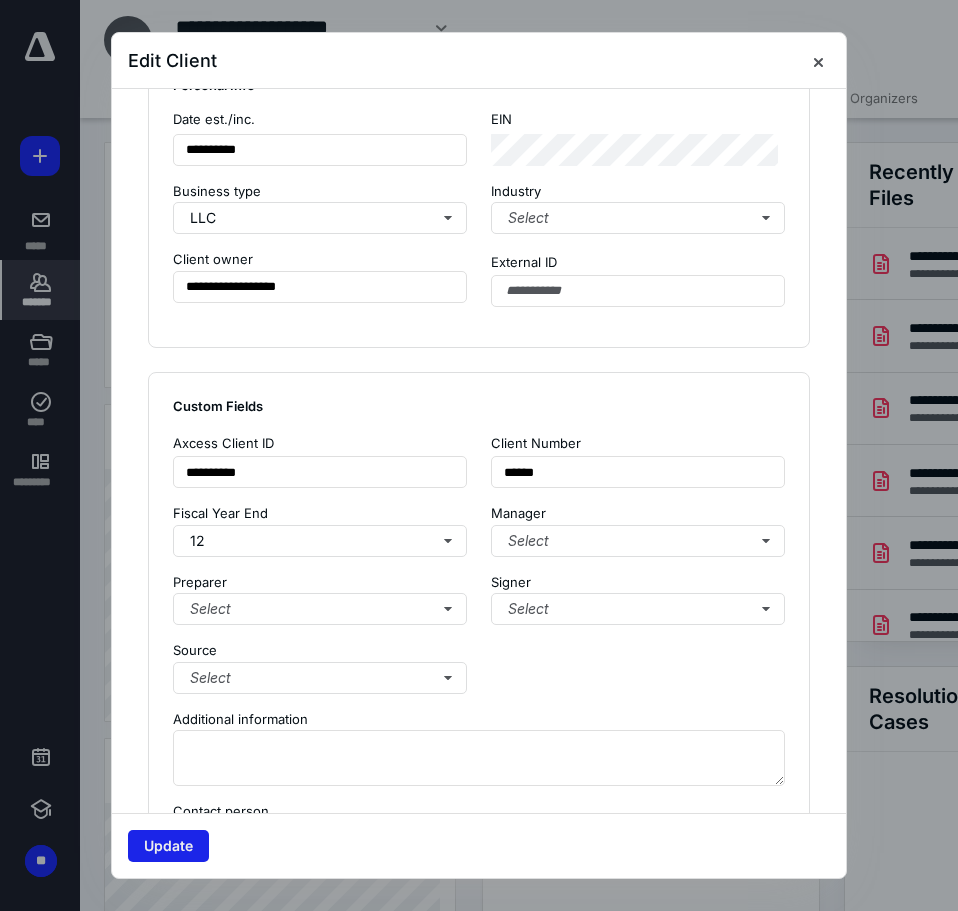 click on "Update" at bounding box center (168, 846) 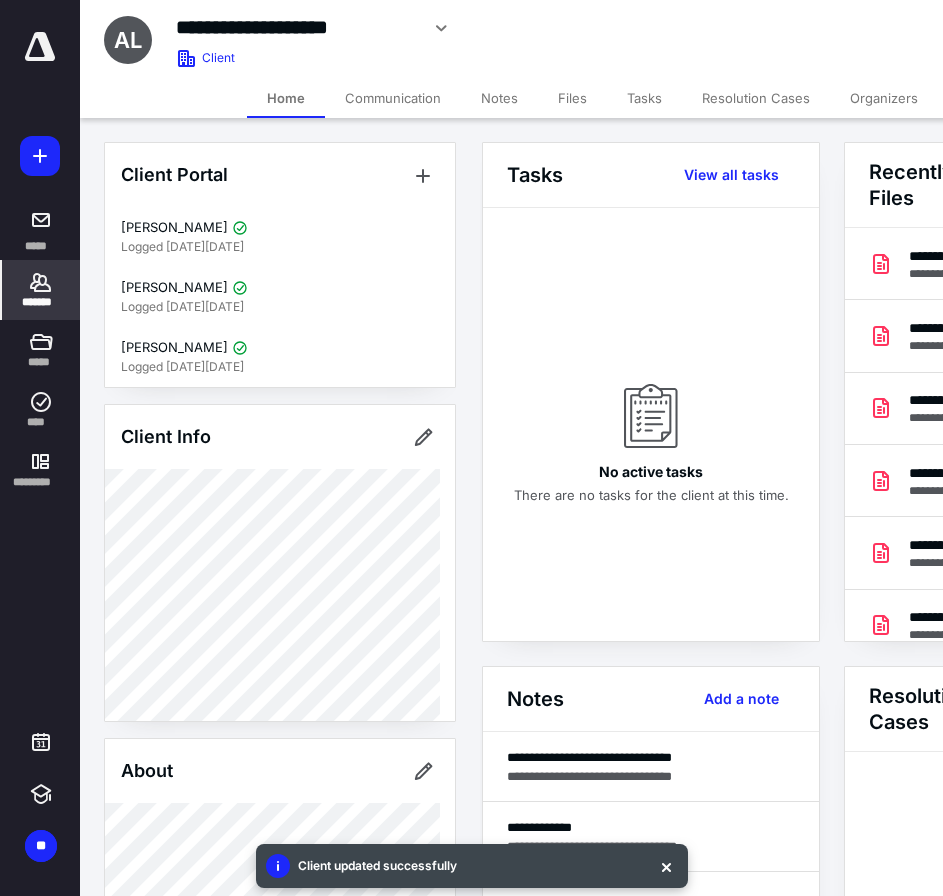 click at bounding box center [40, 47] 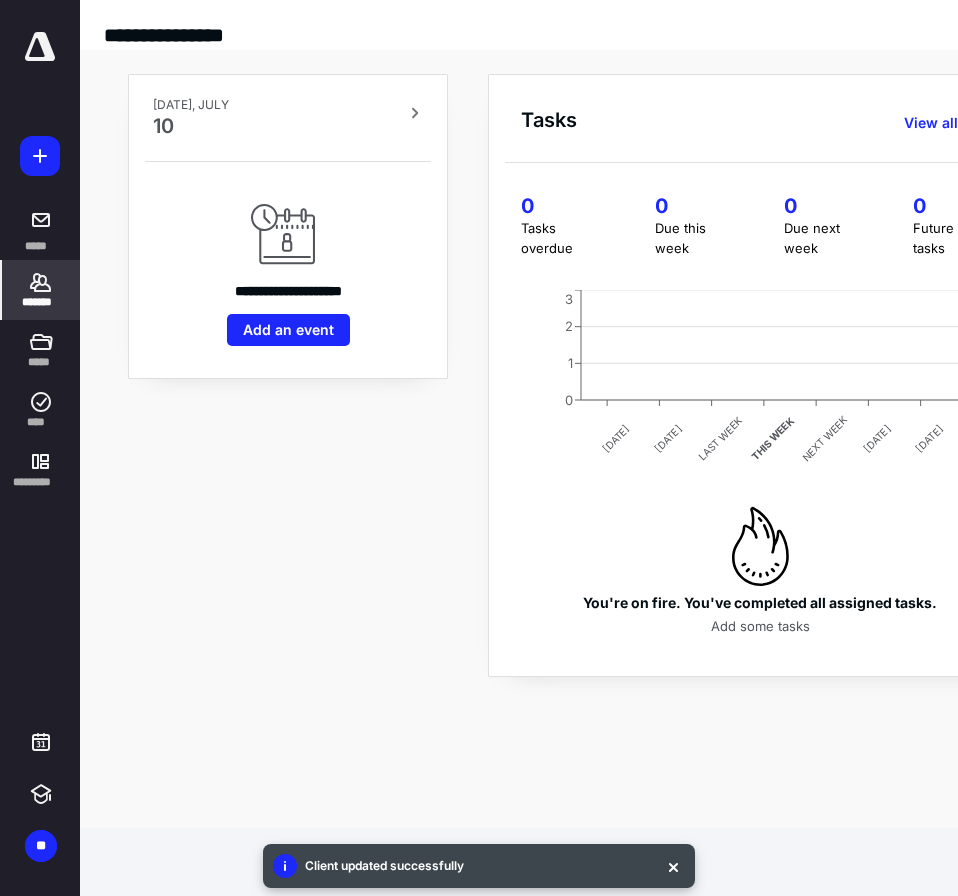 click on "*******" at bounding box center [41, 302] 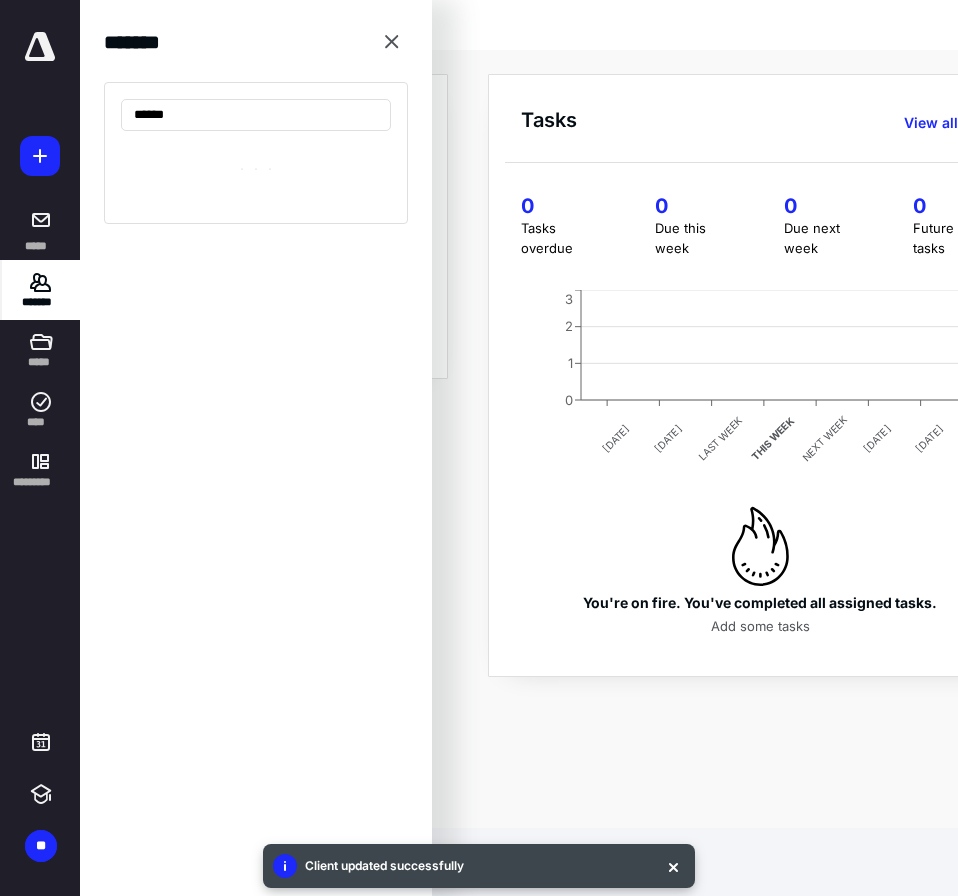 type on "*******" 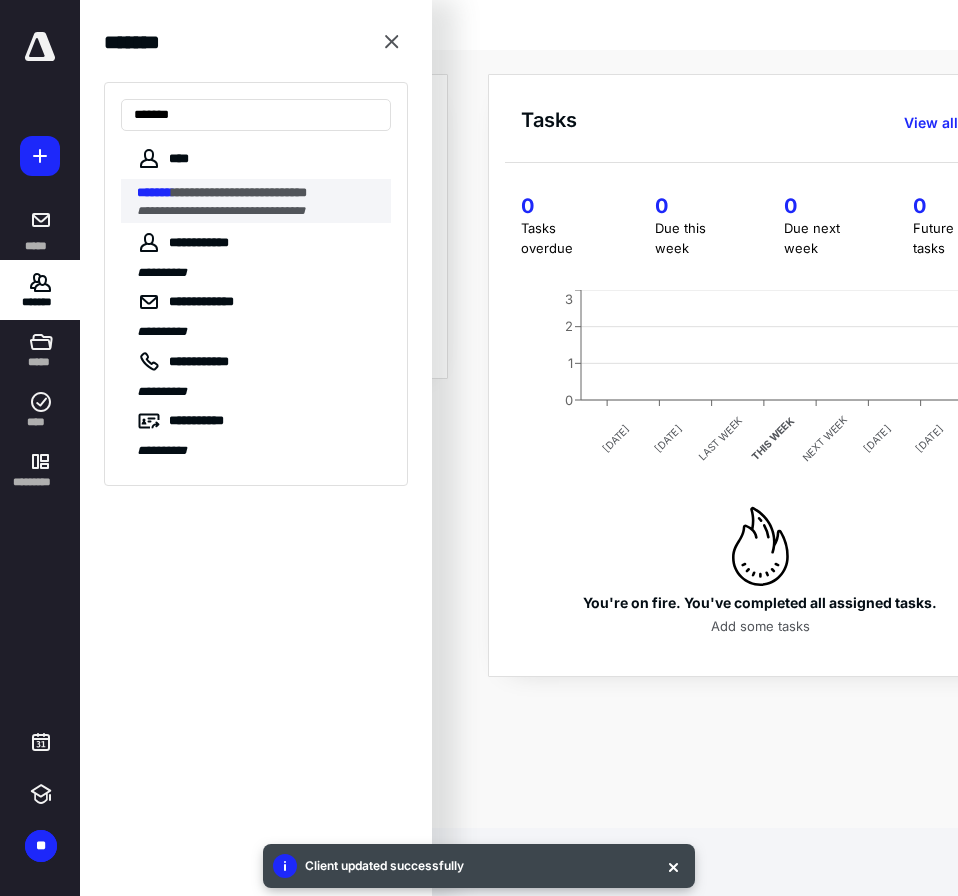 click on "**********" at bounding box center [221, 211] 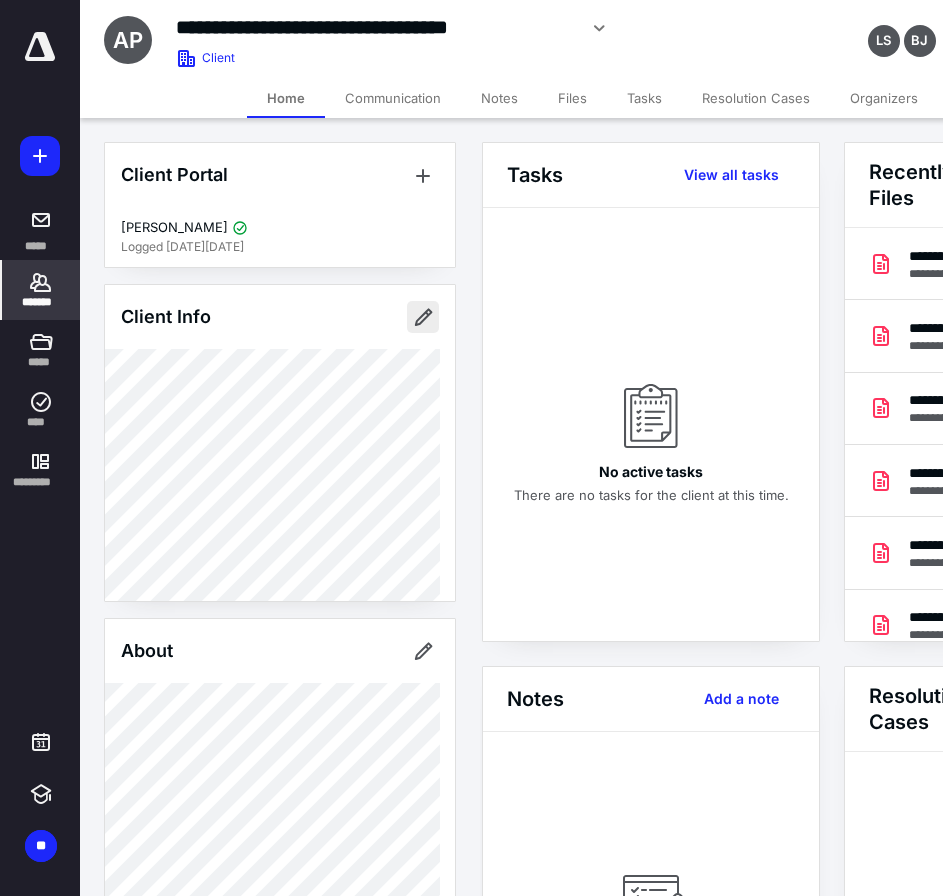 click at bounding box center (423, 317) 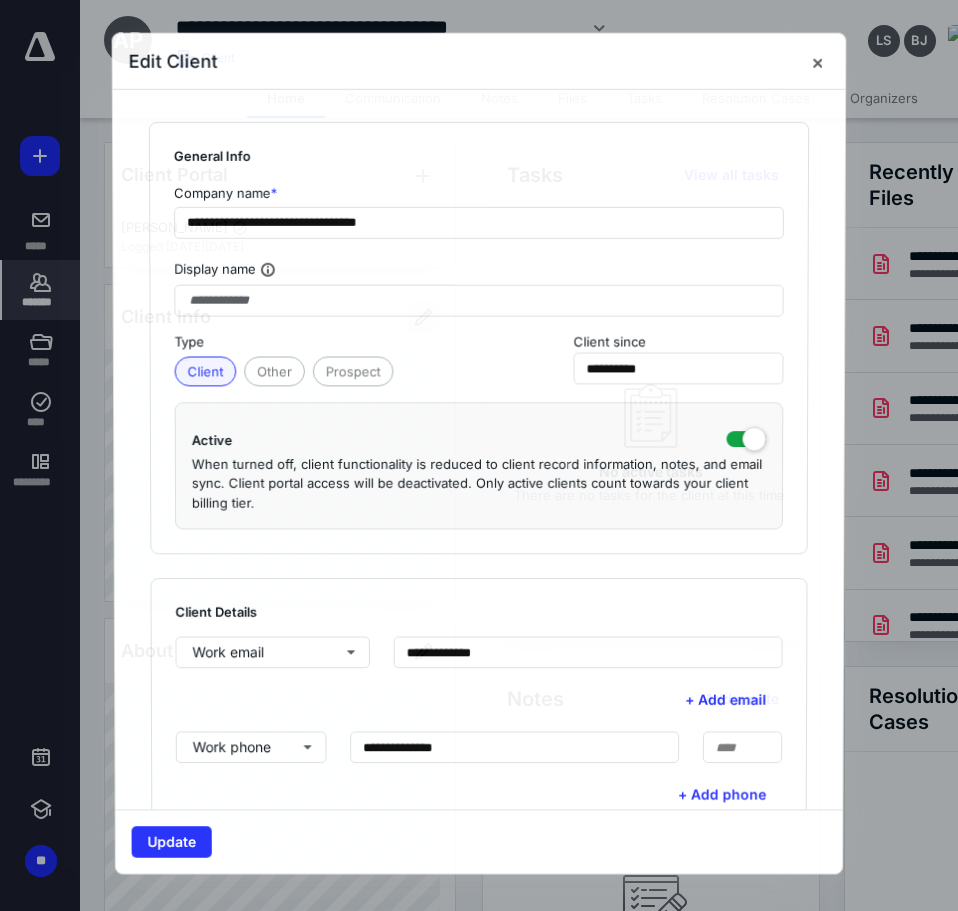 type on "**********" 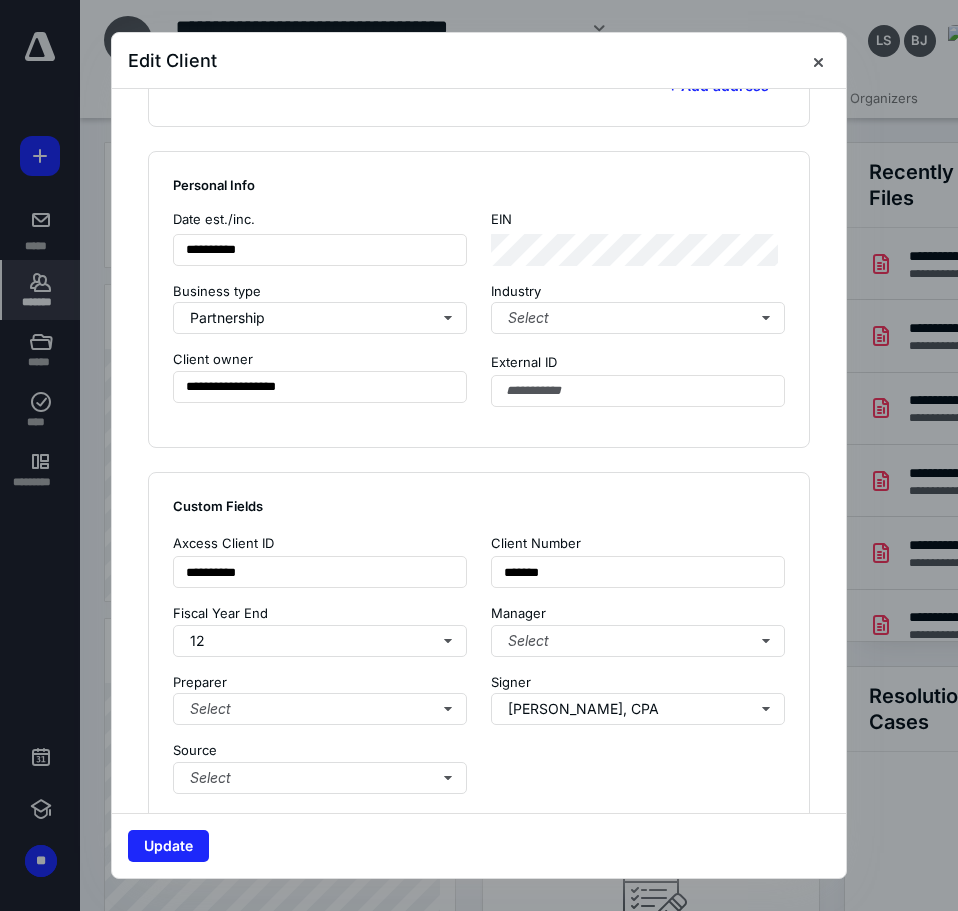 scroll, scrollTop: 1100, scrollLeft: 0, axis: vertical 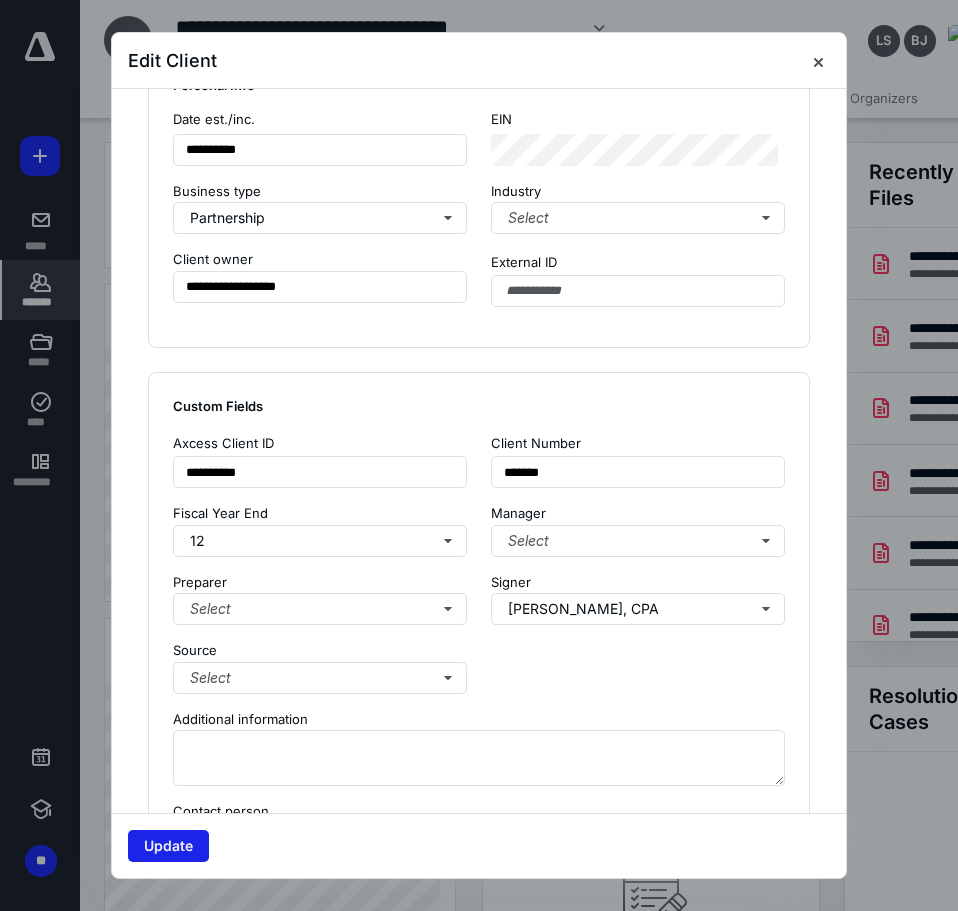 click on "Update" at bounding box center [168, 846] 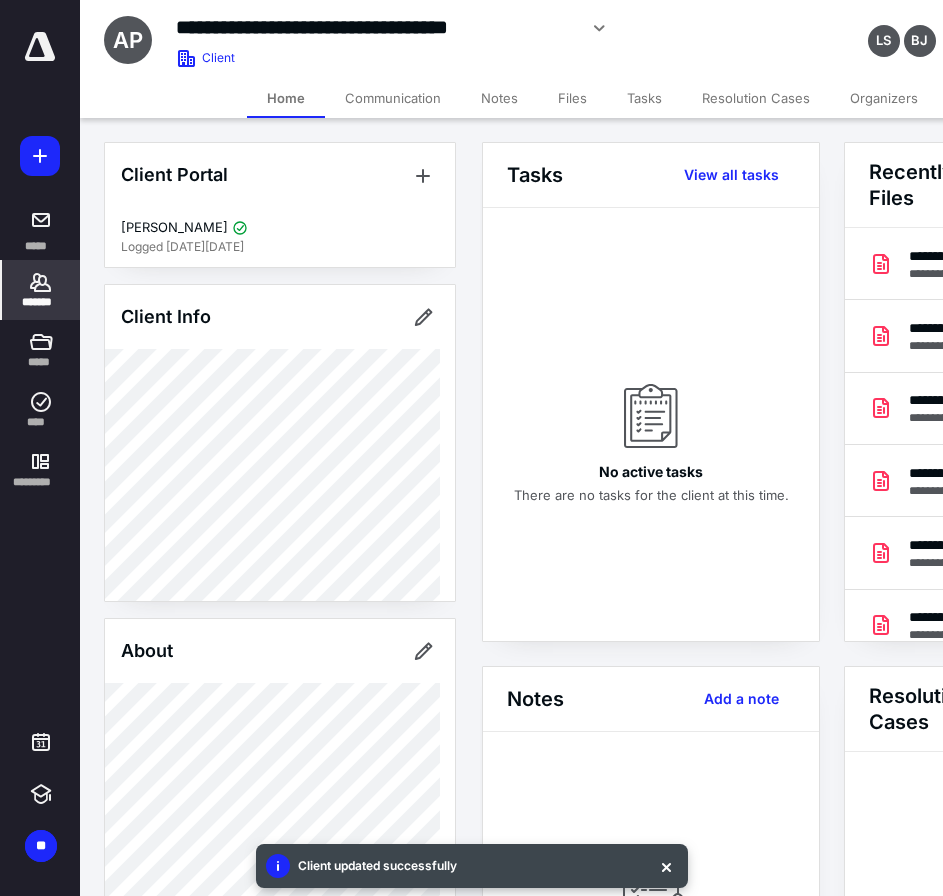 click at bounding box center (40, 47) 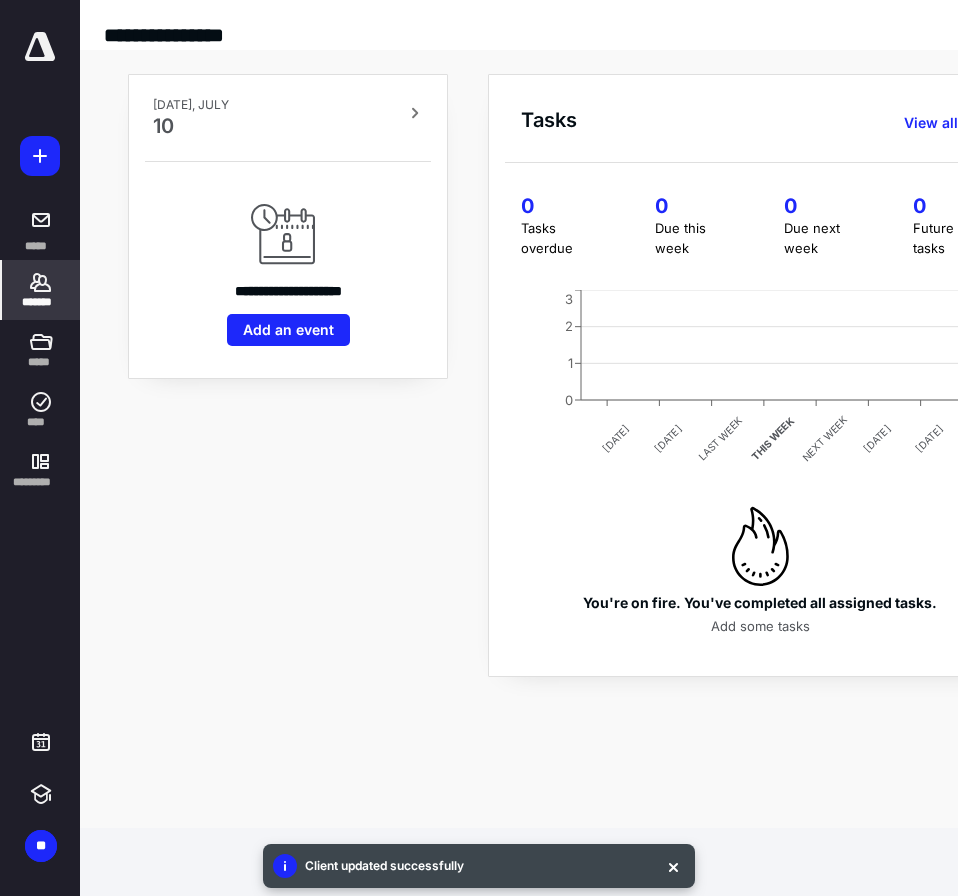 click 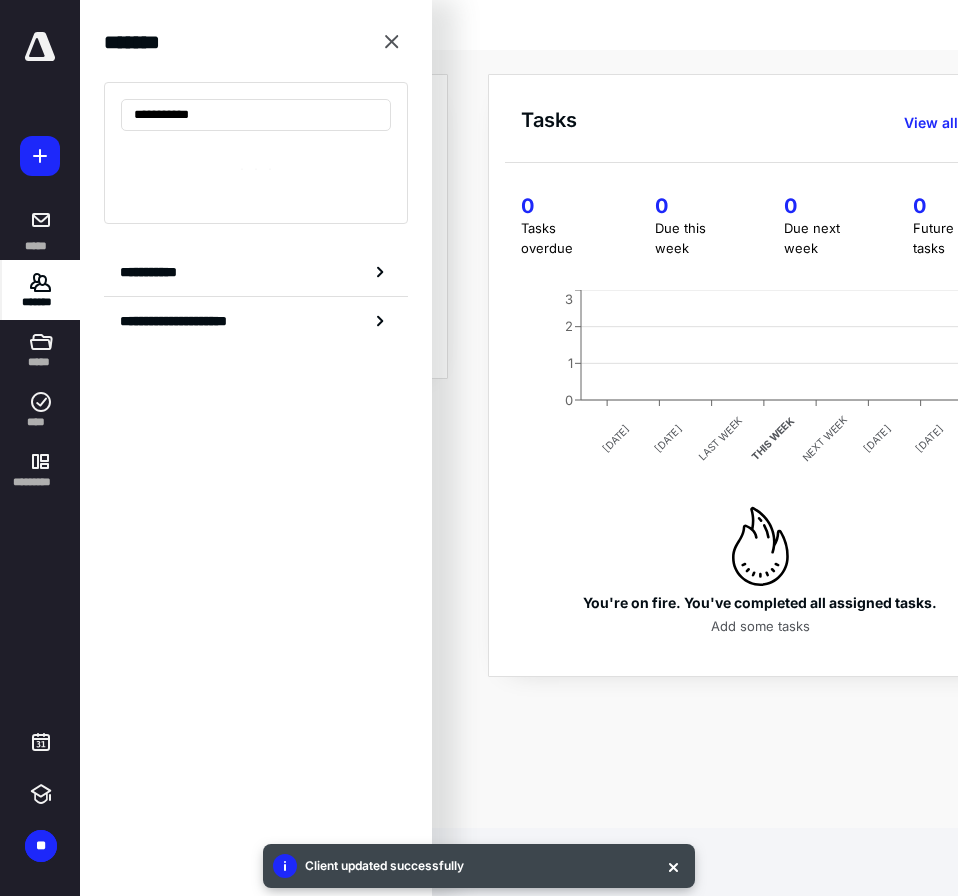 type on "**********" 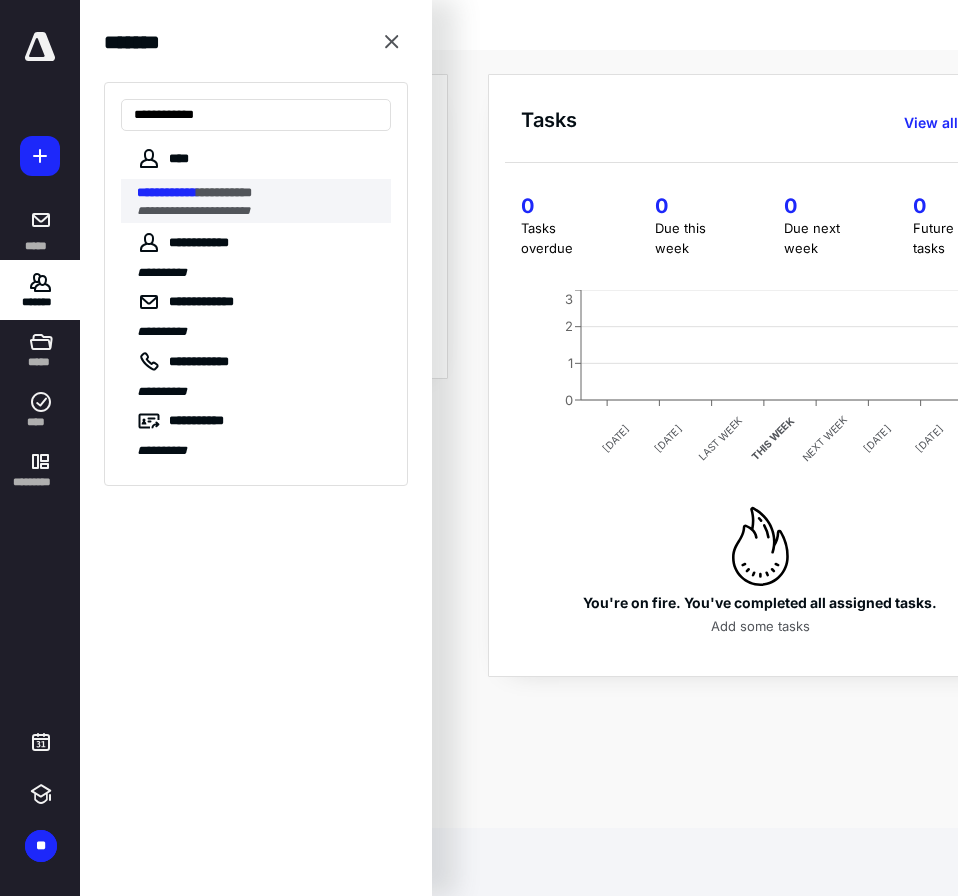 click on "**********" at bounding box center (167, 192) 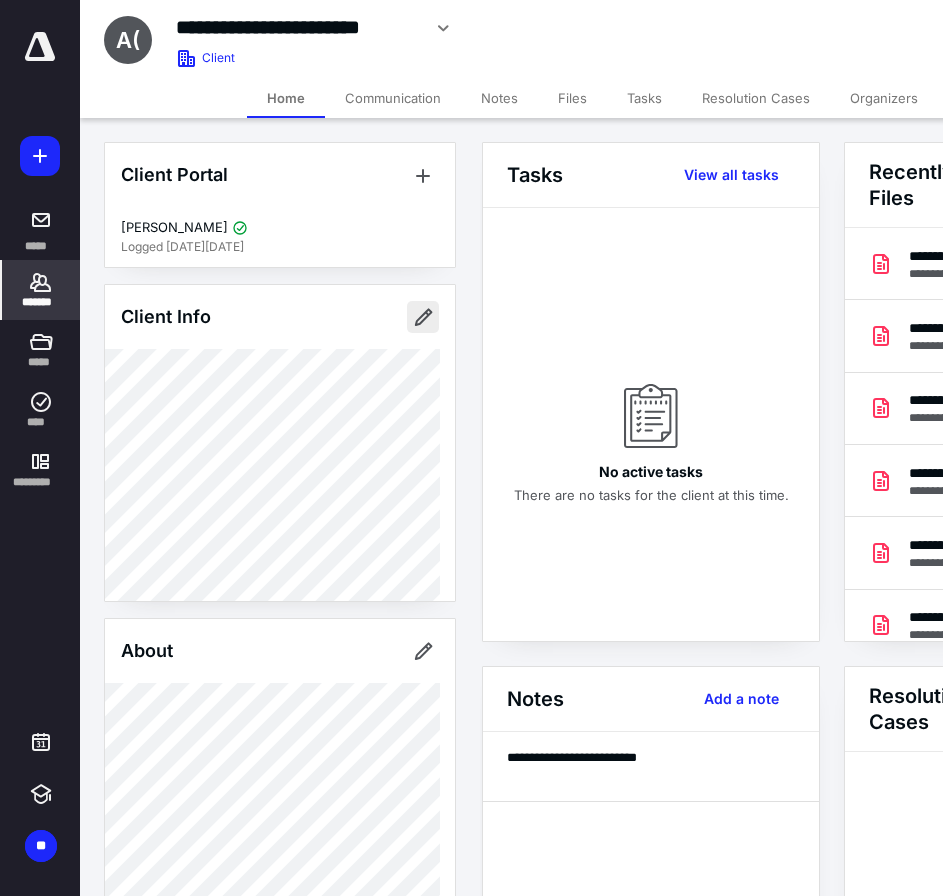 click at bounding box center (423, 317) 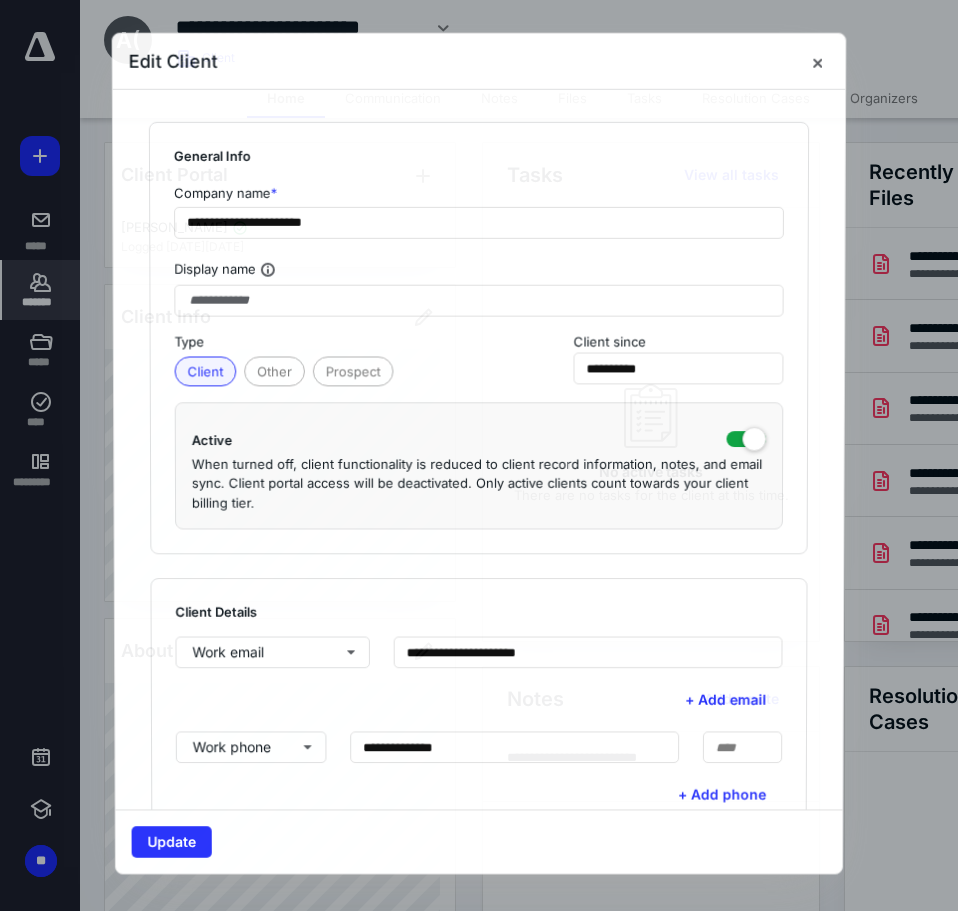 type on "**********" 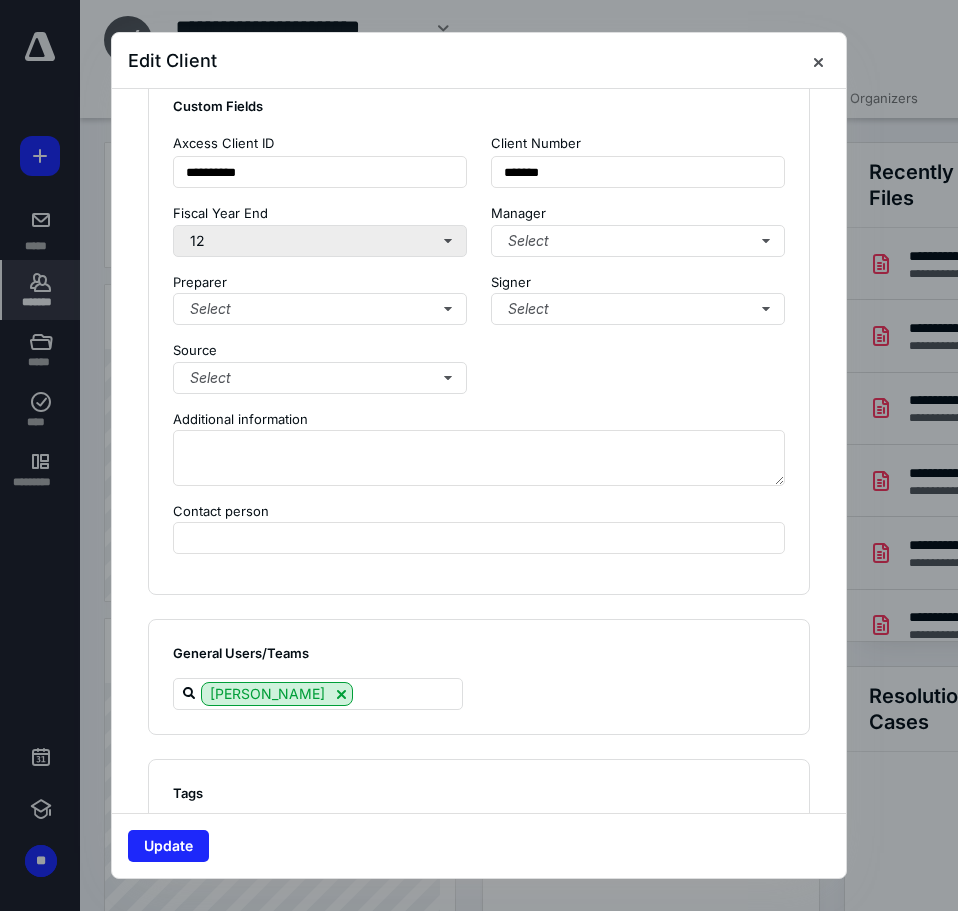 scroll, scrollTop: 1534, scrollLeft: 0, axis: vertical 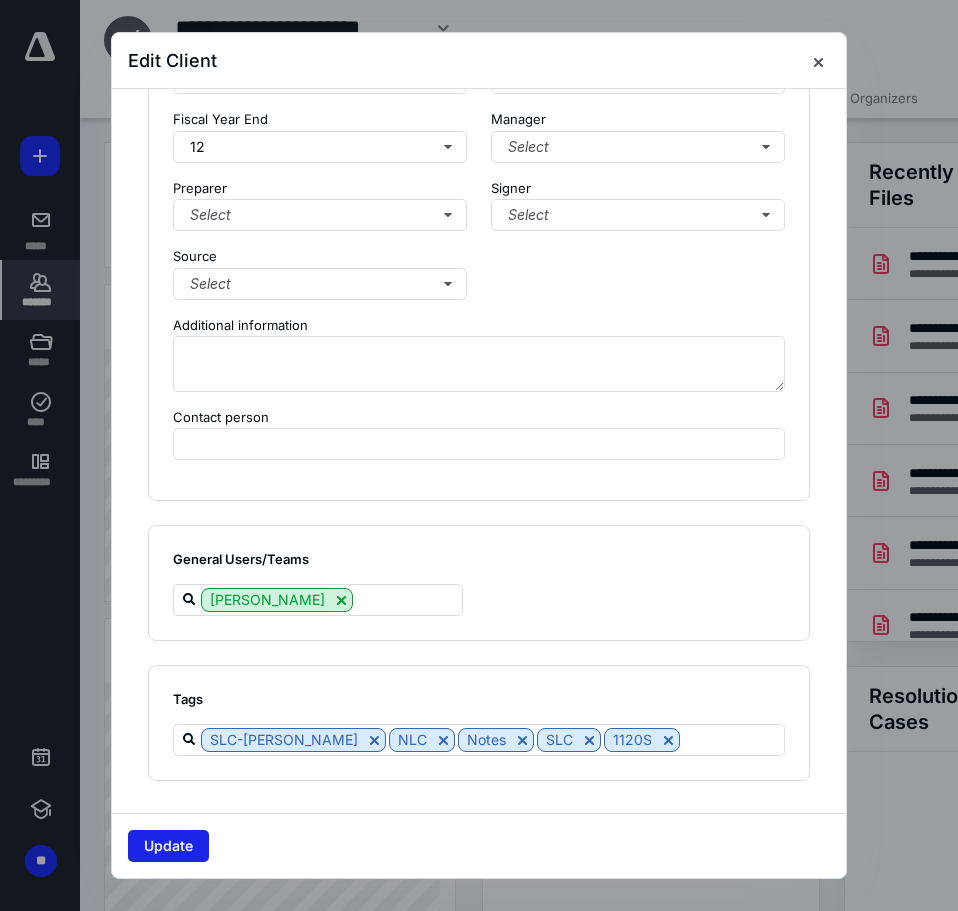 click on "Update" at bounding box center [168, 846] 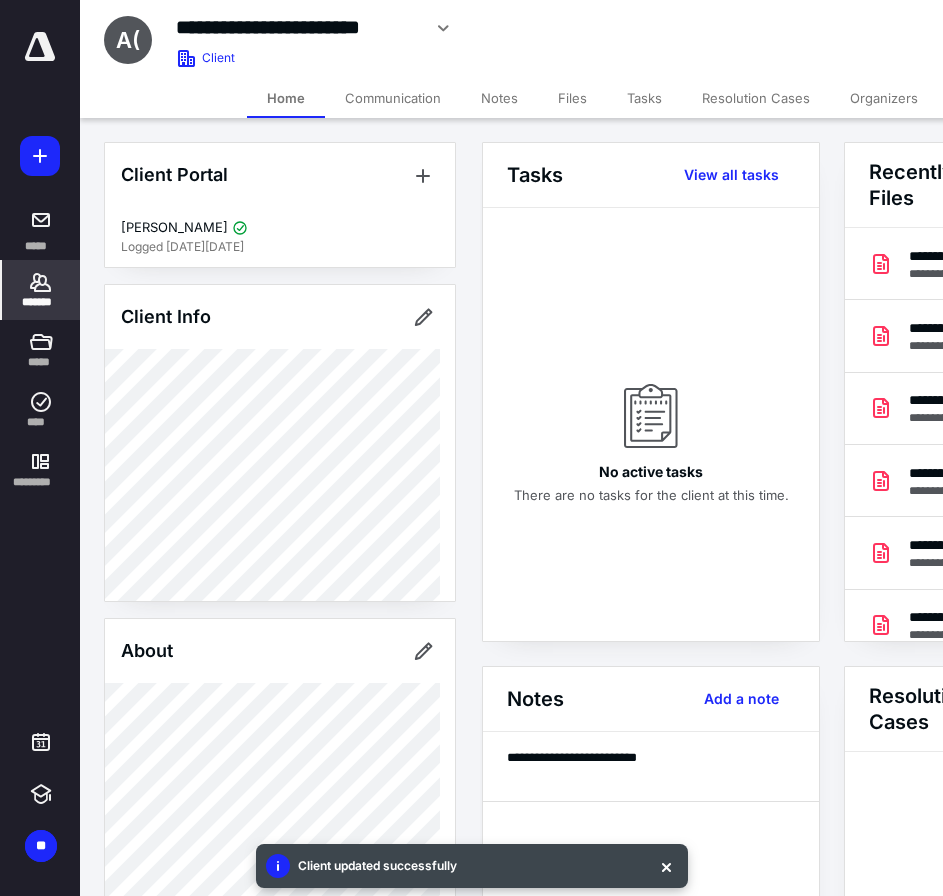 click at bounding box center (40, 47) 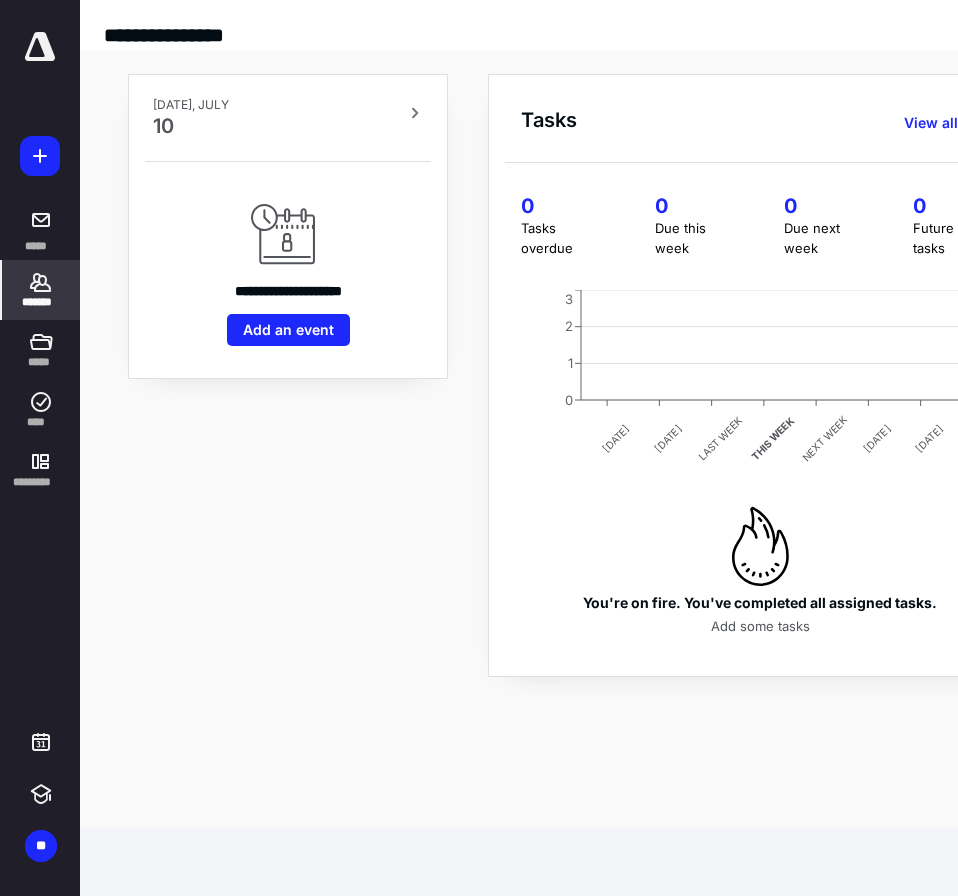 click on "*******" at bounding box center (41, 302) 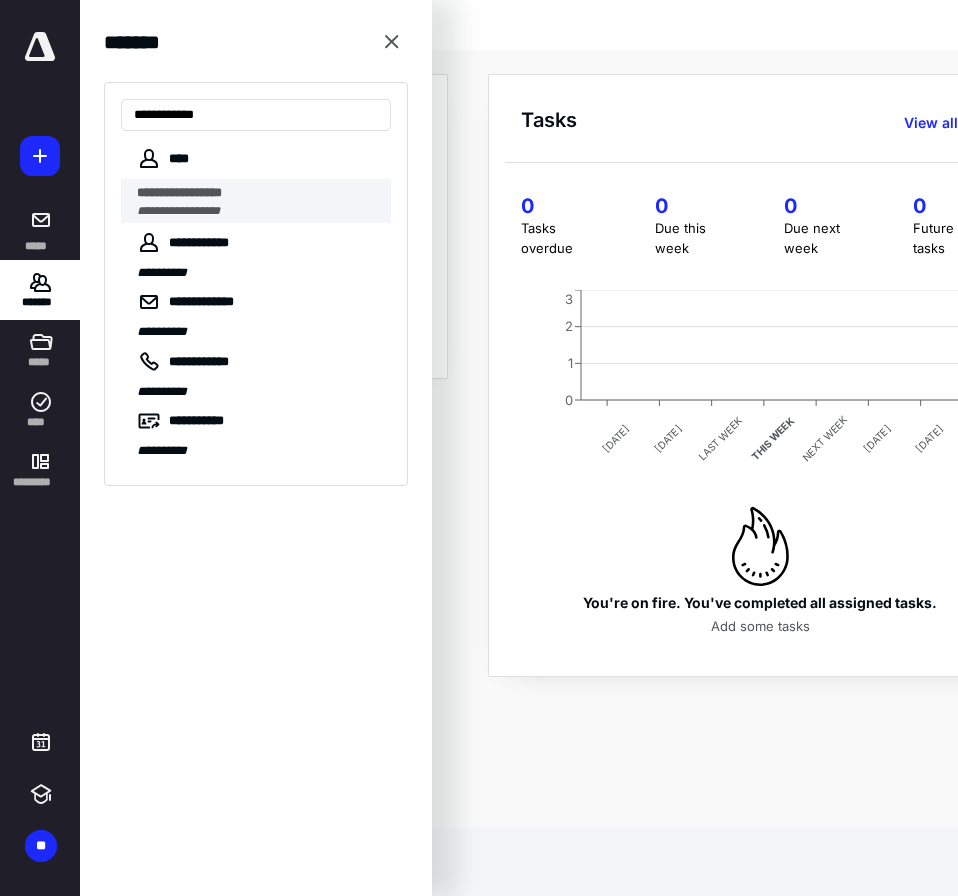 type on "**********" 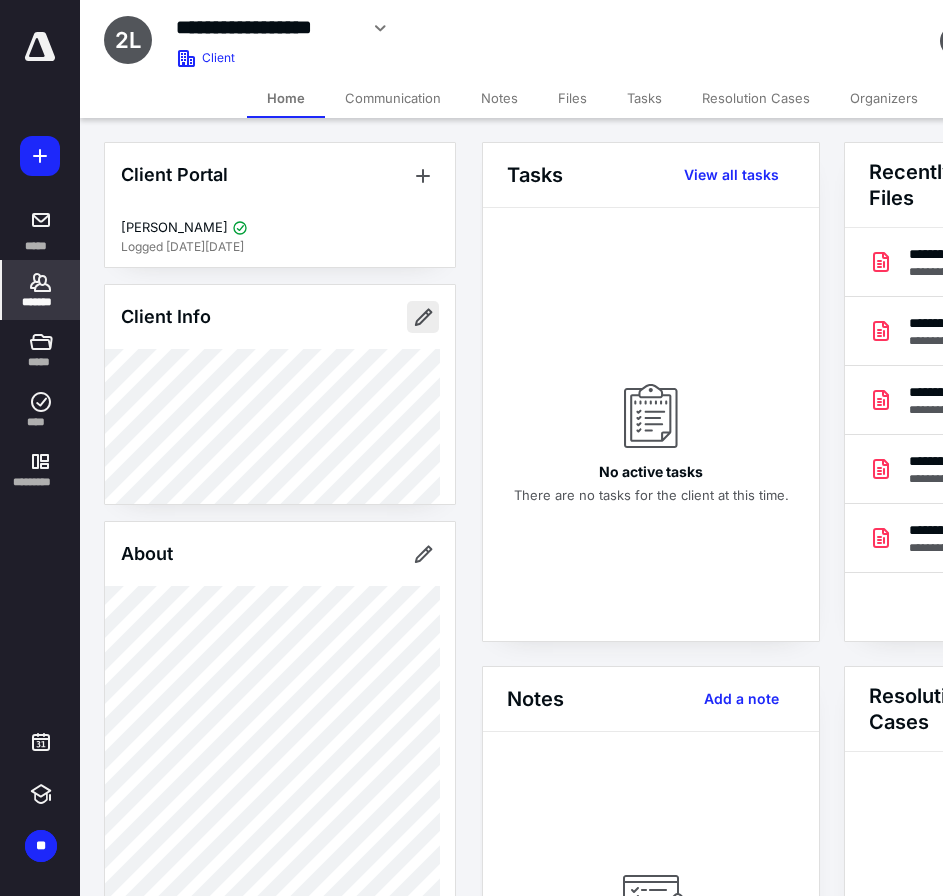 click at bounding box center [423, 317] 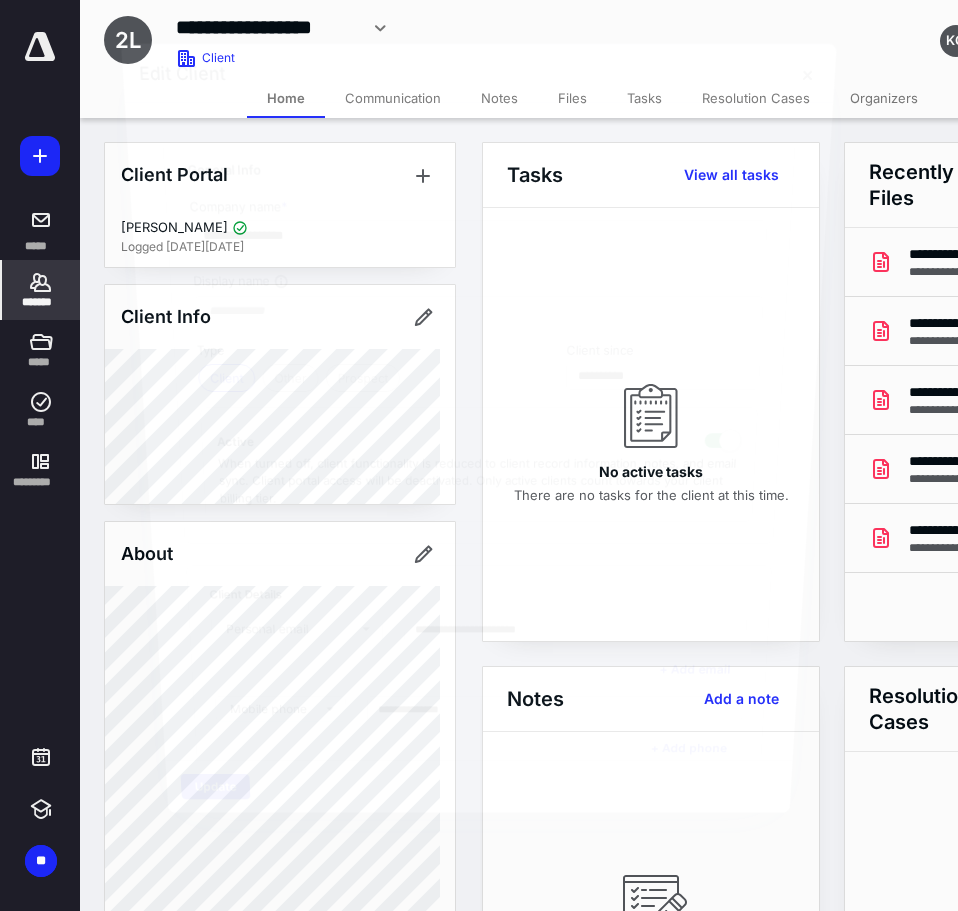 type on "**********" 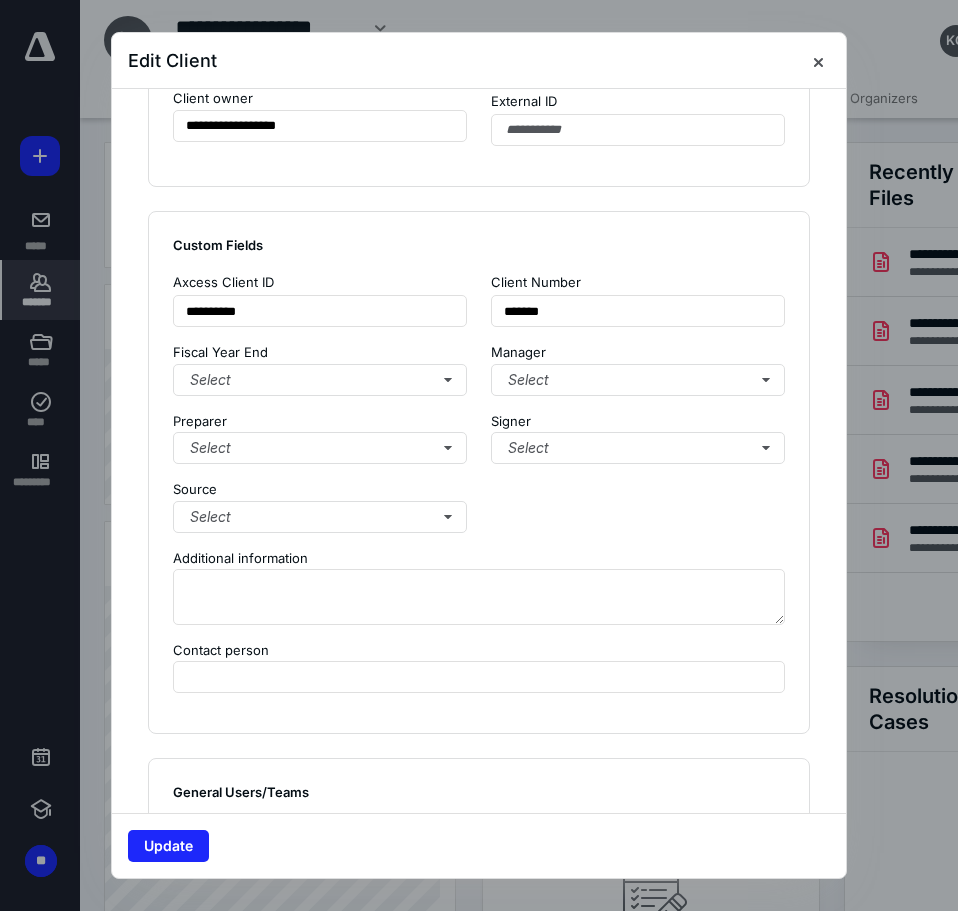 scroll, scrollTop: 1061, scrollLeft: 0, axis: vertical 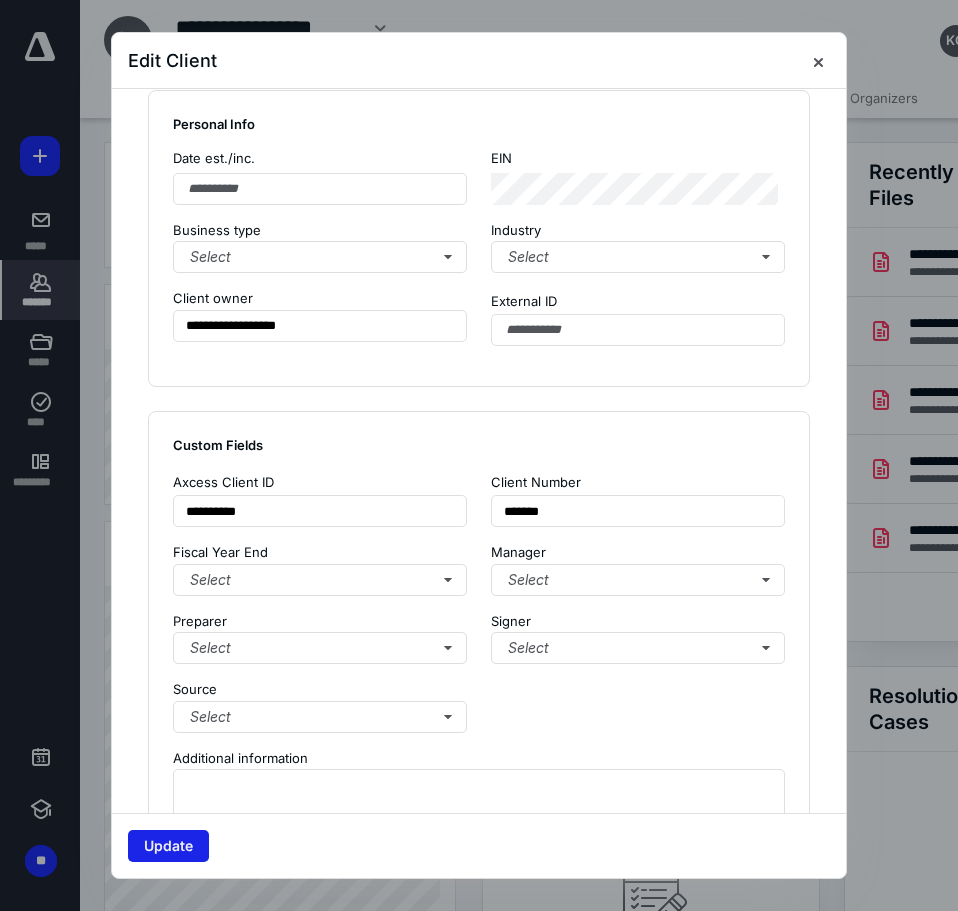 click on "Update" at bounding box center (168, 846) 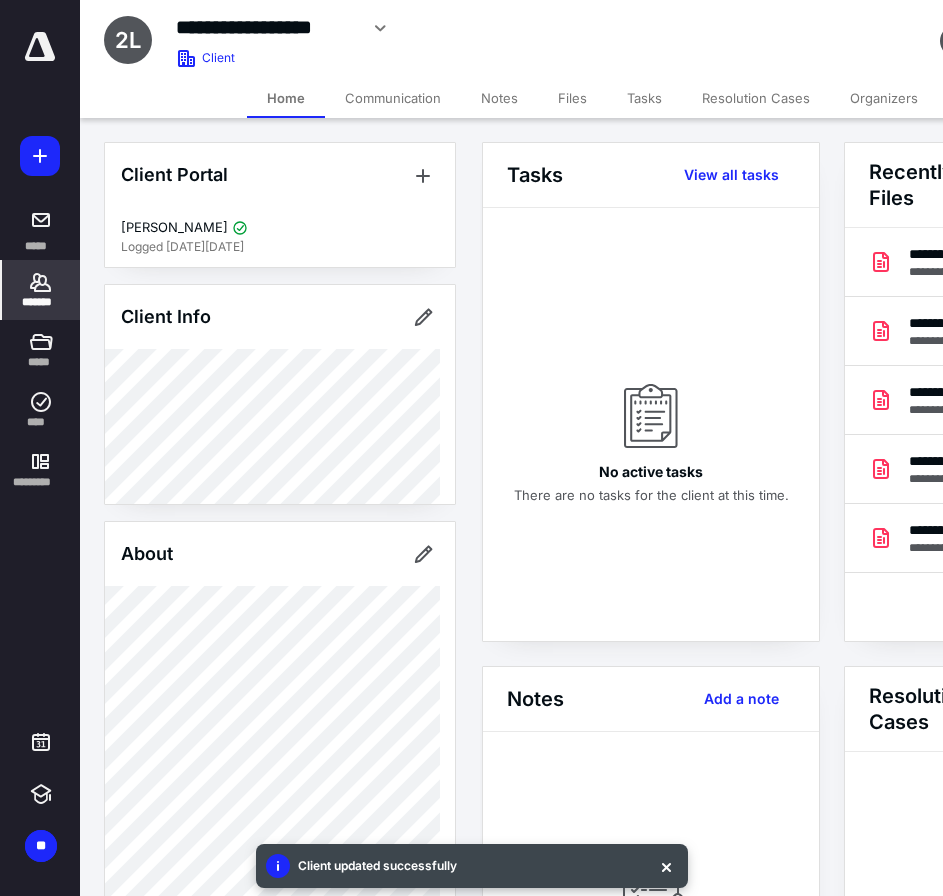 click at bounding box center (40, 47) 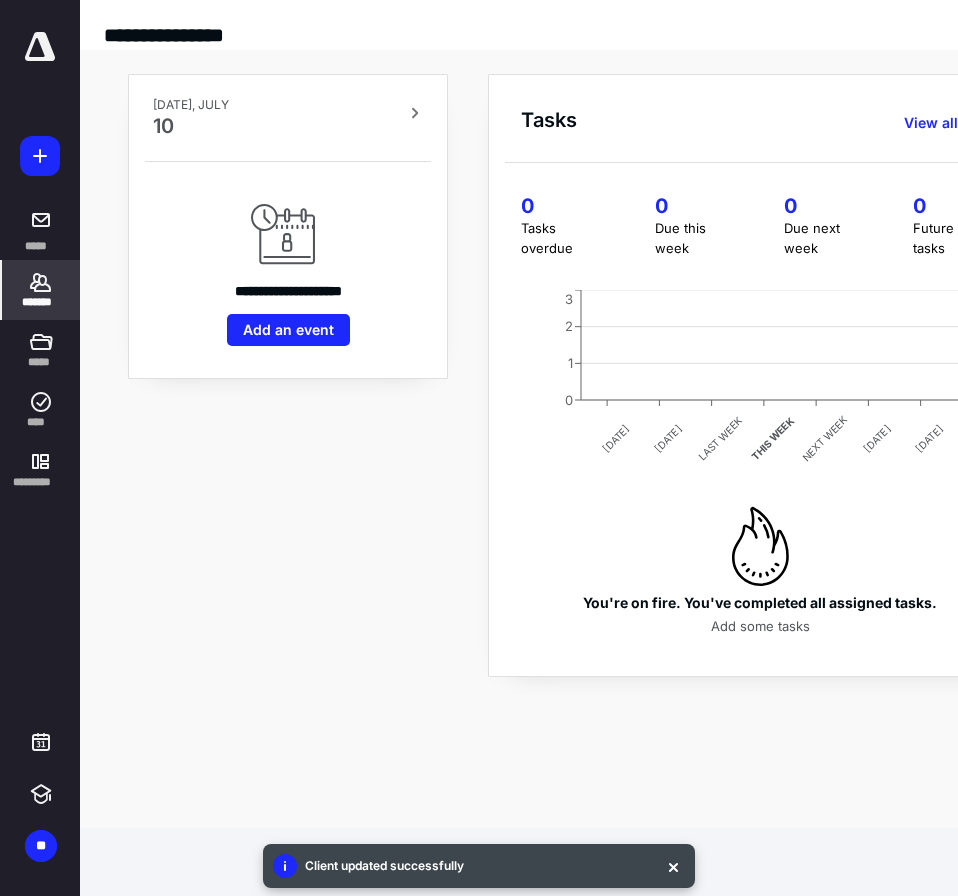 click 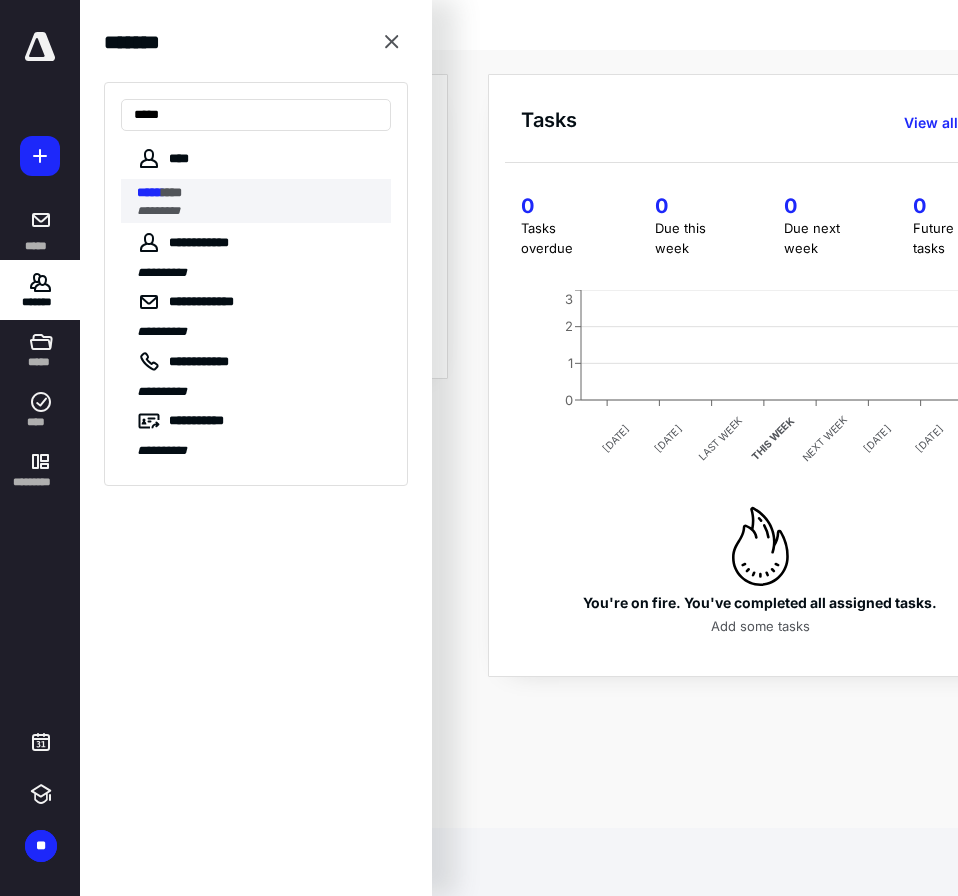 type on "*****" 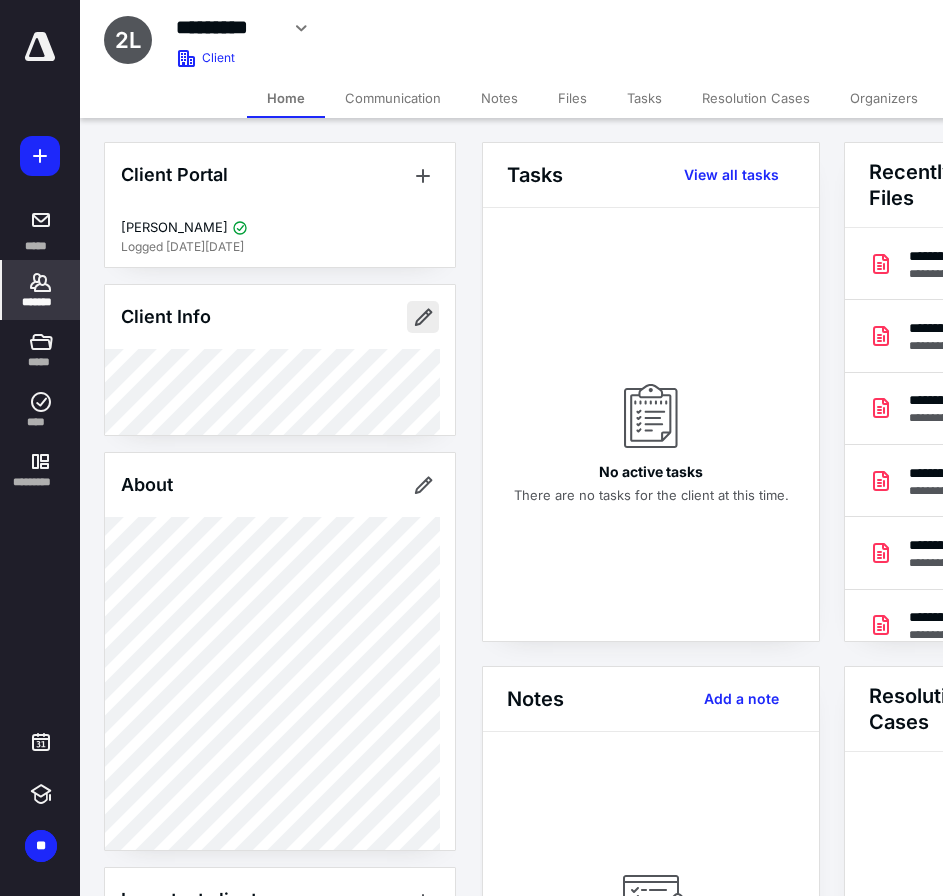 click at bounding box center (423, 317) 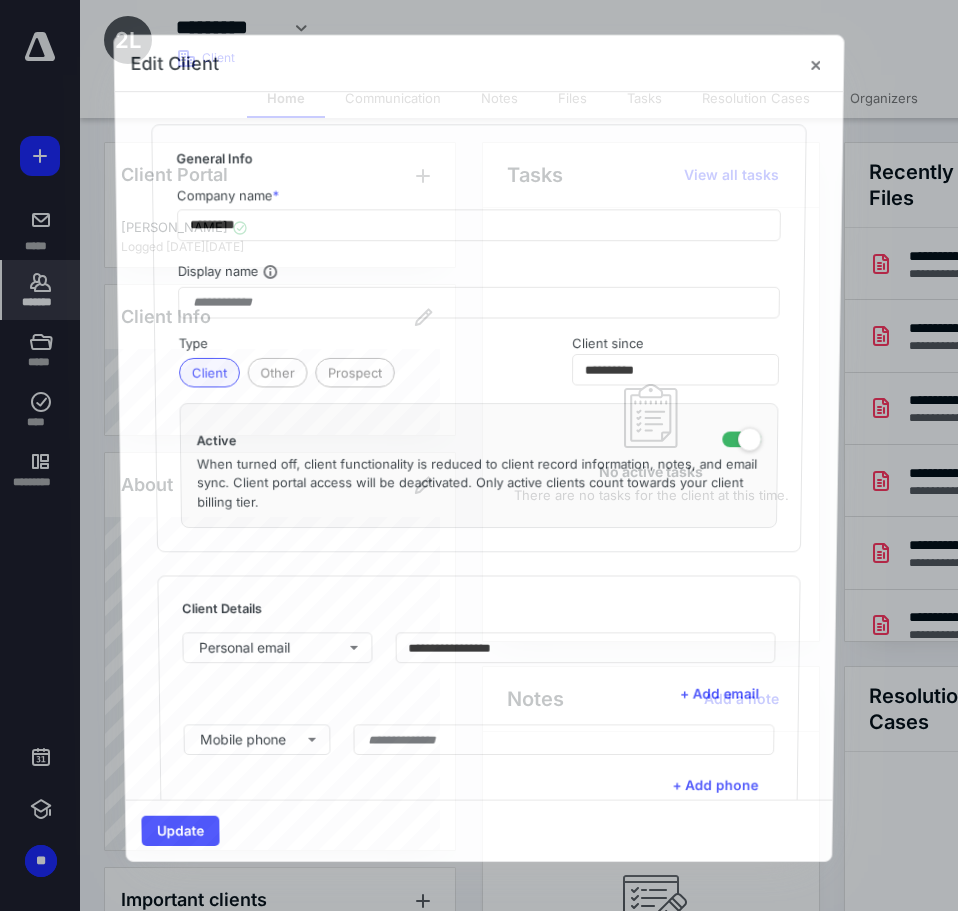 type on "**********" 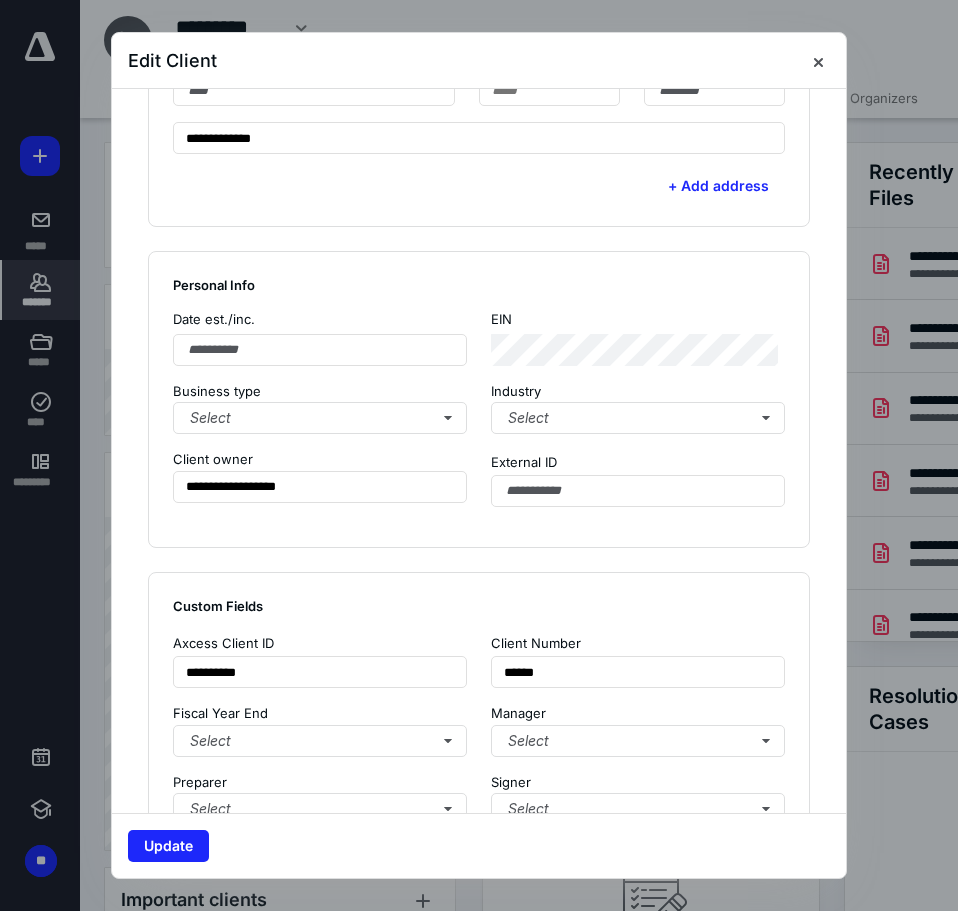 scroll, scrollTop: 1000, scrollLeft: 0, axis: vertical 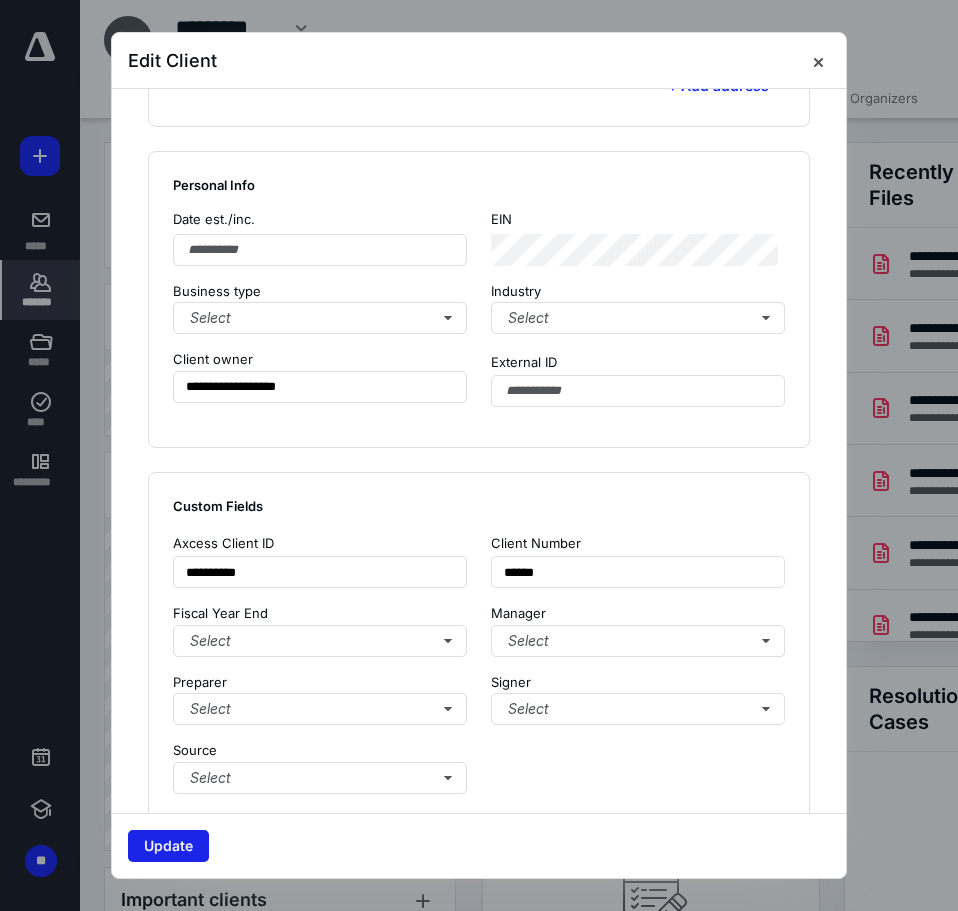 click on "Update" at bounding box center [168, 846] 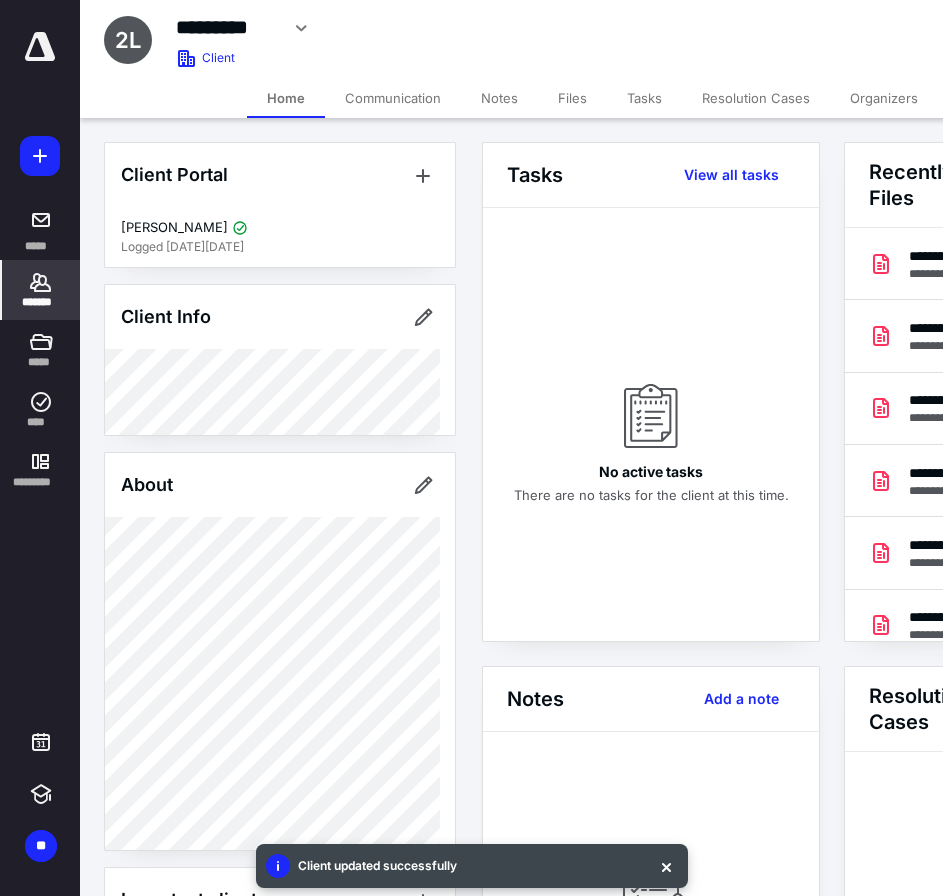 click at bounding box center (40, 47) 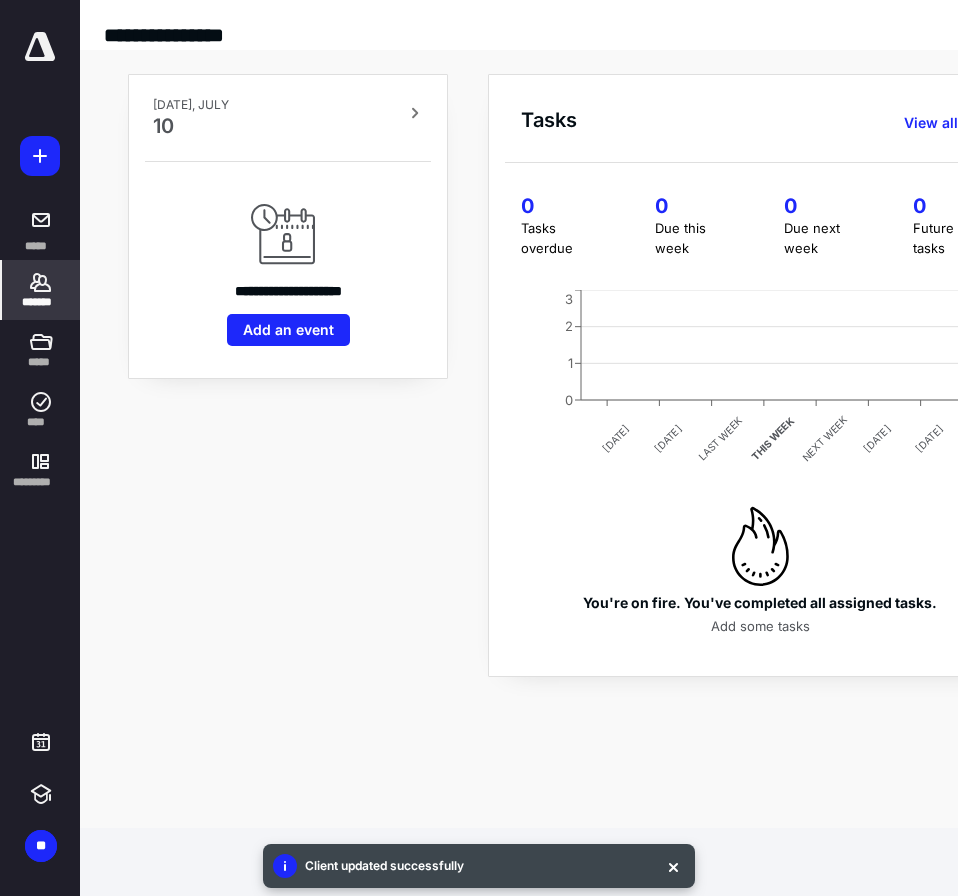 click 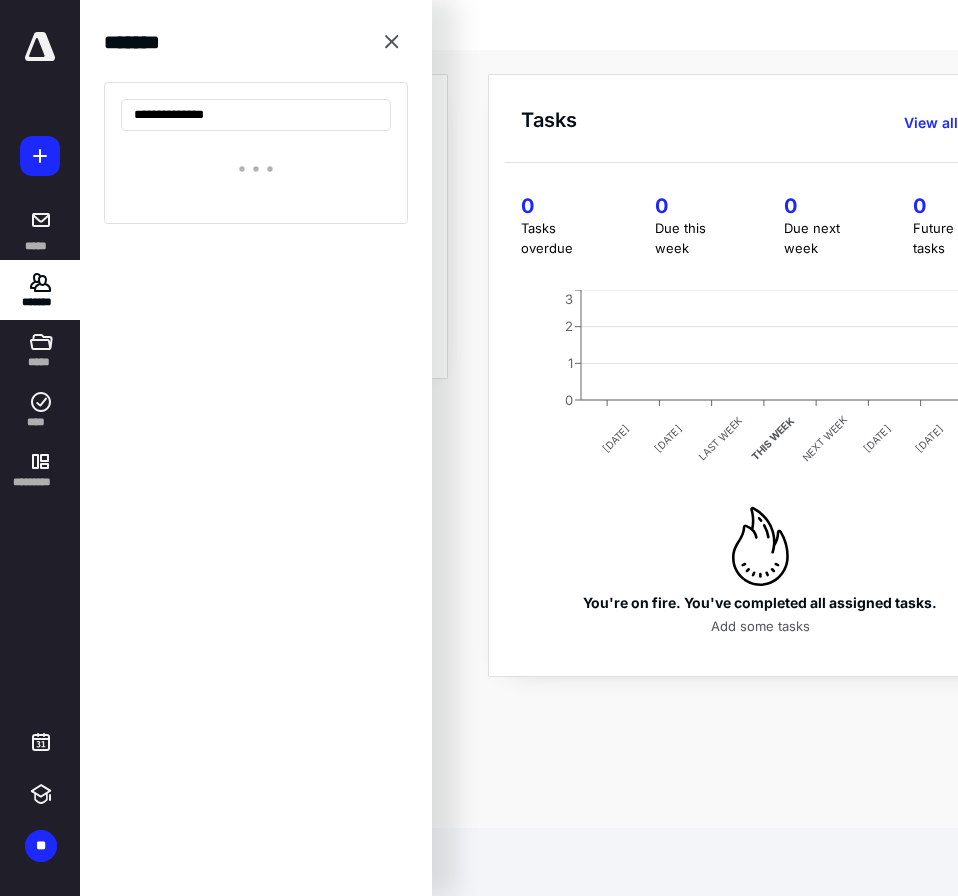 type on "**********" 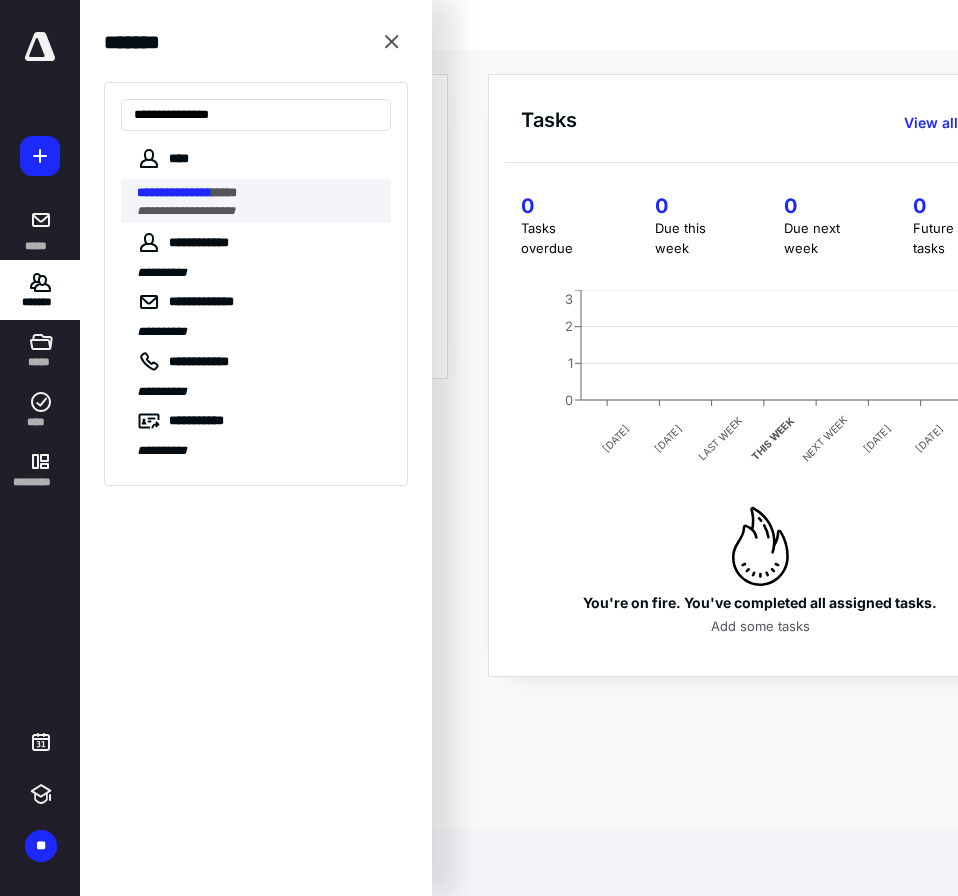 click on "**********" at bounding box center [258, 193] 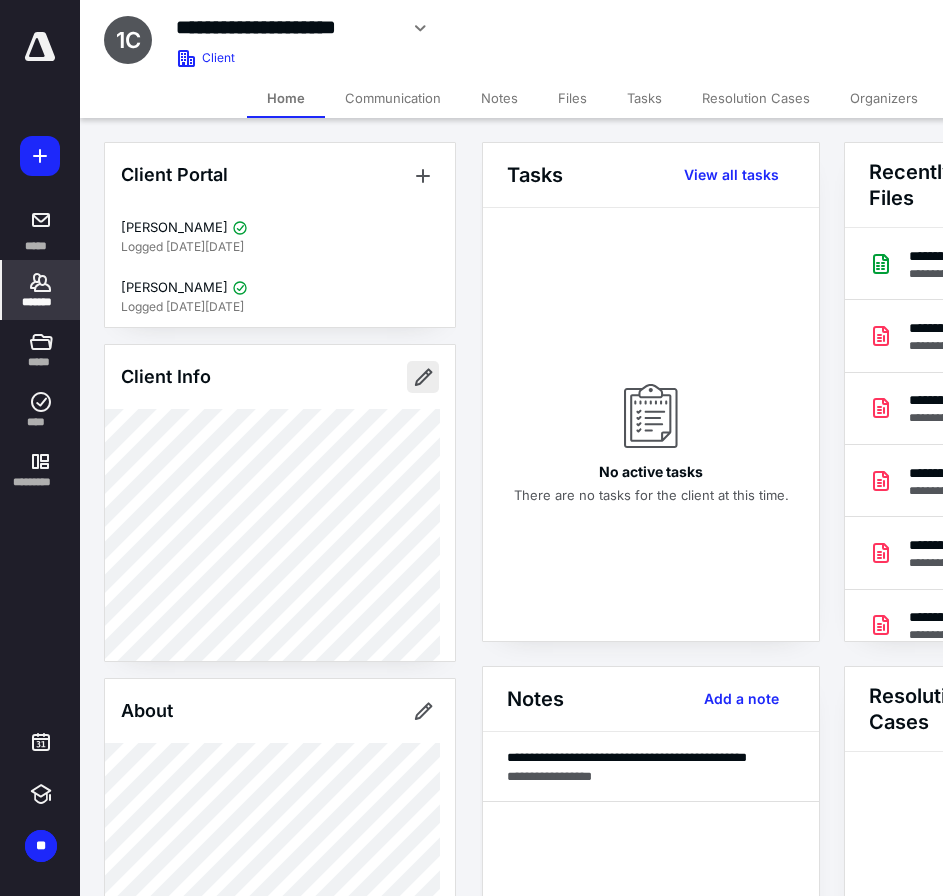 click at bounding box center (423, 377) 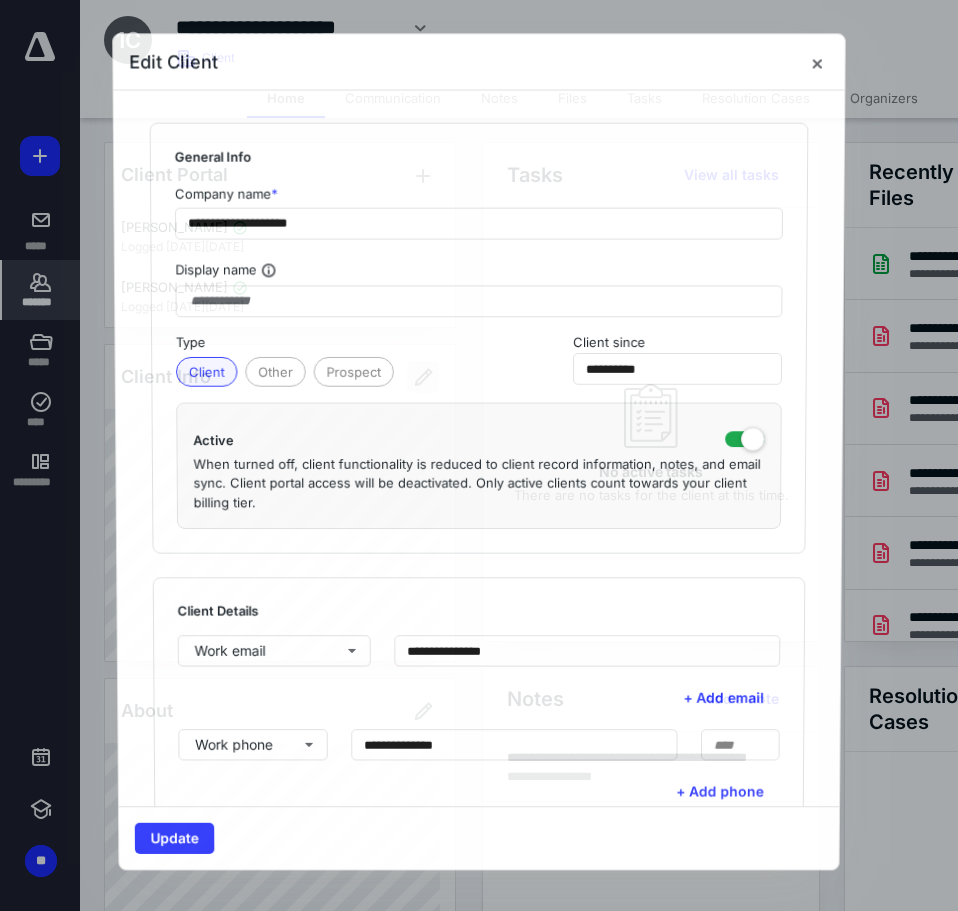 type on "**********" 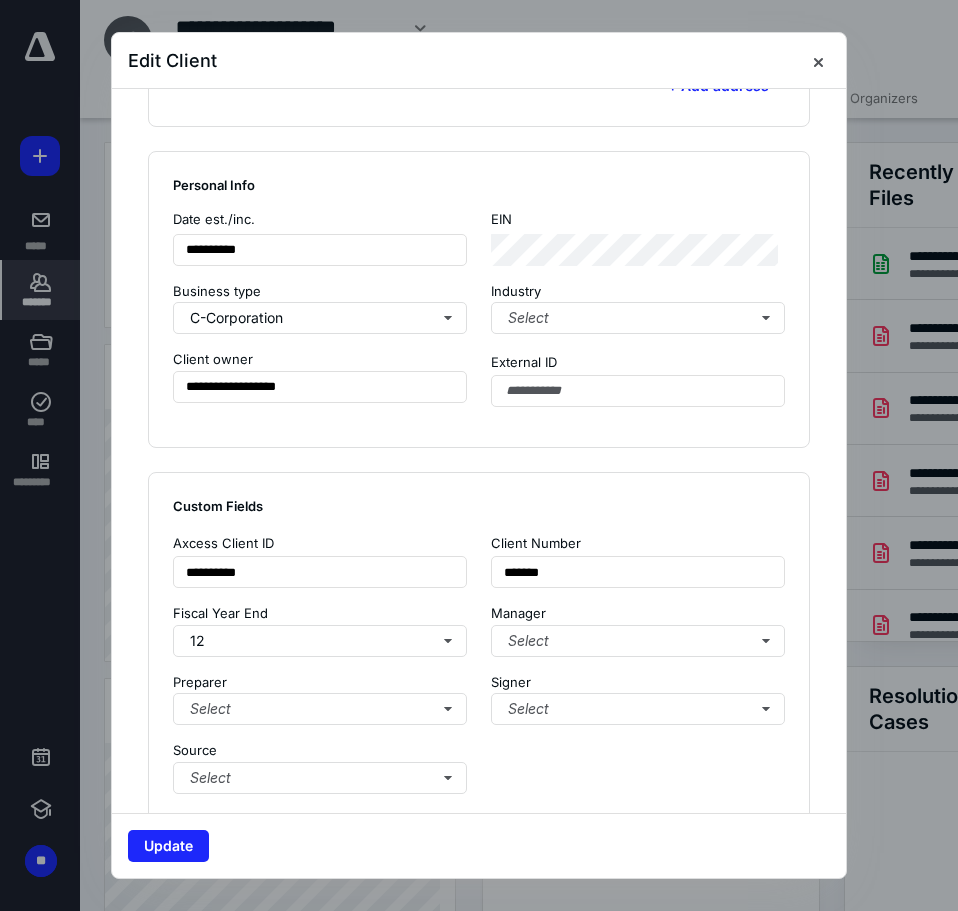 scroll, scrollTop: 1100, scrollLeft: 0, axis: vertical 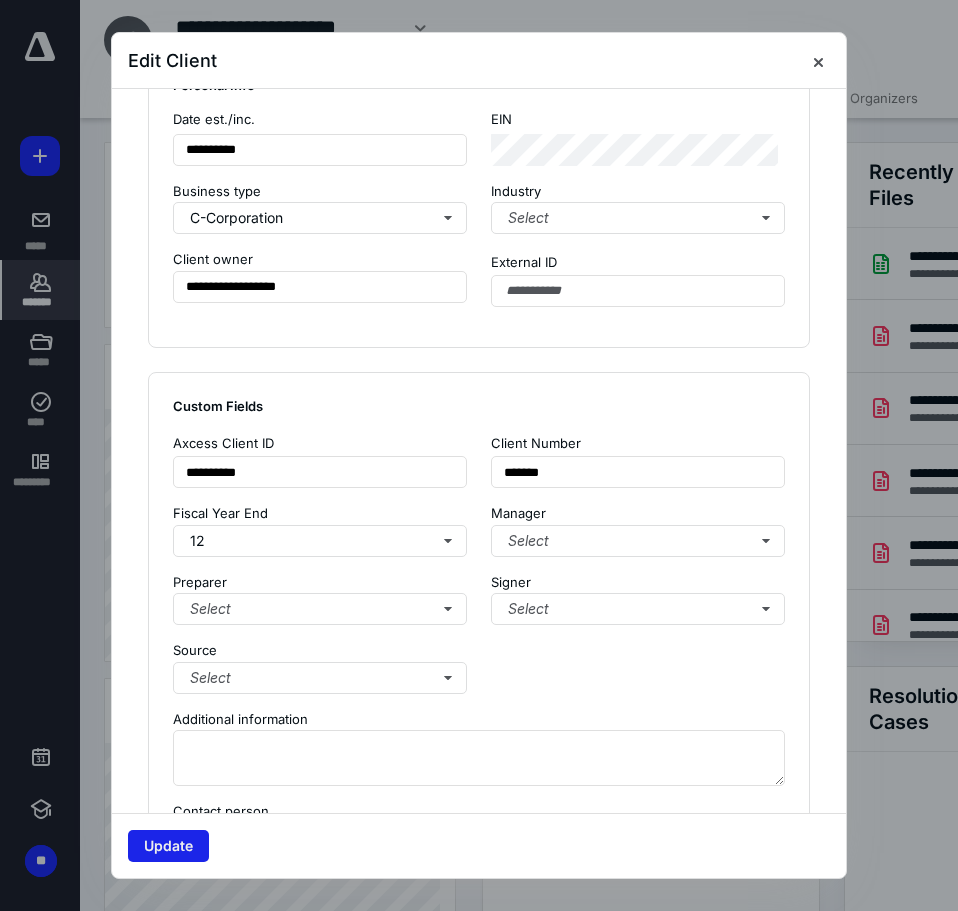click on "Update" at bounding box center (168, 846) 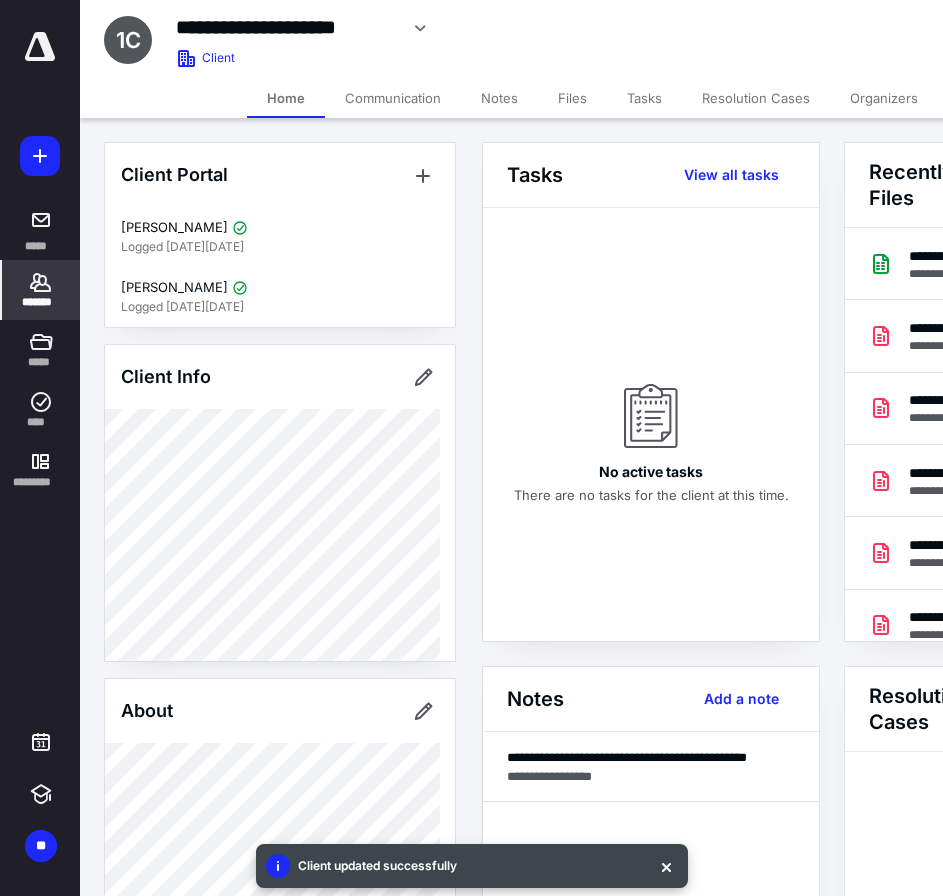 click at bounding box center [40, 47] 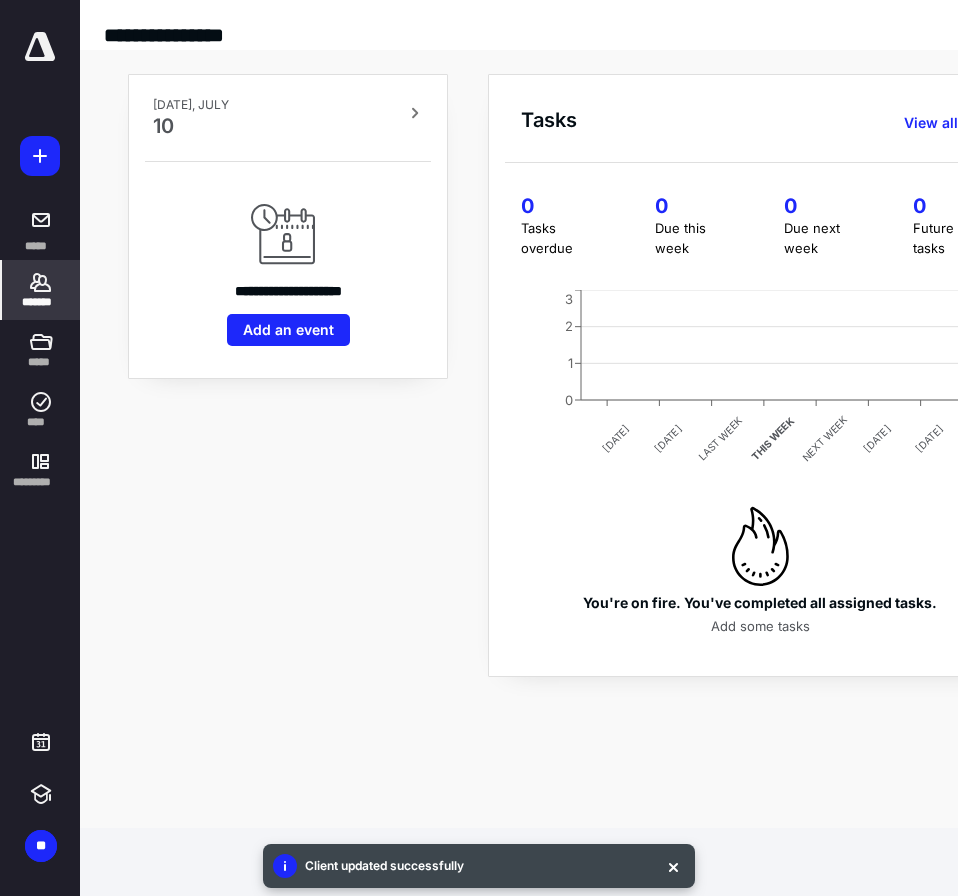 click 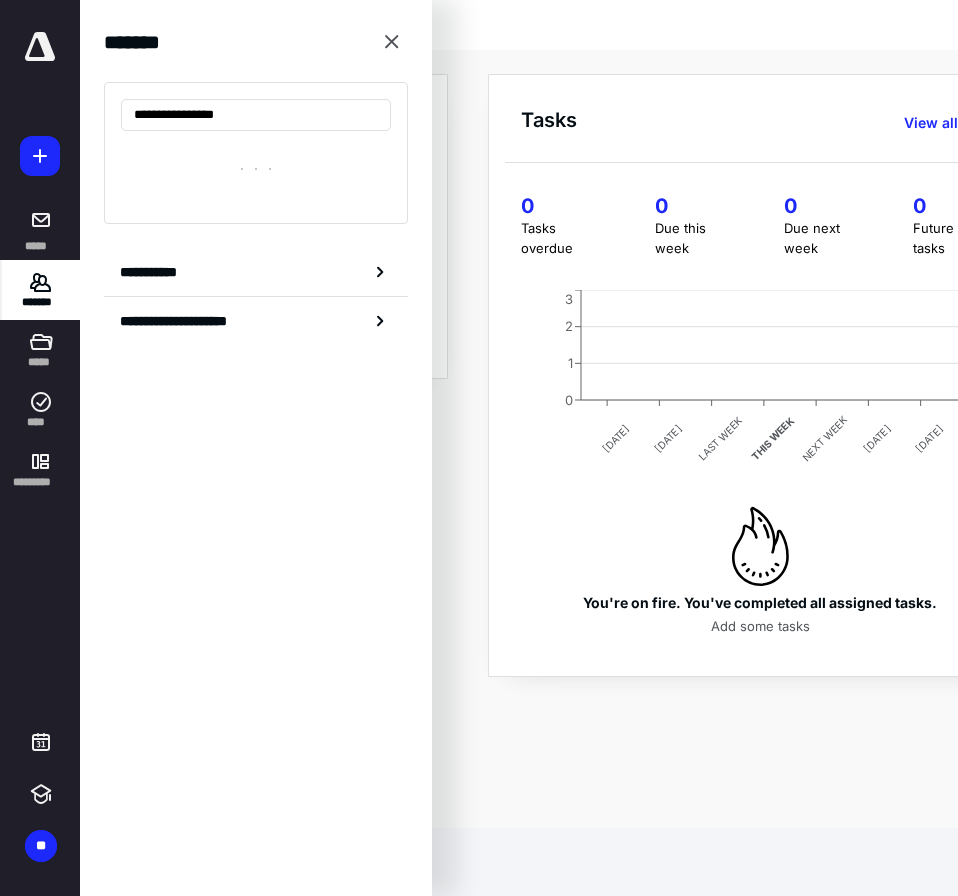 type on "**********" 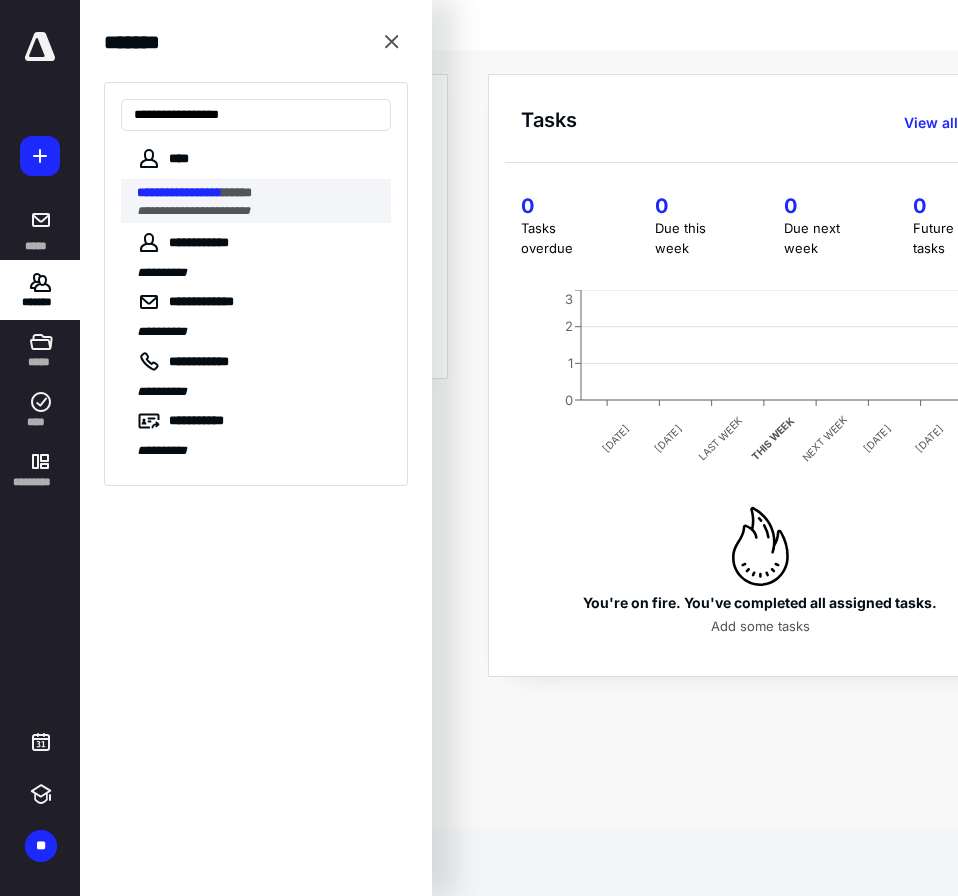 click on "**********" at bounding box center (179, 192) 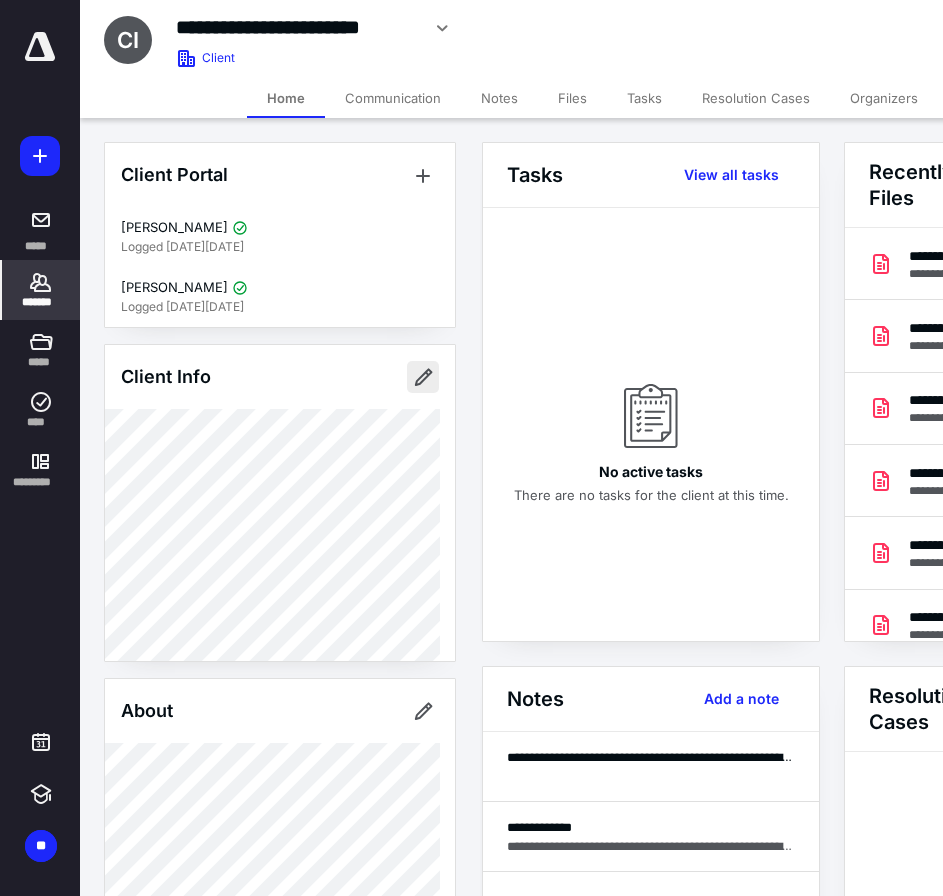 click at bounding box center [423, 377] 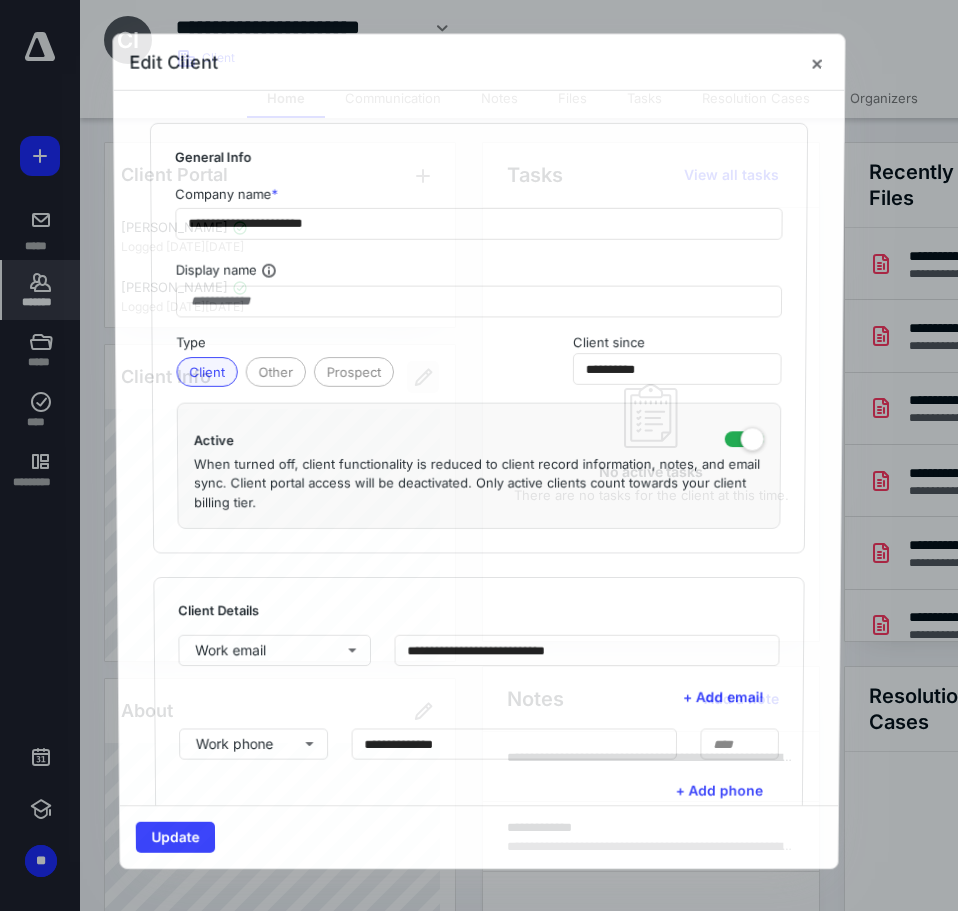 type on "**********" 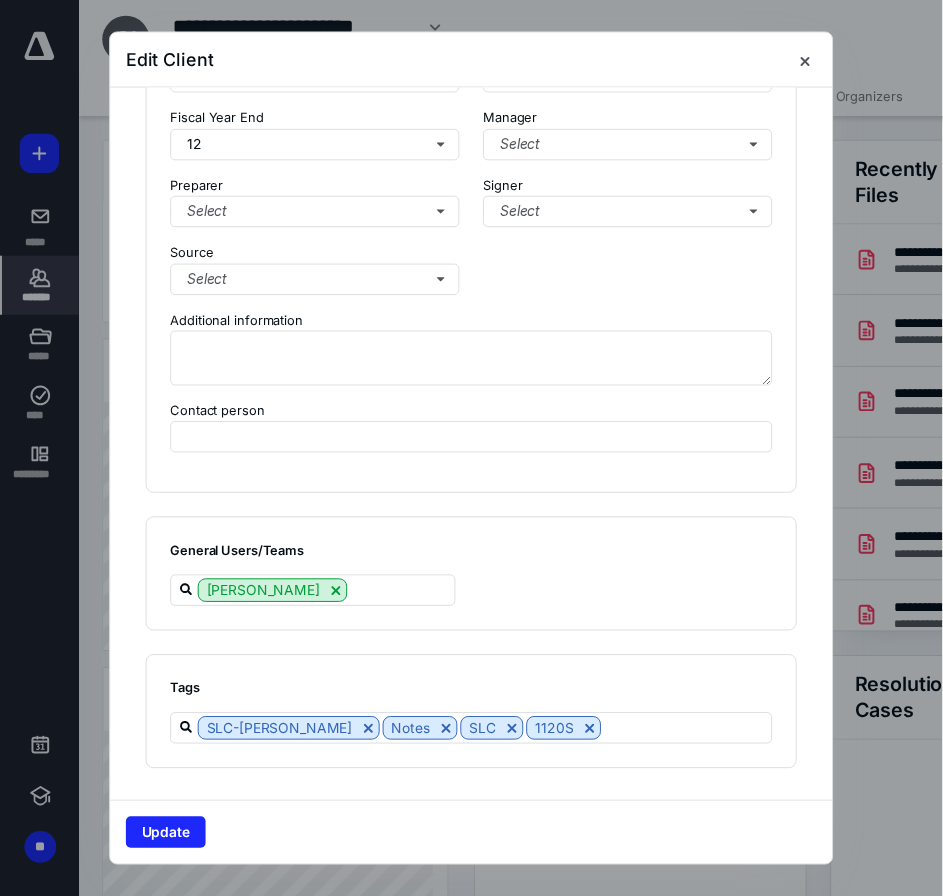 scroll, scrollTop: 1507, scrollLeft: 0, axis: vertical 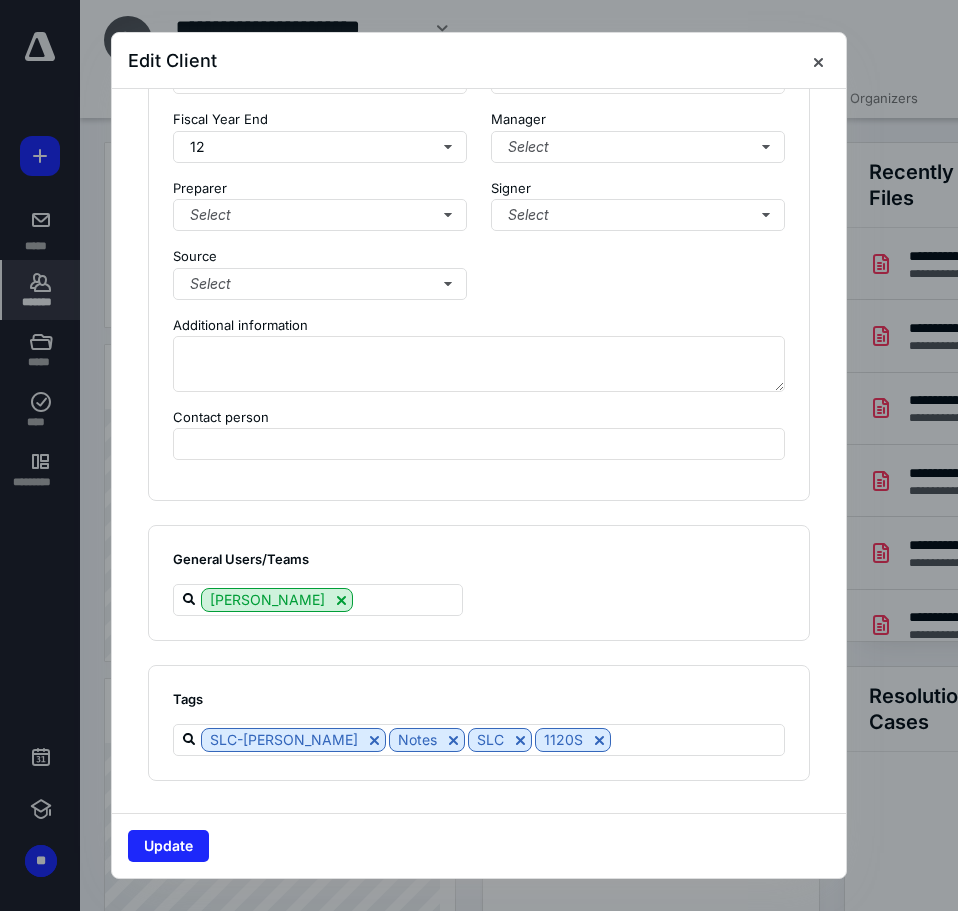 click on "**********" at bounding box center [479, -296] 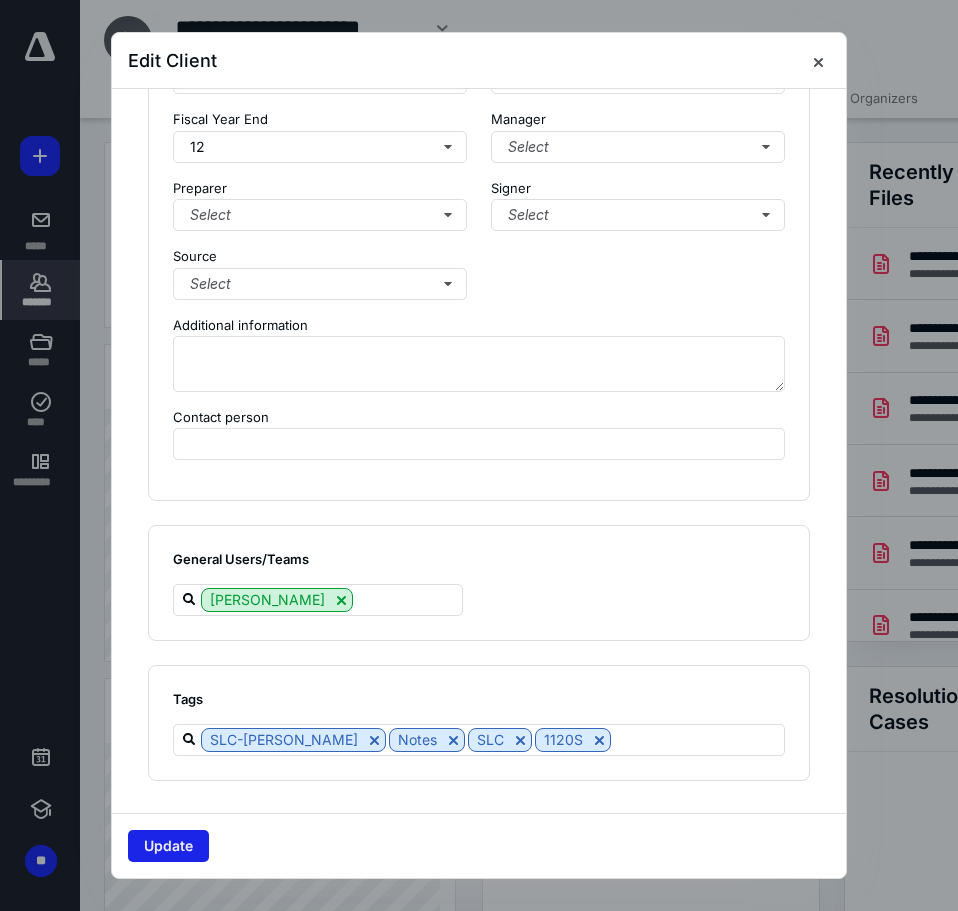 click on "Update" at bounding box center (168, 846) 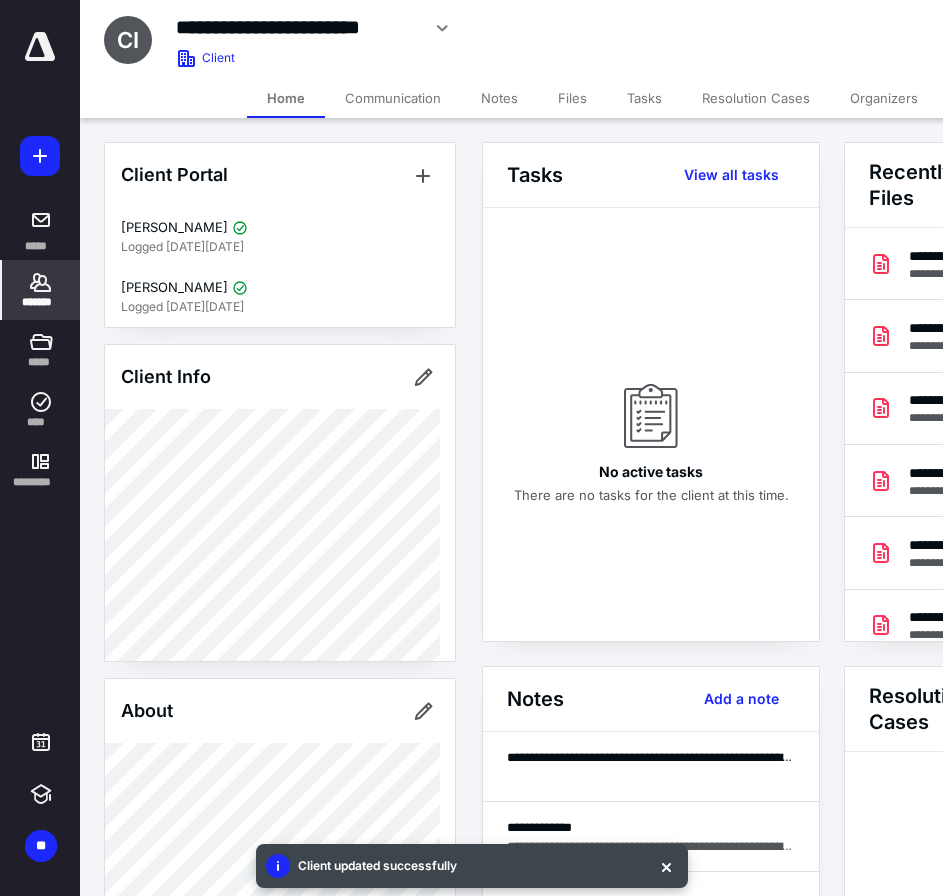 click at bounding box center [40, 47] 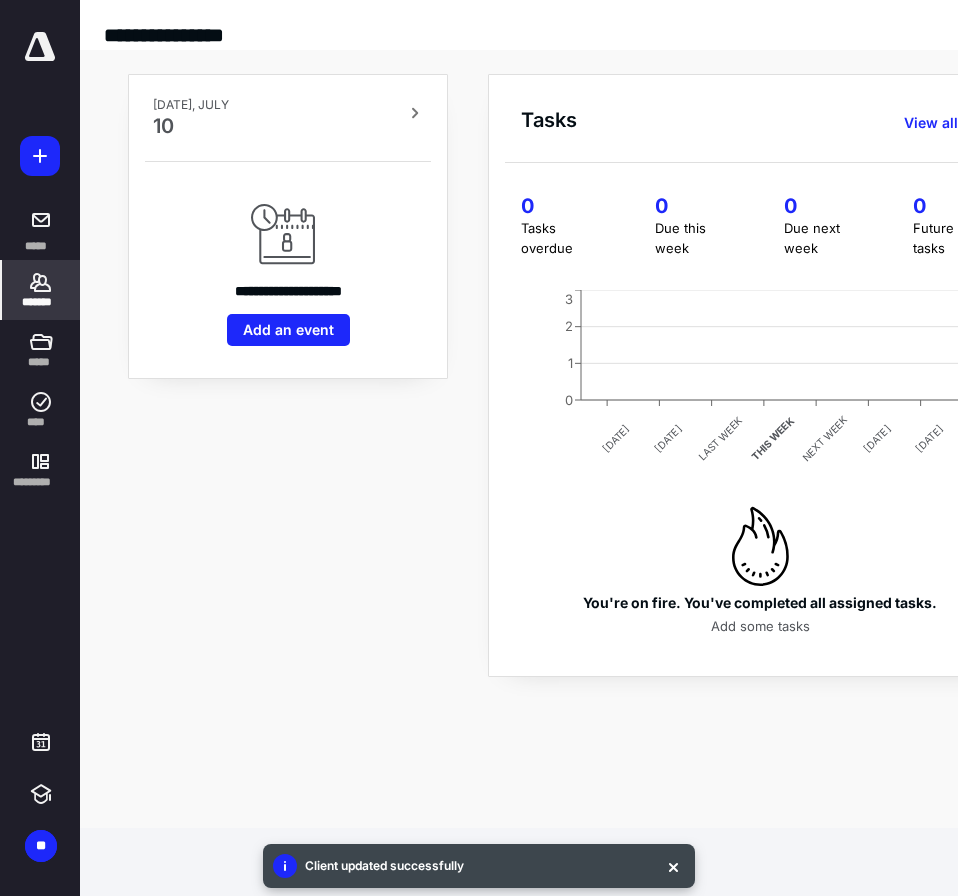 click 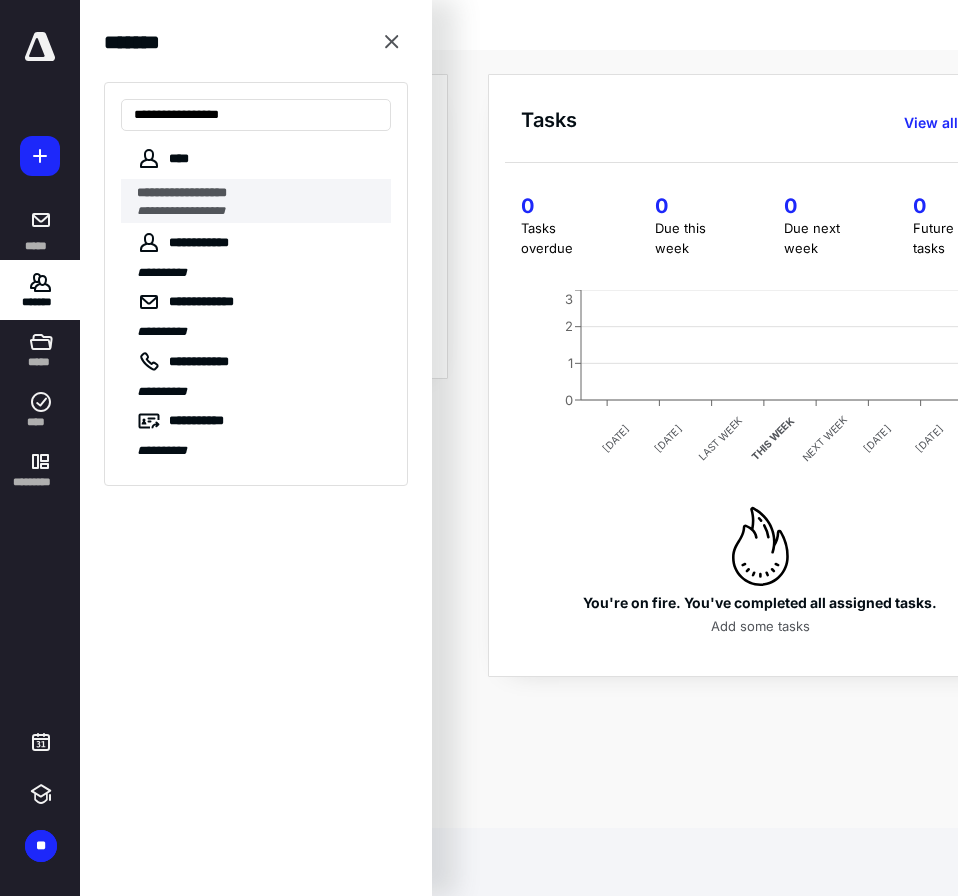 type on "**********" 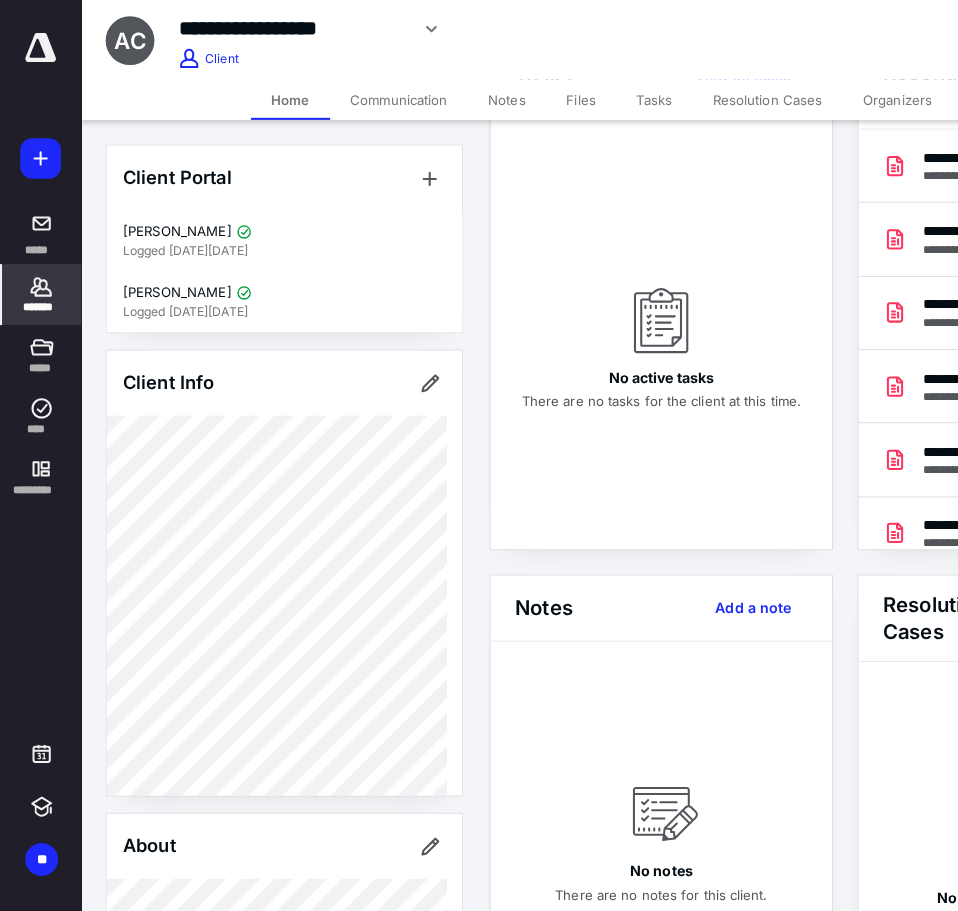scroll, scrollTop: 0, scrollLeft: 0, axis: both 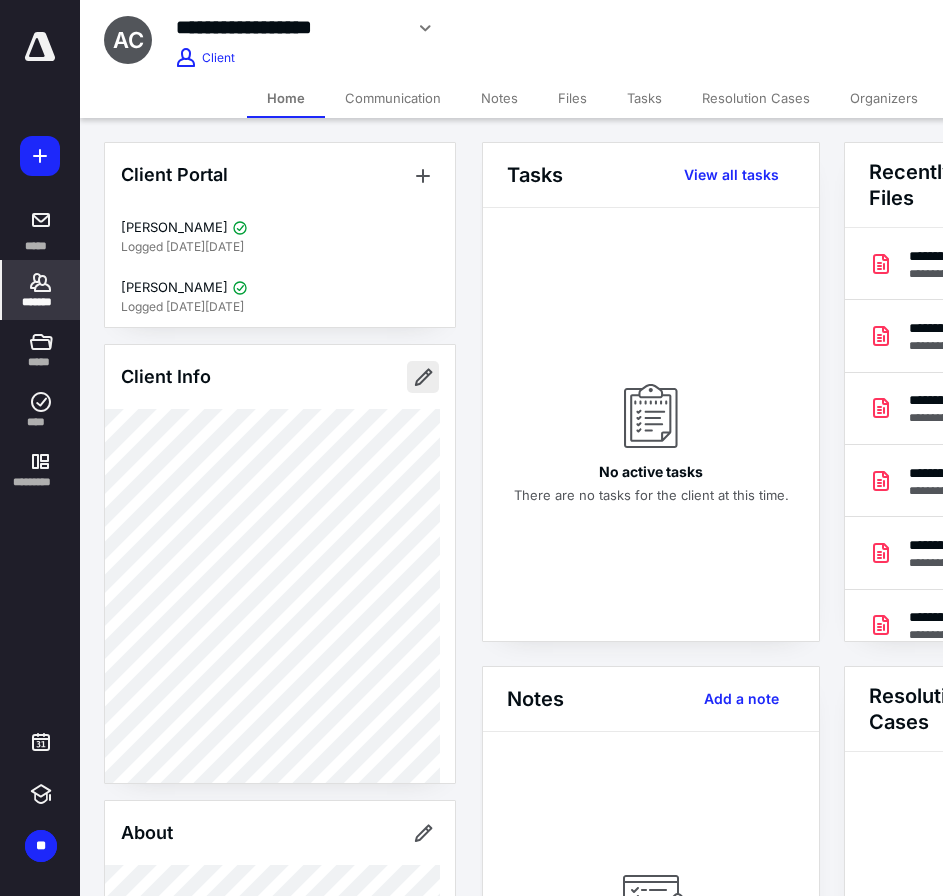 click at bounding box center (423, 377) 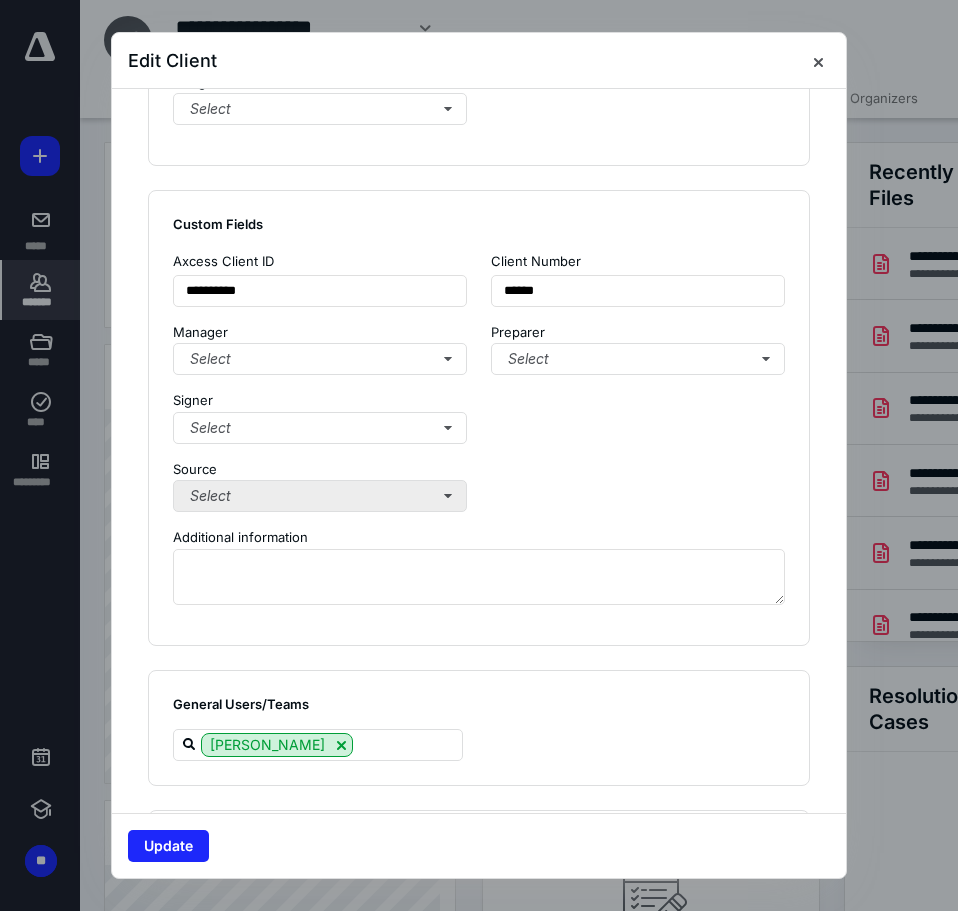 scroll, scrollTop: 1558, scrollLeft: 0, axis: vertical 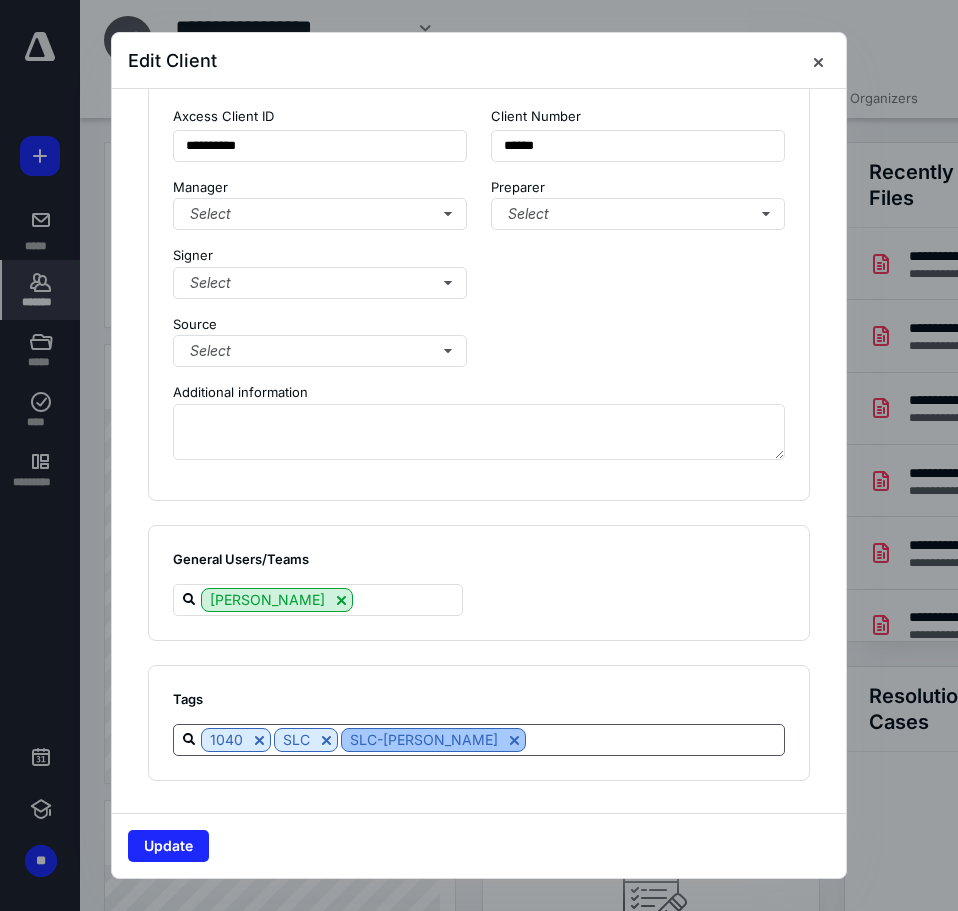 click at bounding box center (514, 740) 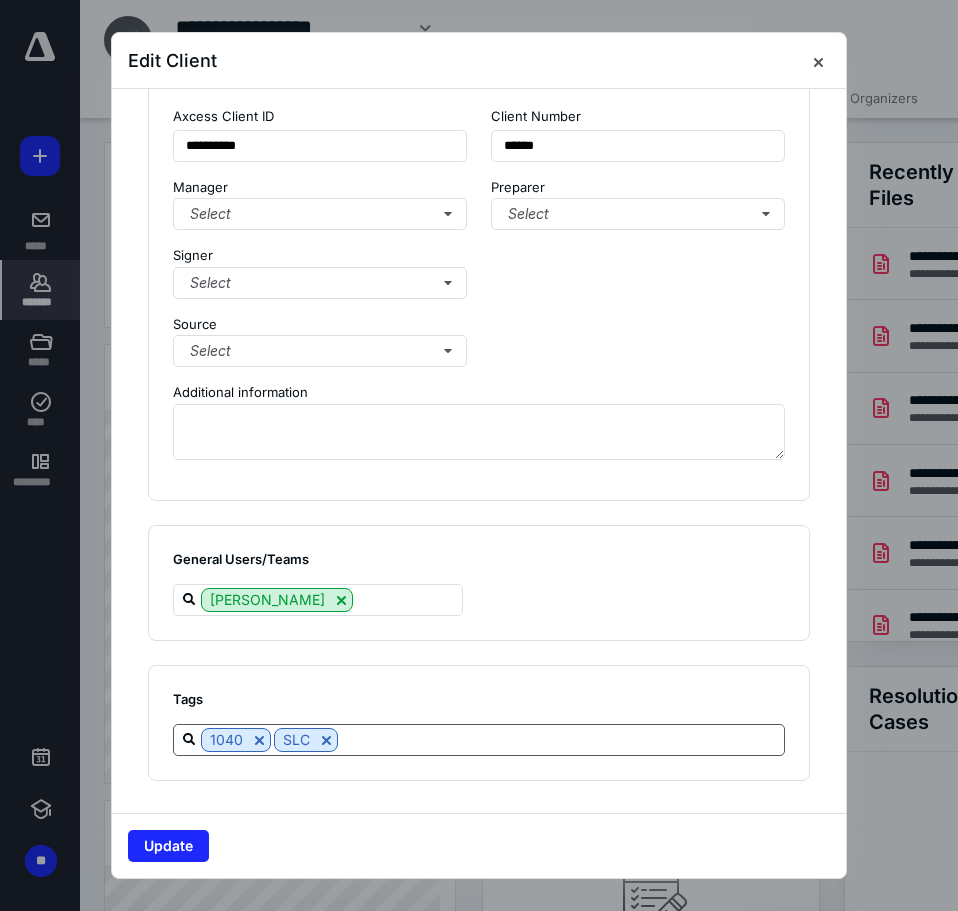click at bounding box center (561, 739) 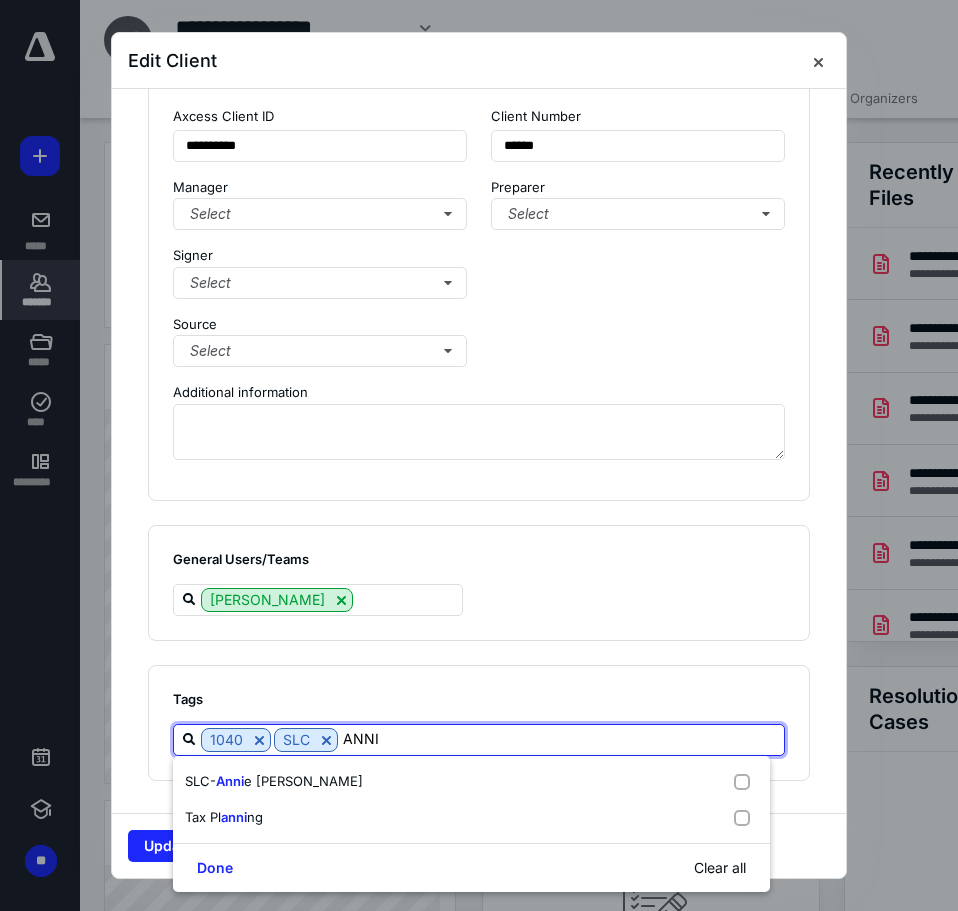 type on "[PERSON_NAME]" 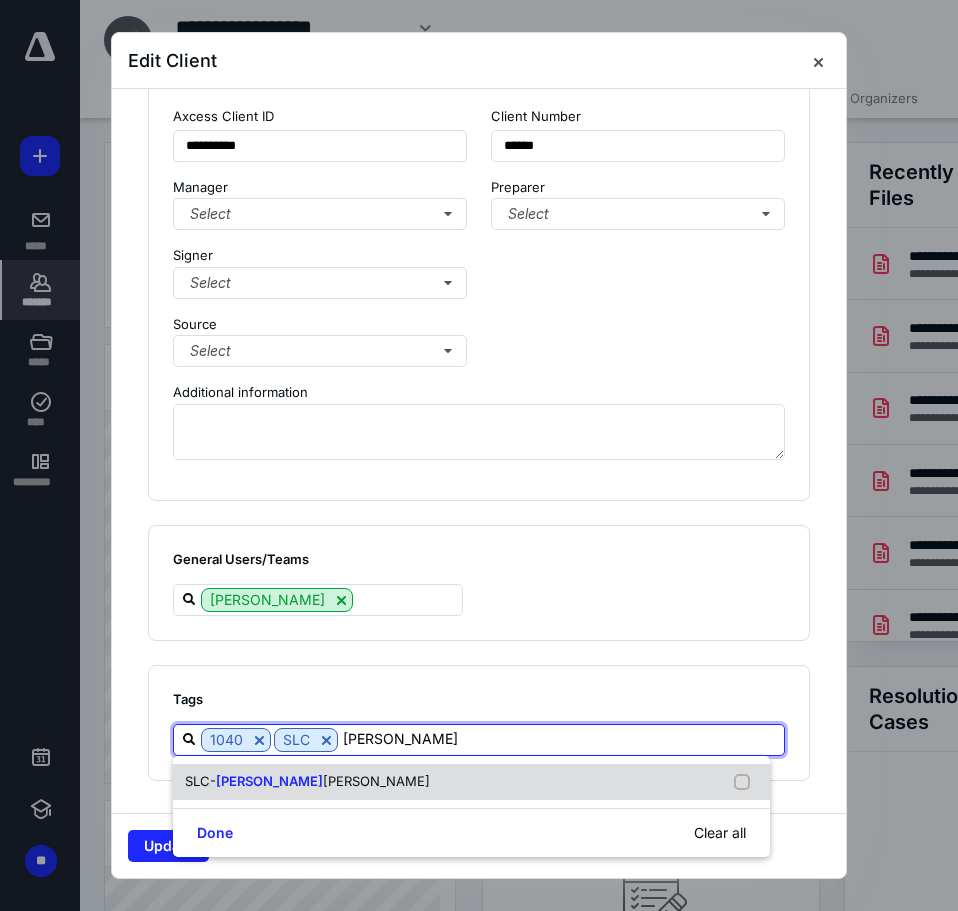 click on "[PERSON_NAME]" at bounding box center [376, 781] 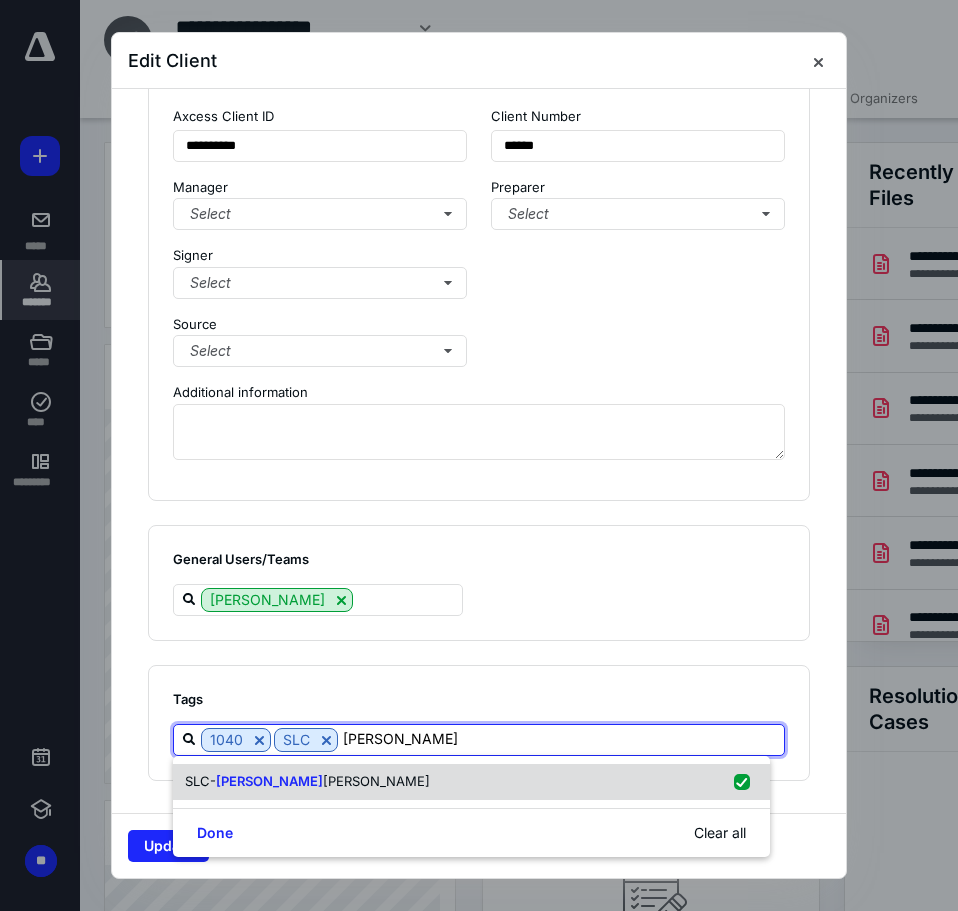 checkbox on "true" 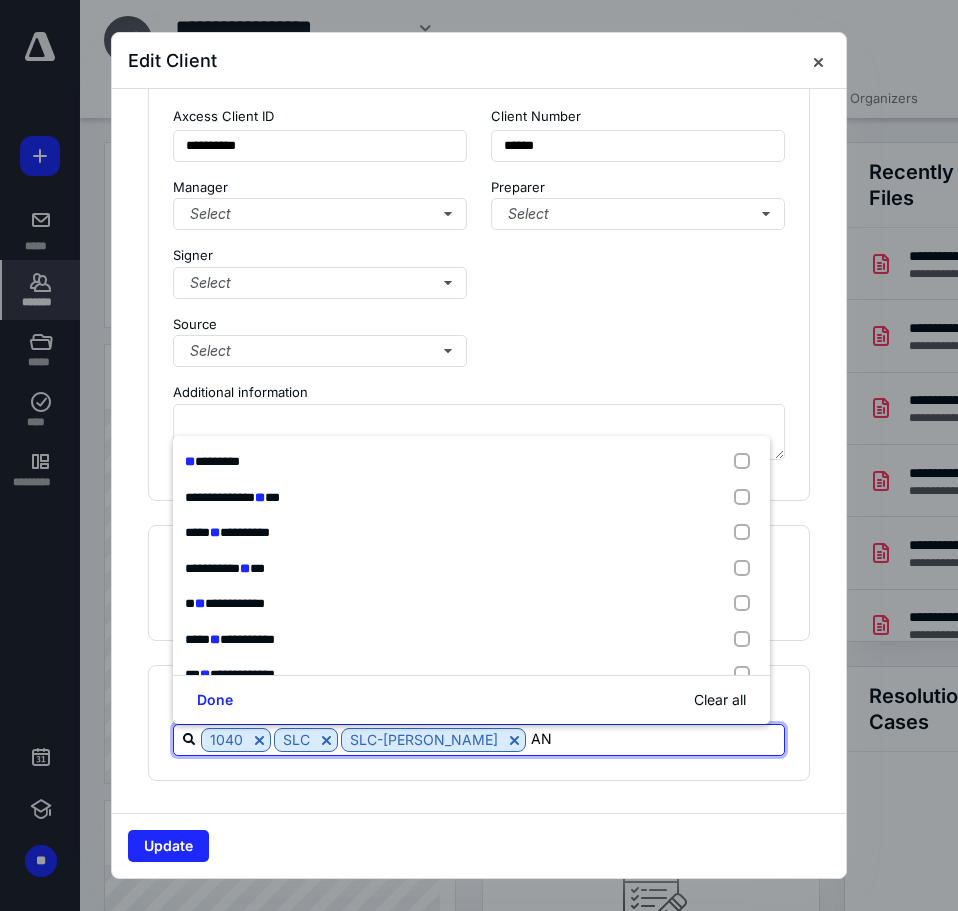 type on "A" 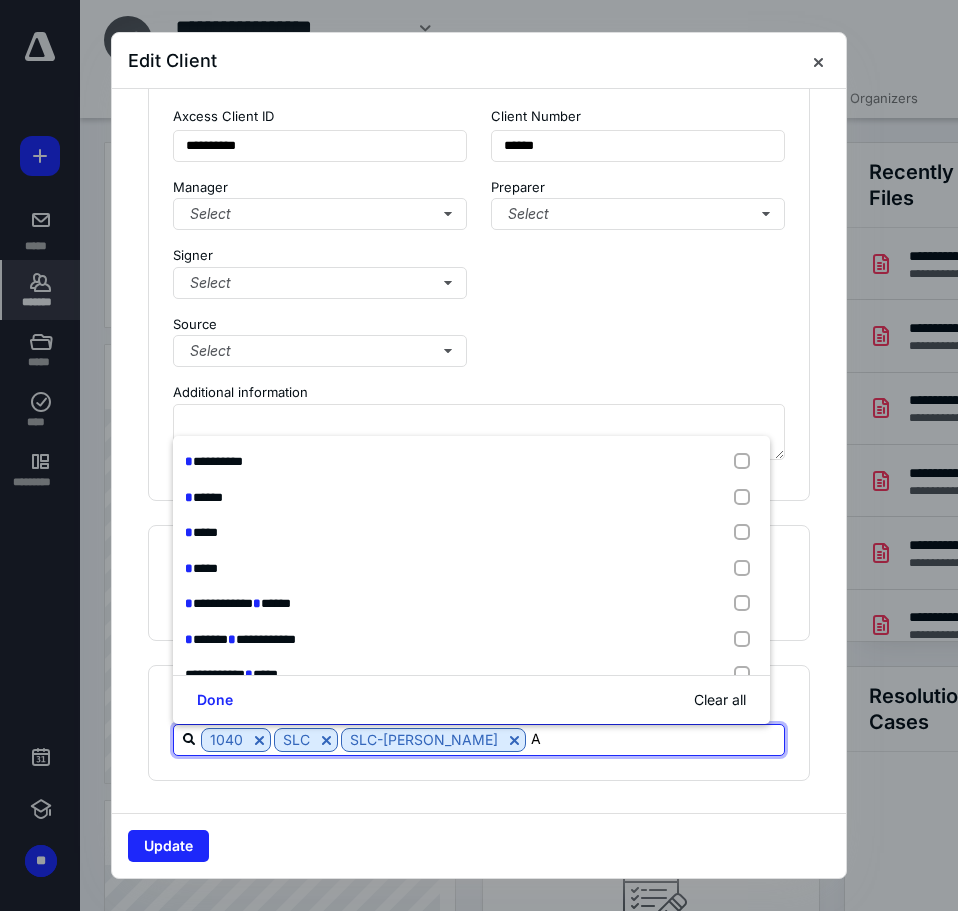 type 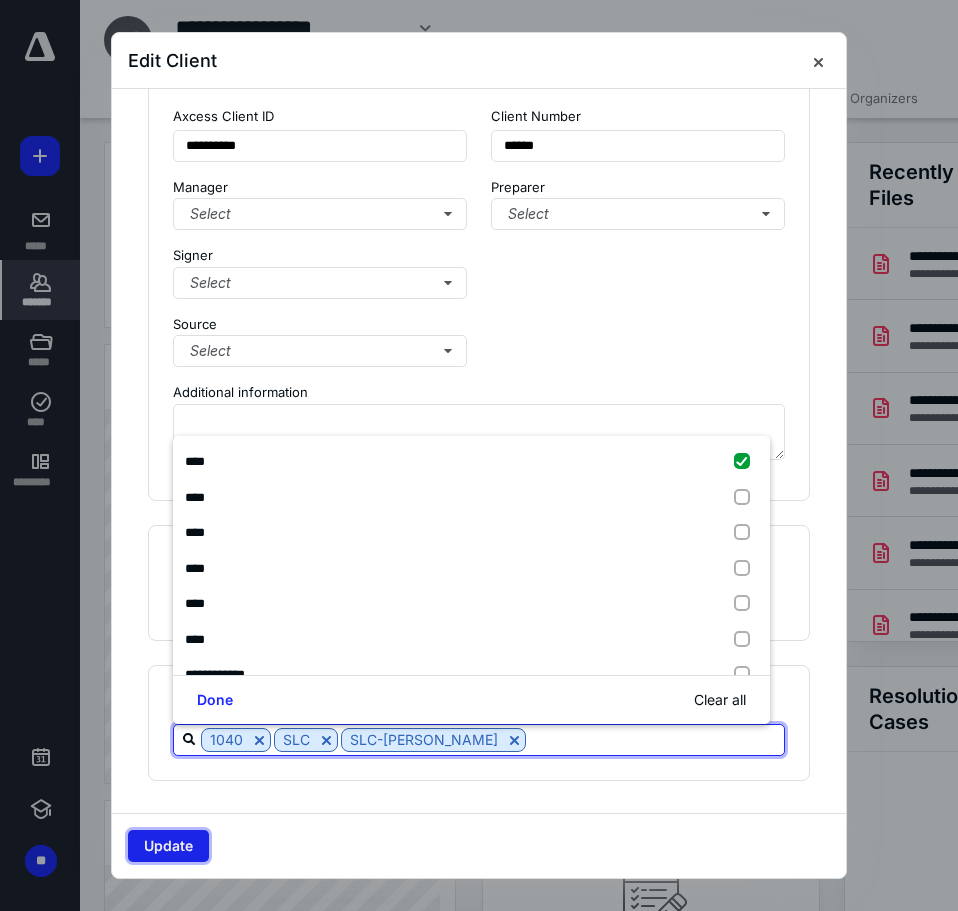 click on "Update" at bounding box center (168, 846) 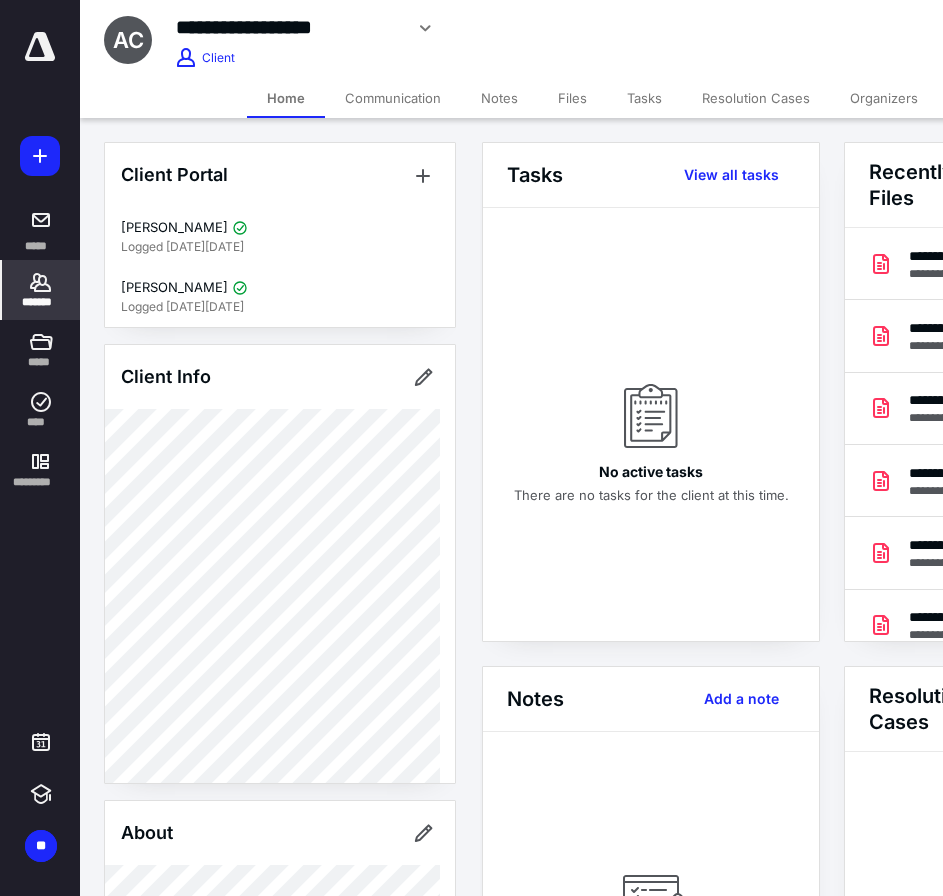 click at bounding box center (40, 47) 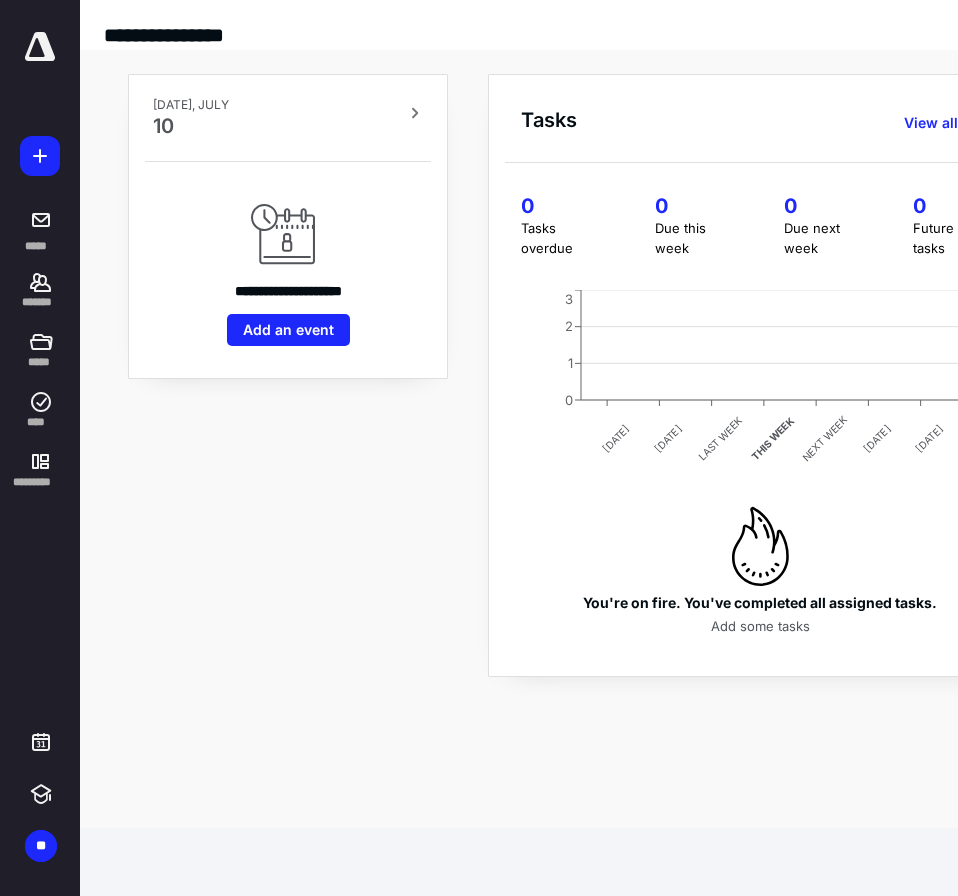 click on "**********" at bounding box center (288, 291) 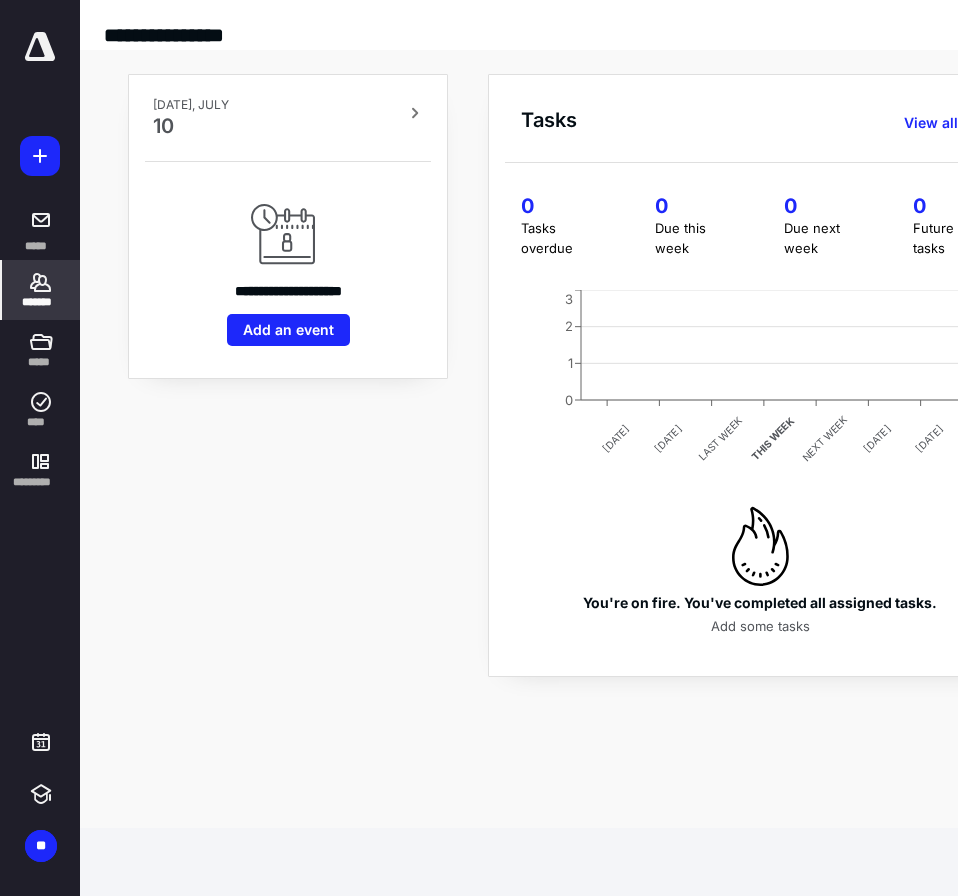 click 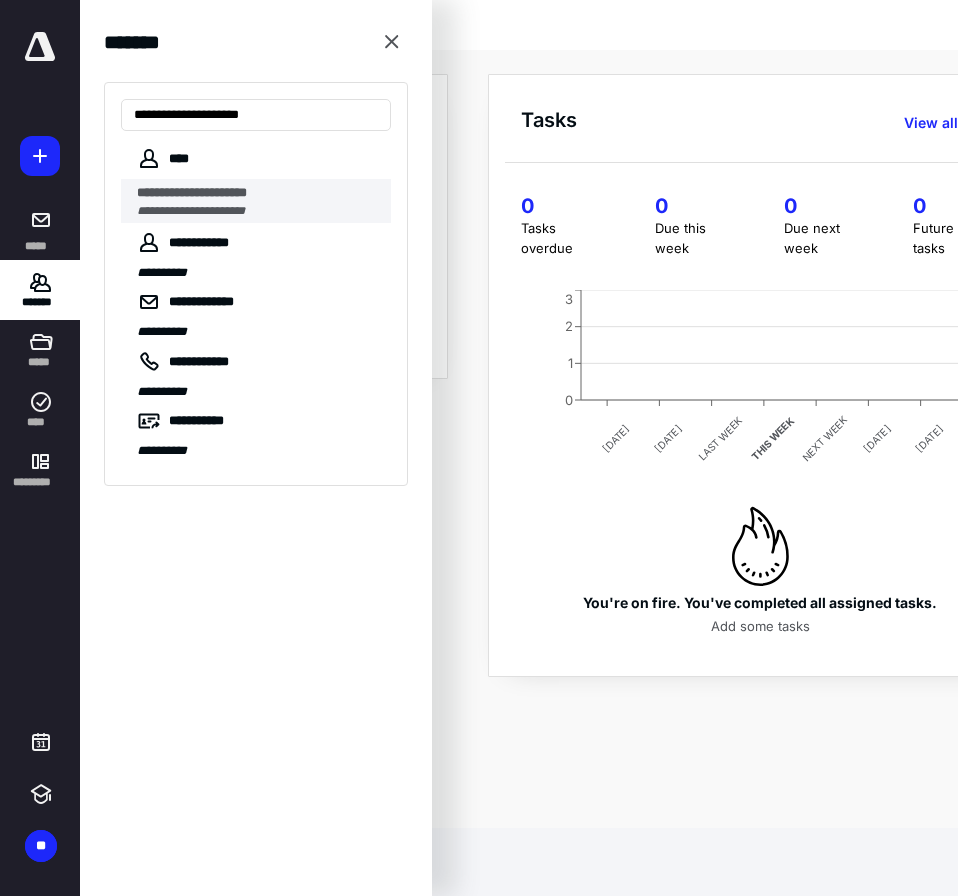 type on "**********" 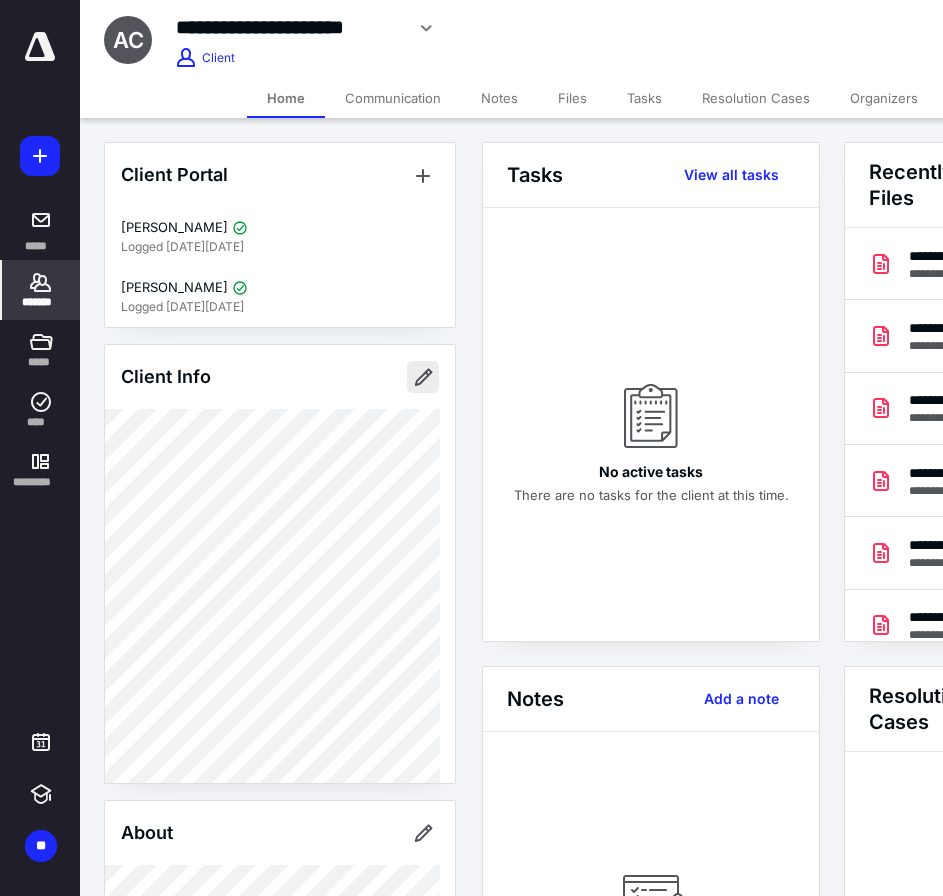 click at bounding box center (423, 377) 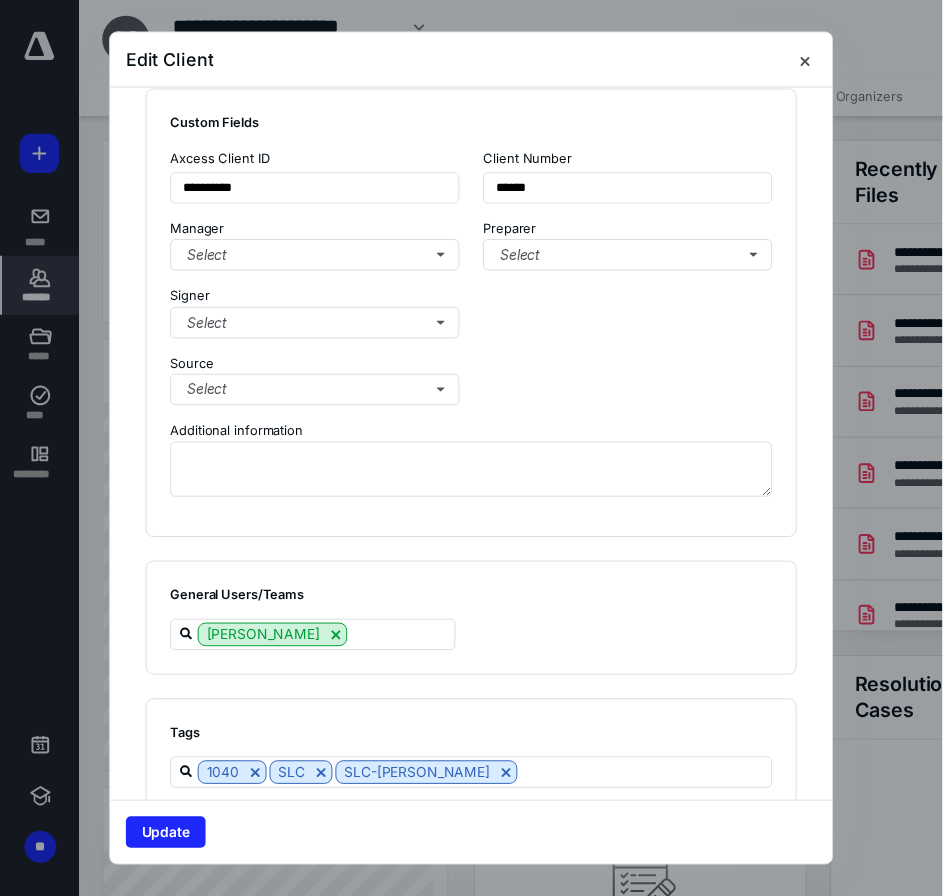 scroll, scrollTop: 1558, scrollLeft: 0, axis: vertical 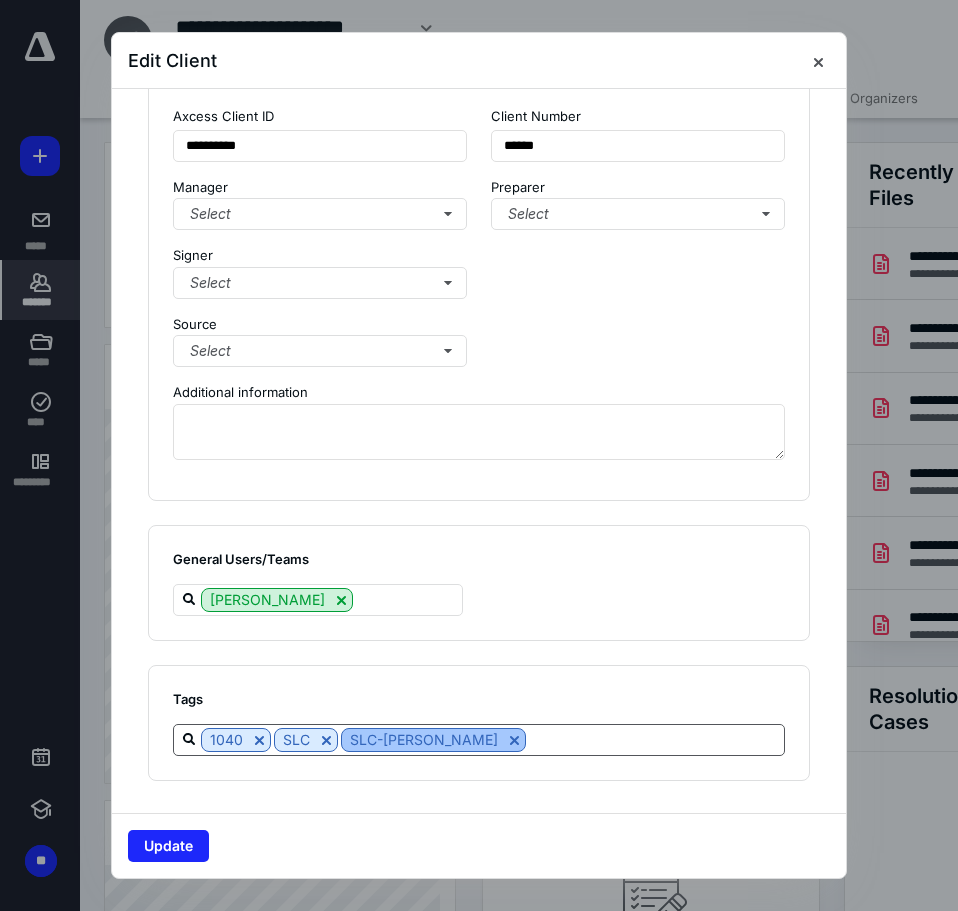 click at bounding box center [514, 740] 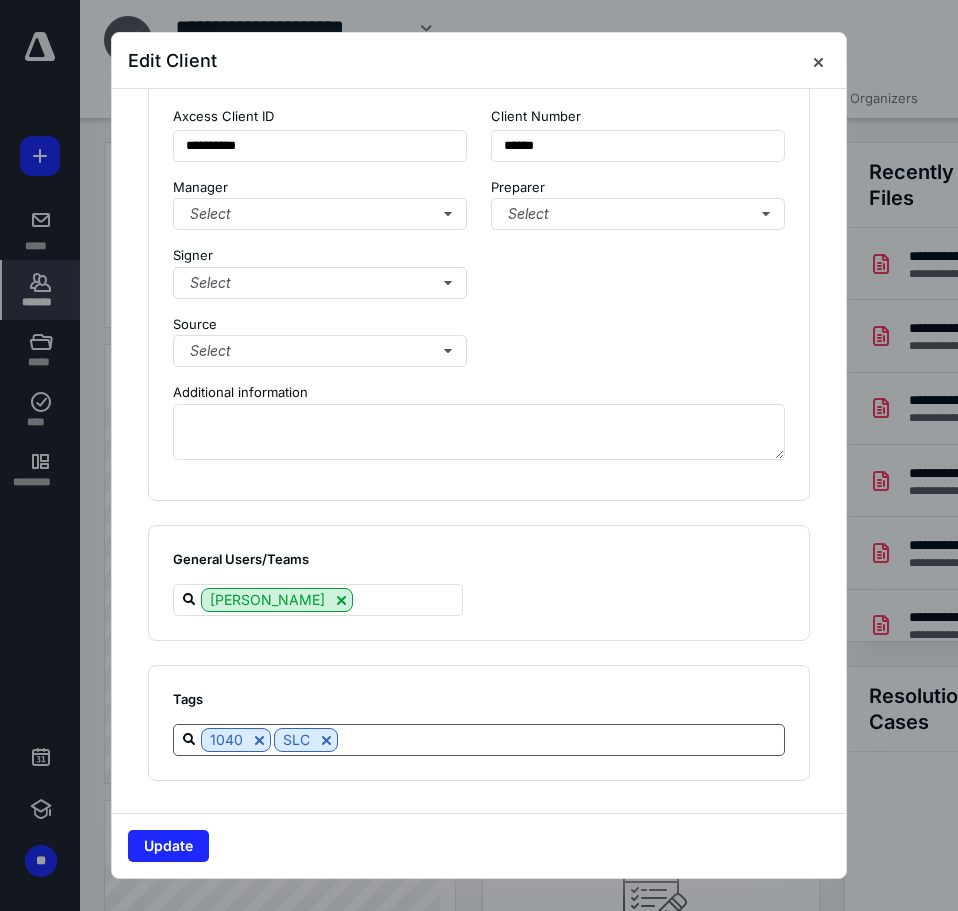 click at bounding box center [561, 739] 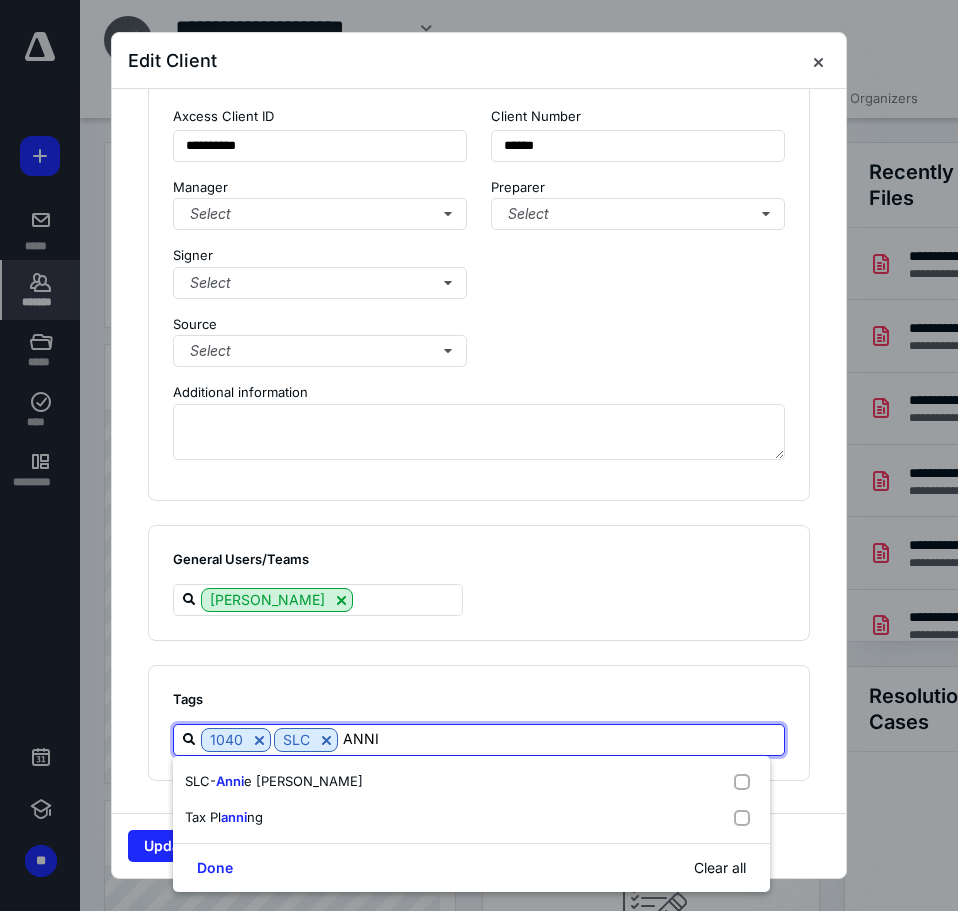 type on "[PERSON_NAME]" 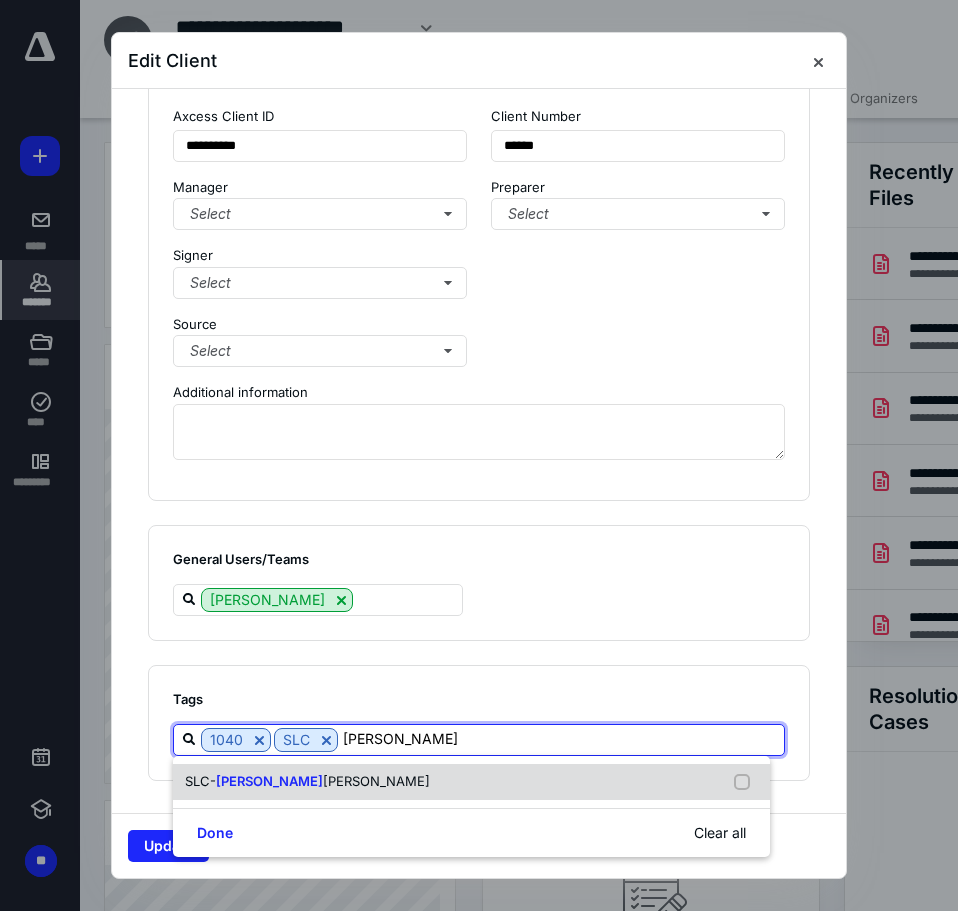 click on "[PERSON_NAME]" at bounding box center [269, 781] 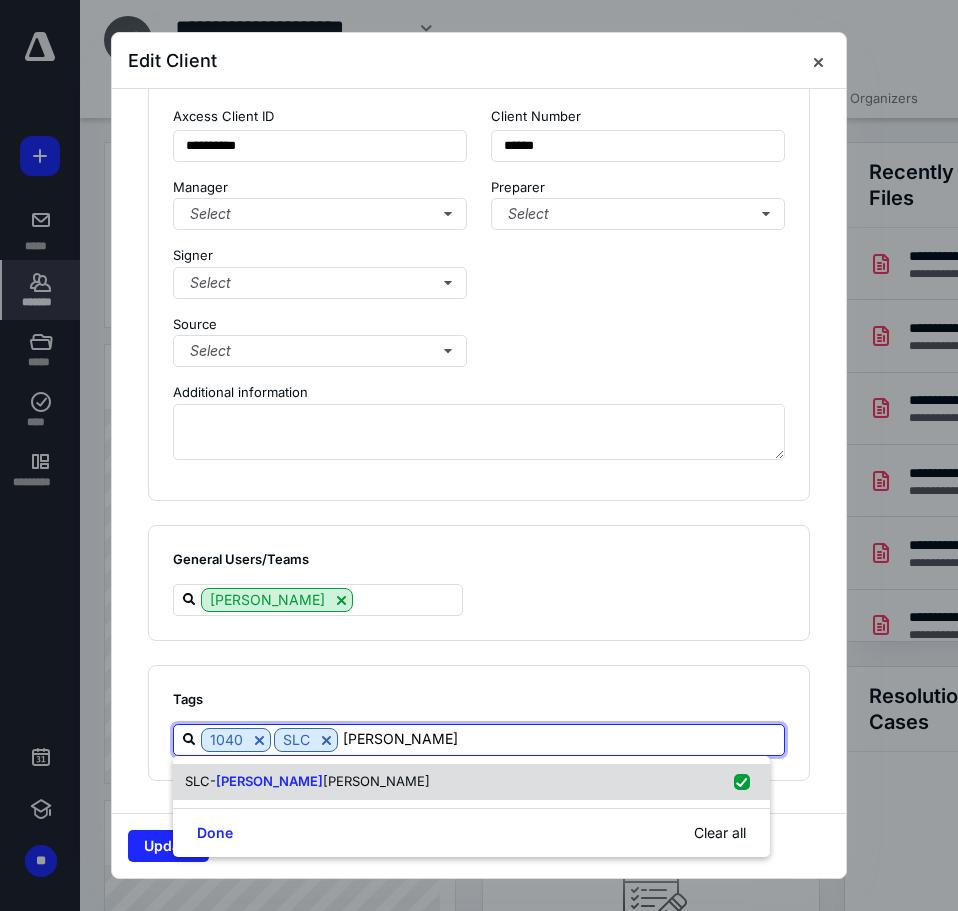 checkbox on "true" 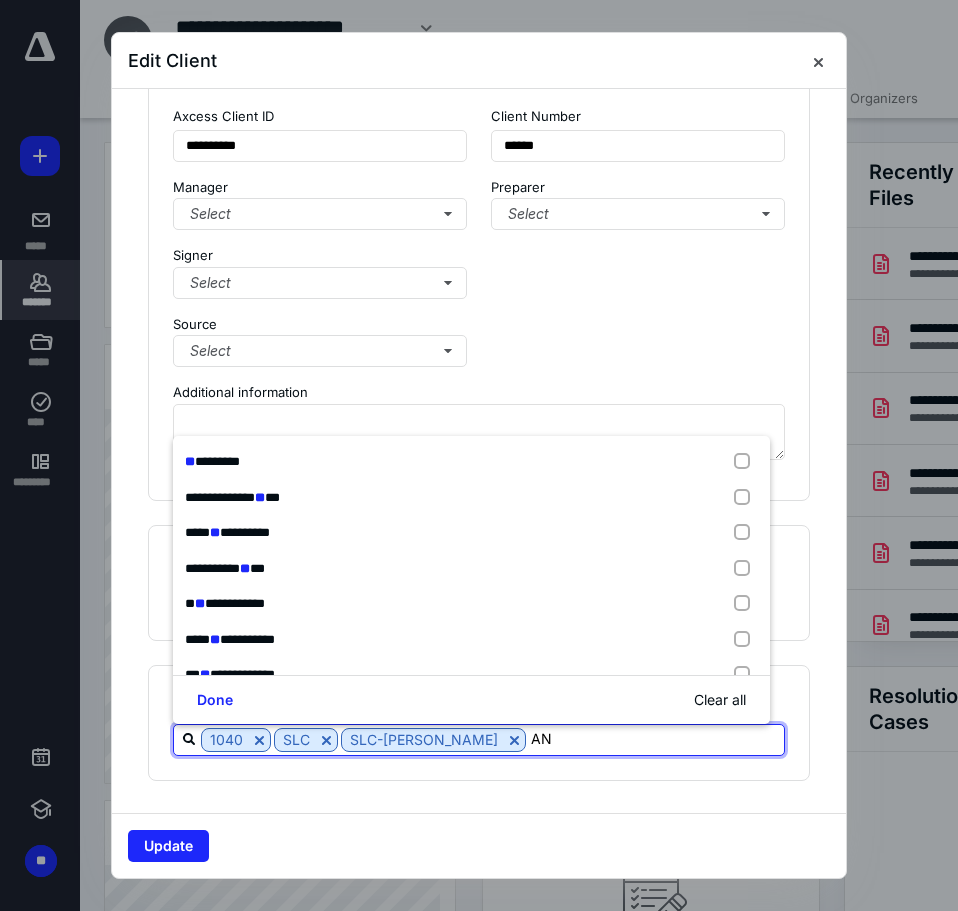 type on "A" 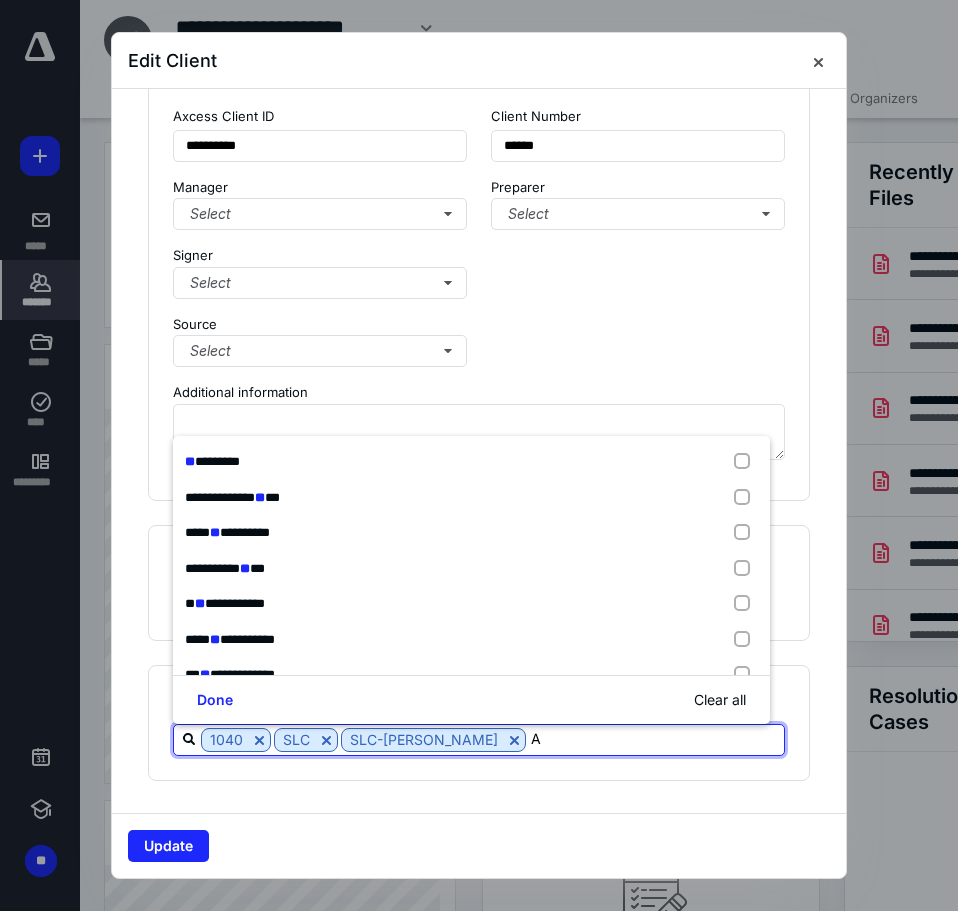 type 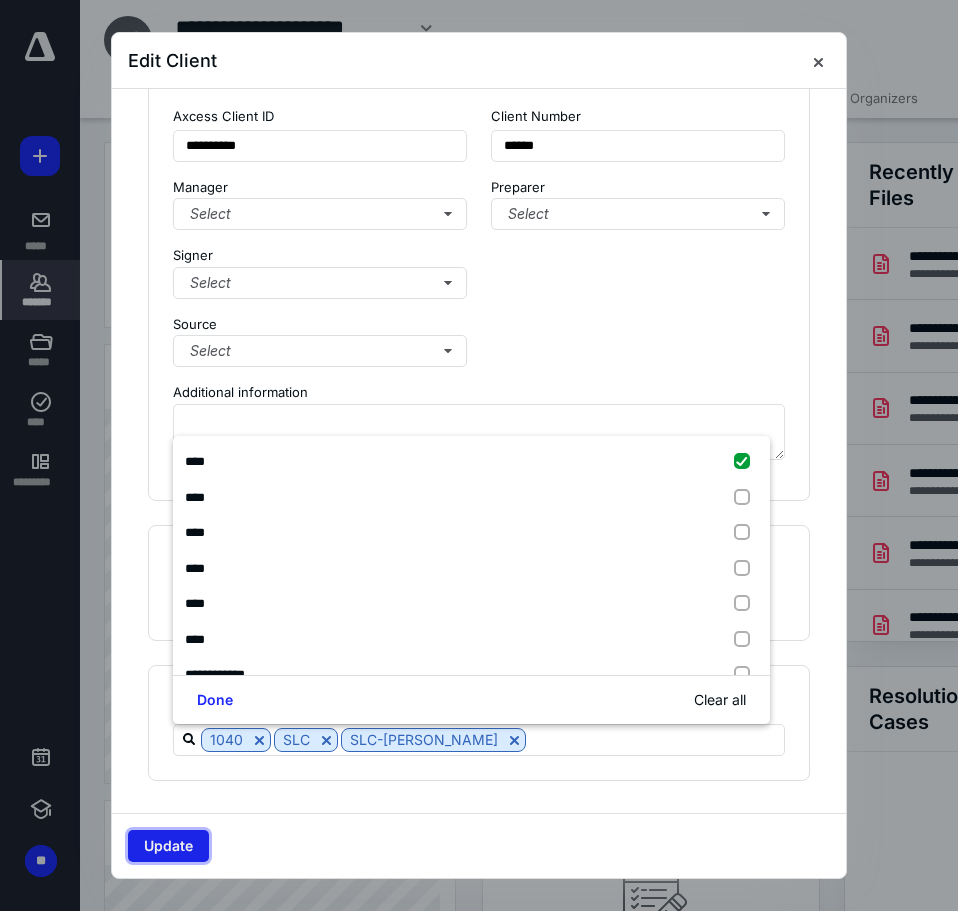 click on "Update" at bounding box center (168, 846) 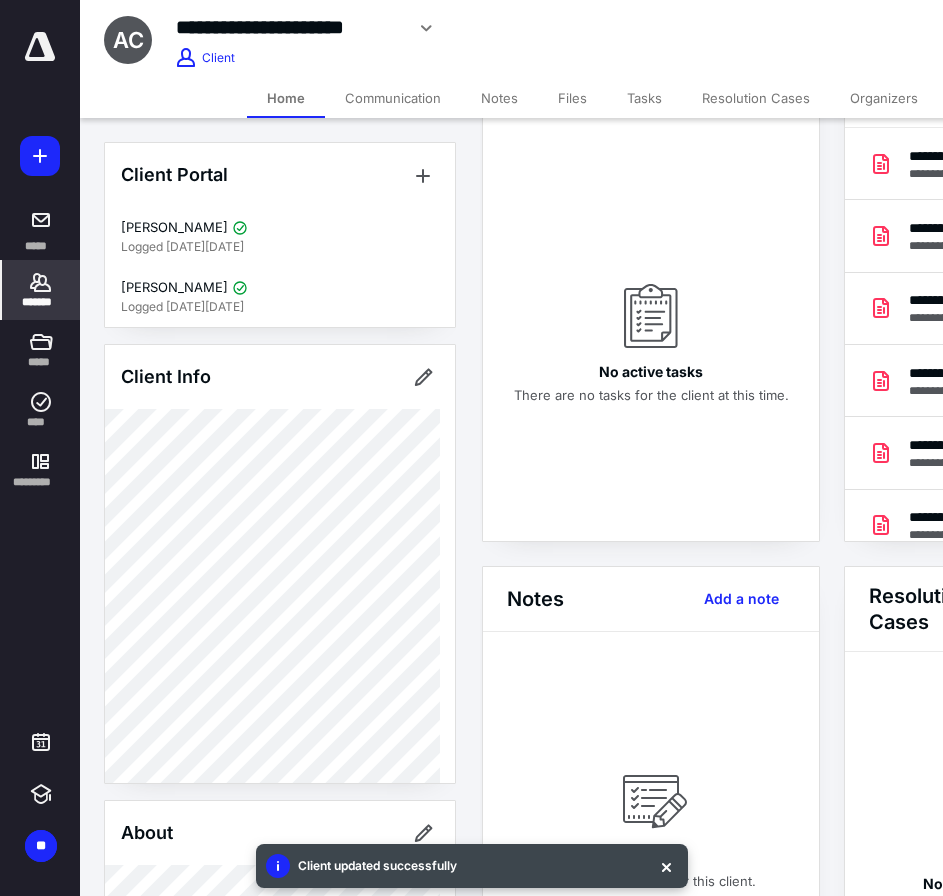 scroll, scrollTop: 0, scrollLeft: 0, axis: both 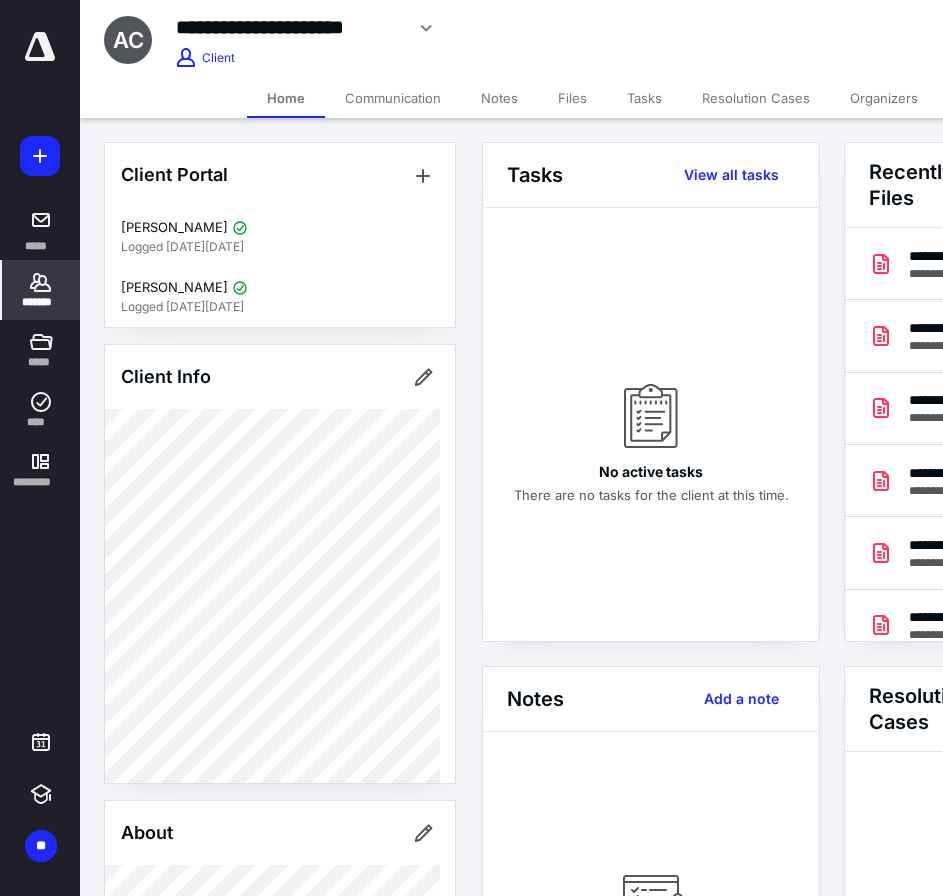 click at bounding box center [40, 47] 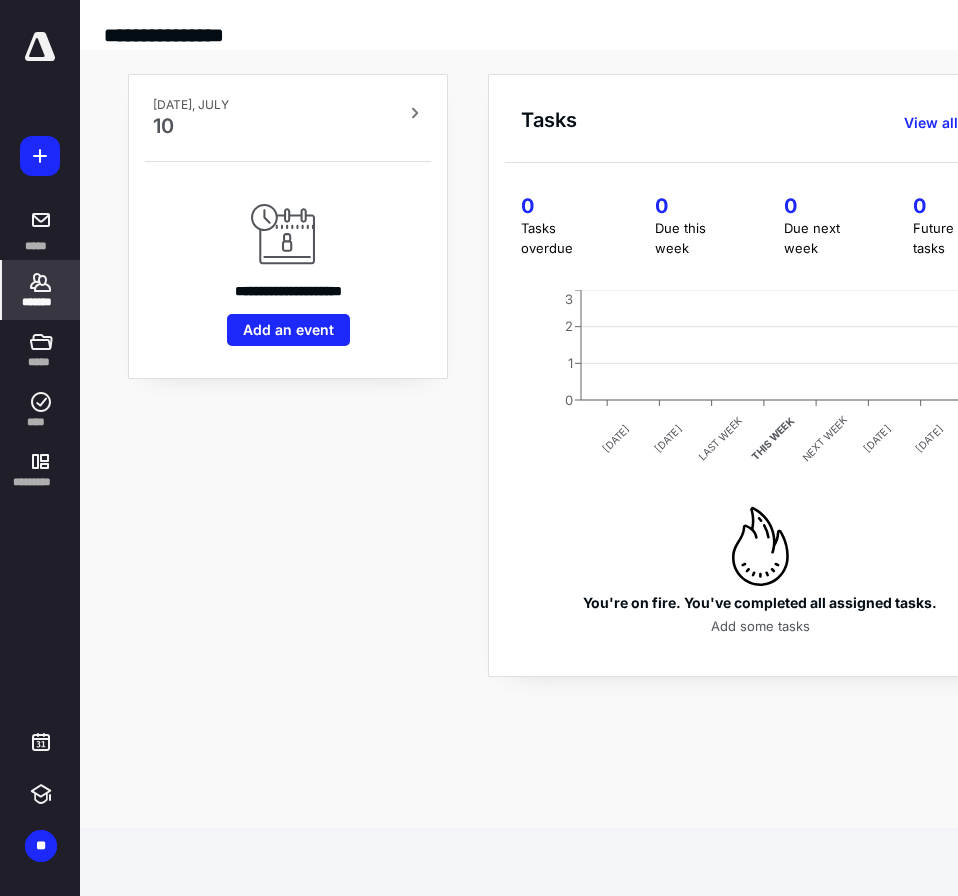 click on "*******" at bounding box center (41, 302) 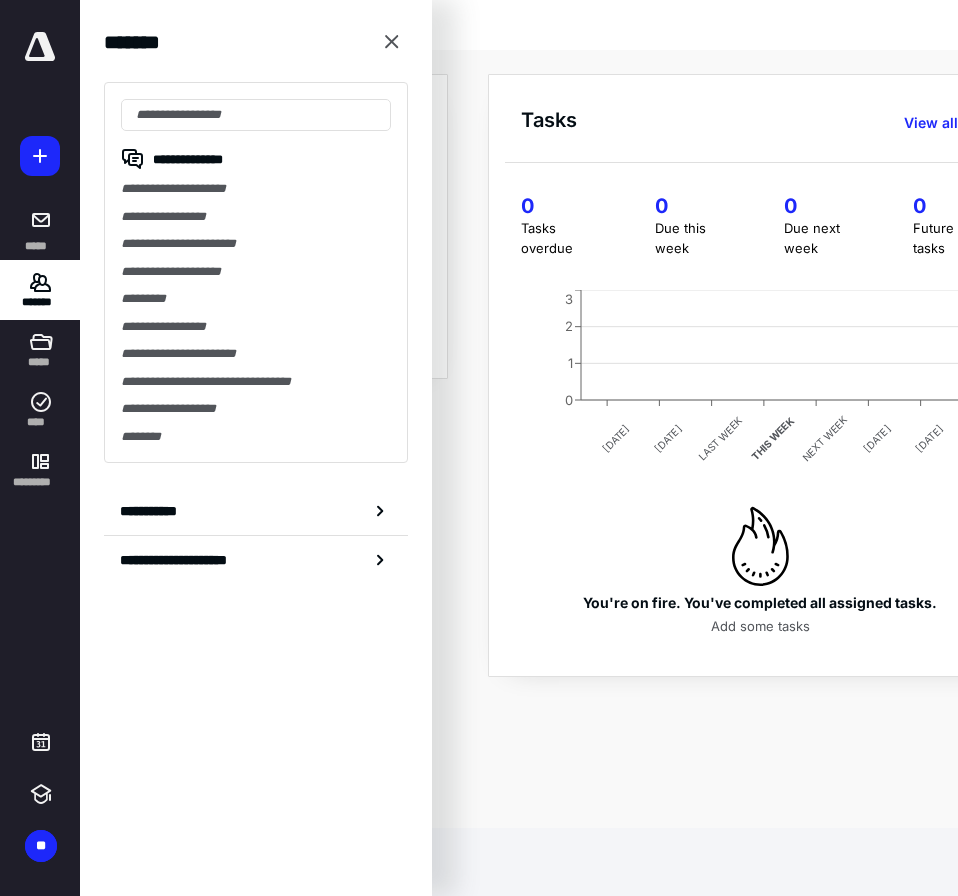 click on "**********" at bounding box center [256, 305] 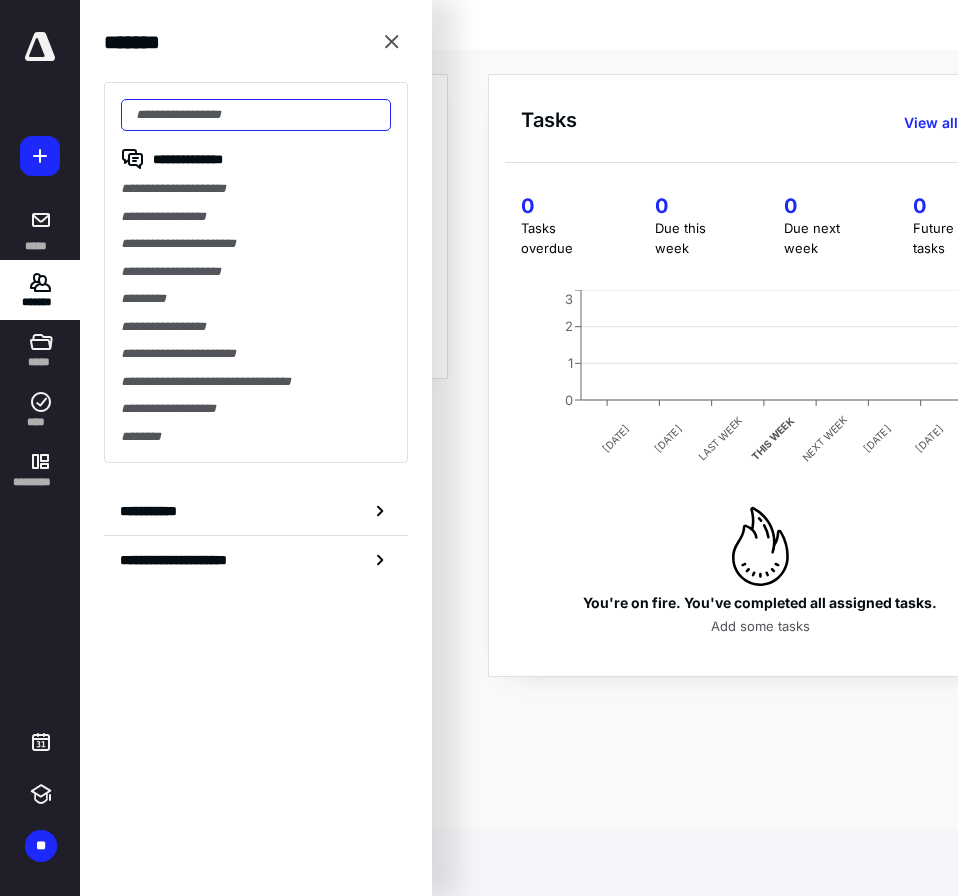 click at bounding box center (256, 115) 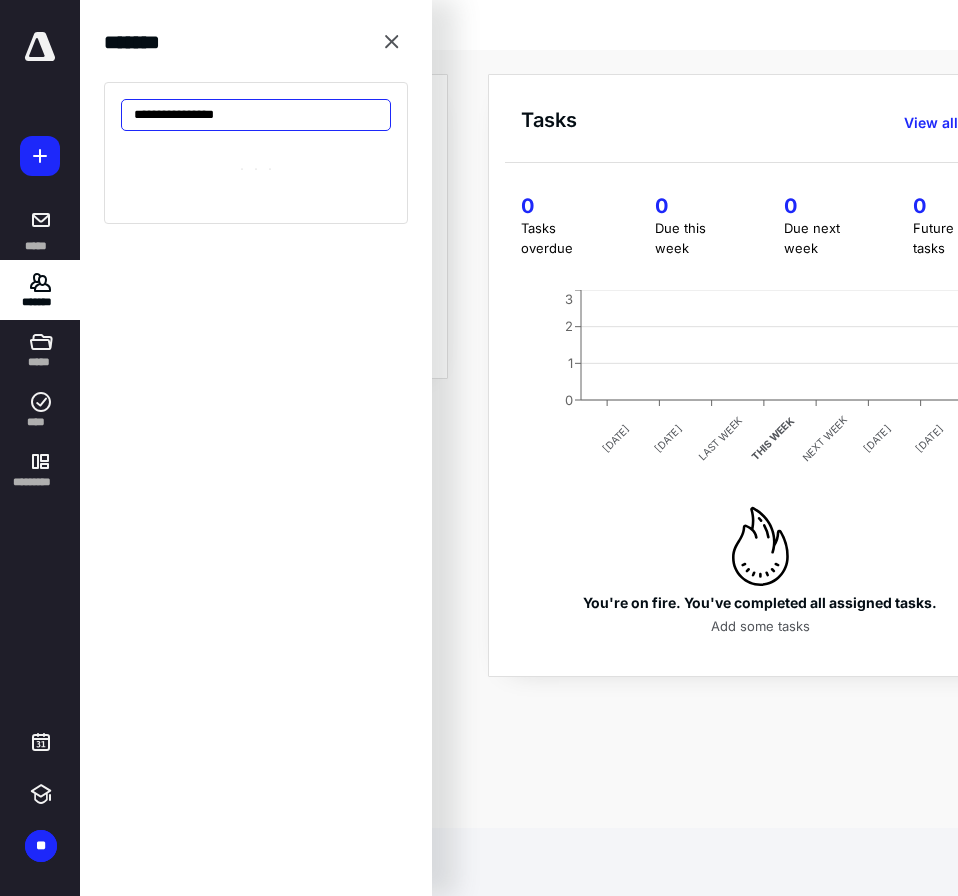 type on "**********" 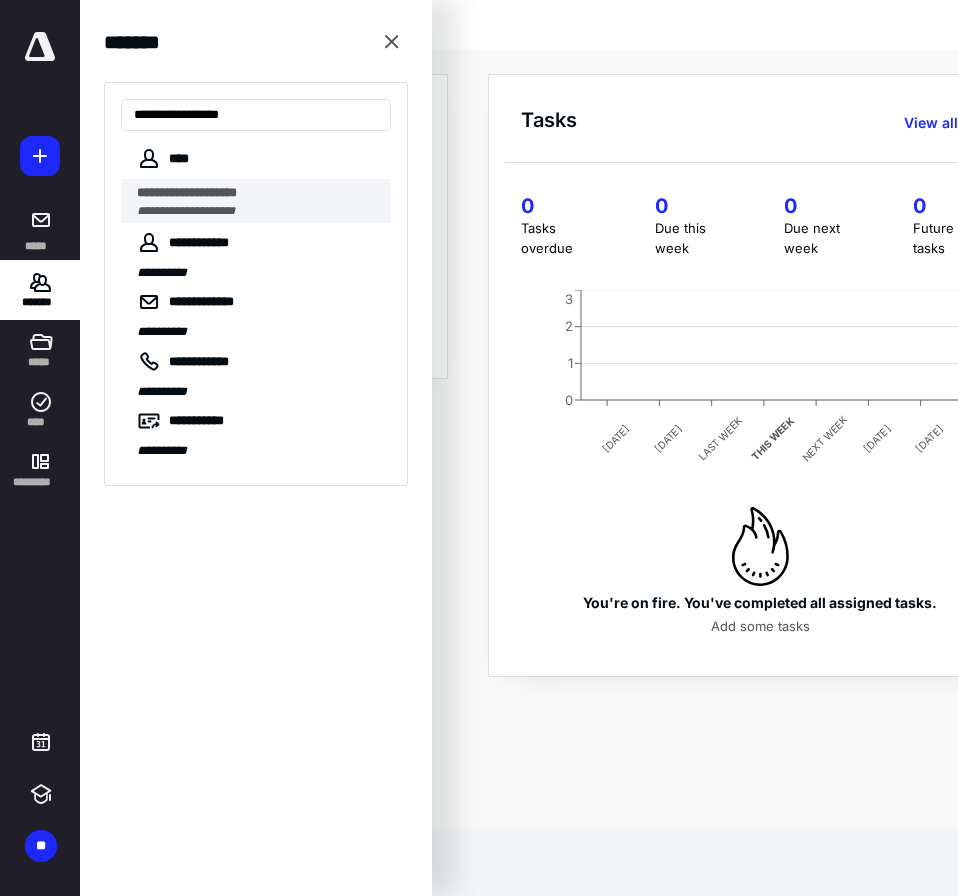 click on "**********" at bounding box center [187, 192] 